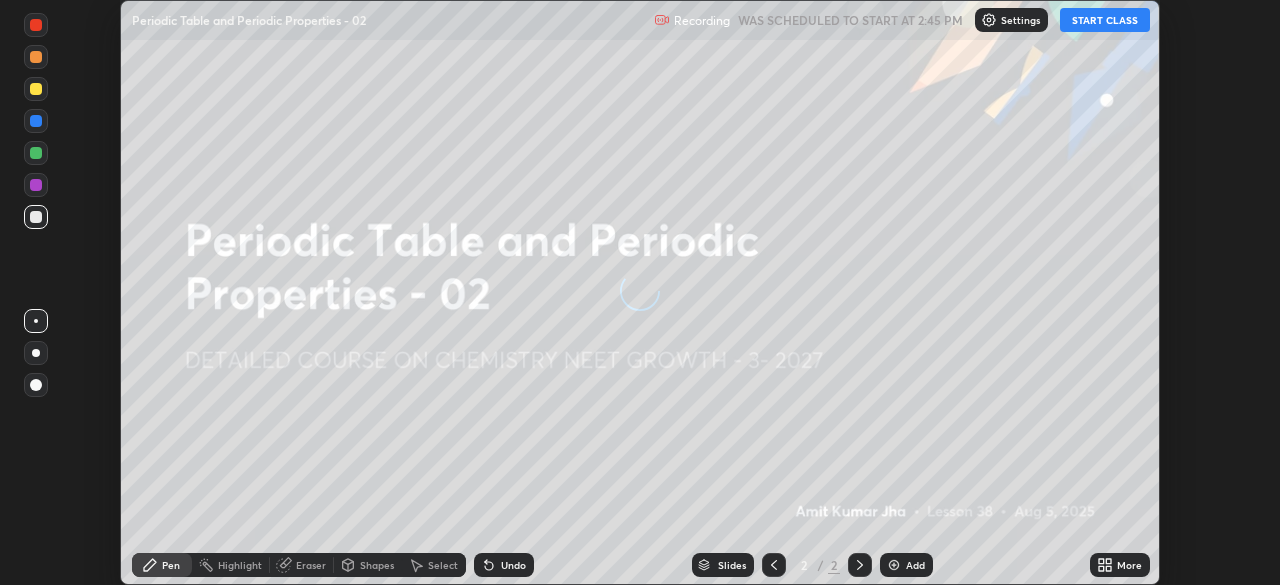 scroll, scrollTop: 0, scrollLeft: 0, axis: both 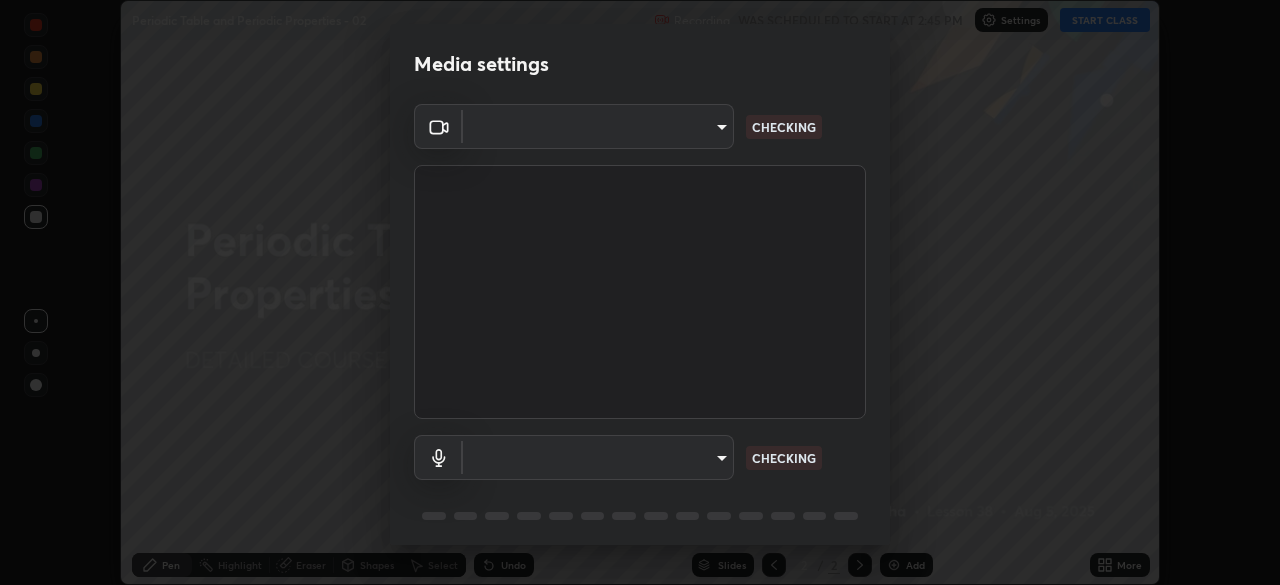 type on "23f9ab4963ea7bf9f5a0f139eca0a7722ce6801474d7e6497cd6fb859b15e8b8" 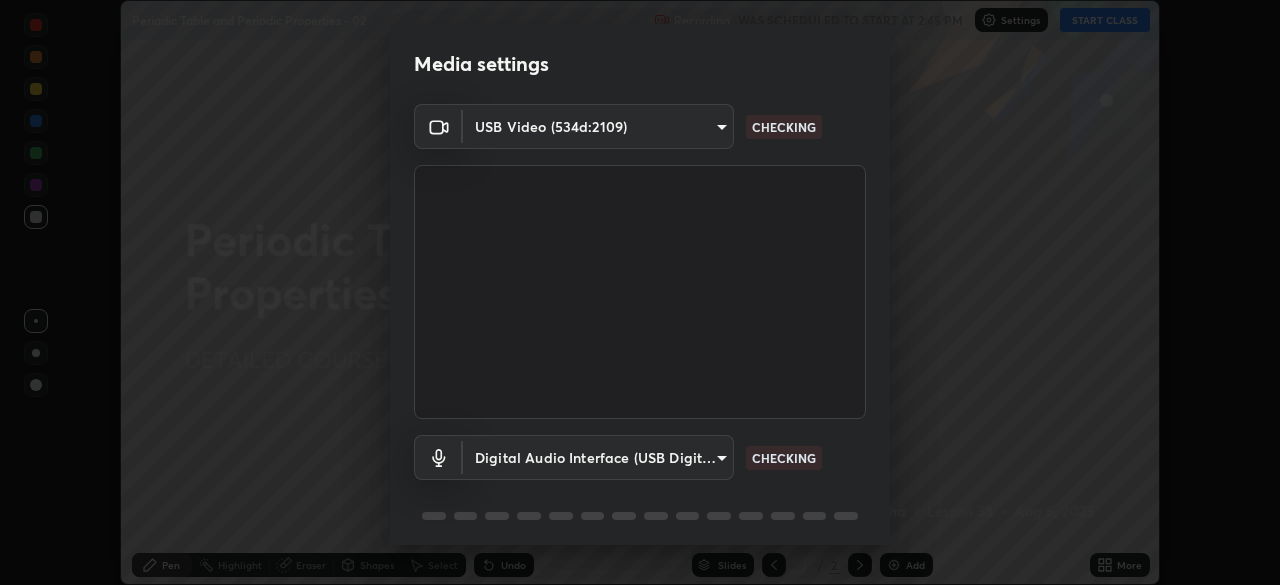 scroll, scrollTop: 71, scrollLeft: 0, axis: vertical 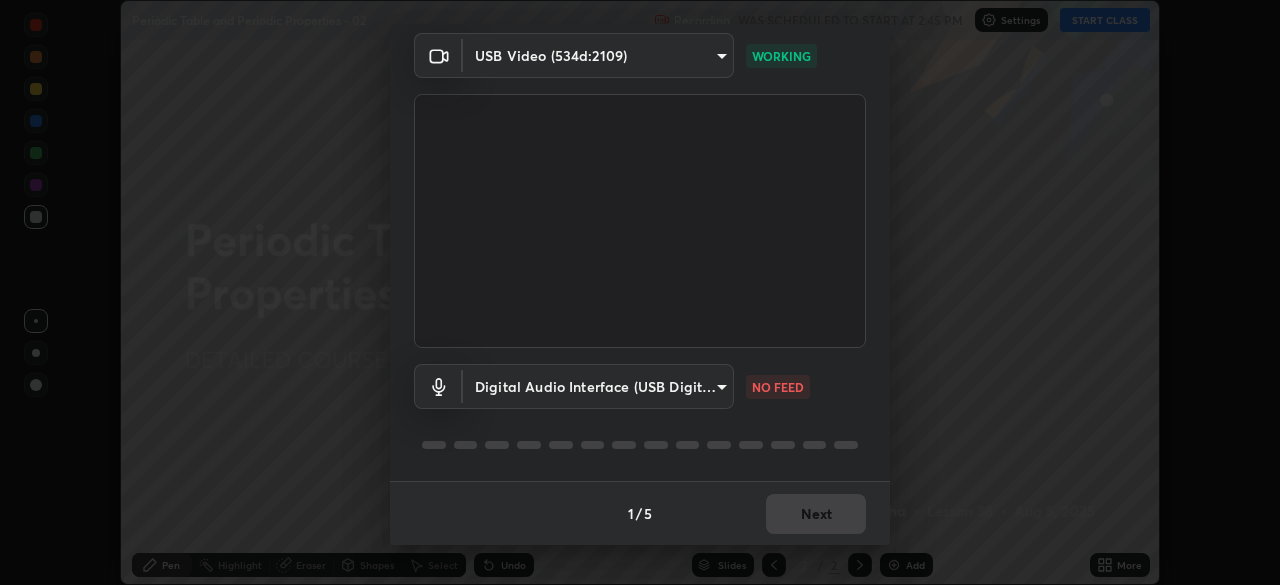 click on "Erase all Periodic Table and Periodic Properties - 02 Recording WAS SCHEDULED TO START AT  2:45 PM Settings START CLASS Setting up your live class Periodic Table and Periodic Properties - 02 • L38 of DETAILED COURSE ON CHEMISTRY NEET GROWTH - 3- 2027 [FULL_NAME] Pen Highlight Eraser Shapes Select Undo Slides 2 / 2 Add More No doubts shared Encourage your learners to ask a doubt for better clarity Report an issue Reason for reporting Buffering Chat not working Audio - Video sync issue Educator video quality low ​ Attach an image Report Media settings USB Video (534d:2109) 23f9ab4963ea7bf9f5a0f139eca0a7722ce6801474d7e6497cd6fb859b15e8b8 WORKING Digital Audio Interface (USB Digital Audio) 20bb1723542224ea2669859beb91b65bc8b40dbb0e8a389684c722d20a8e9c75 NO FEED 1 / 5 Next" at bounding box center [640, 292] 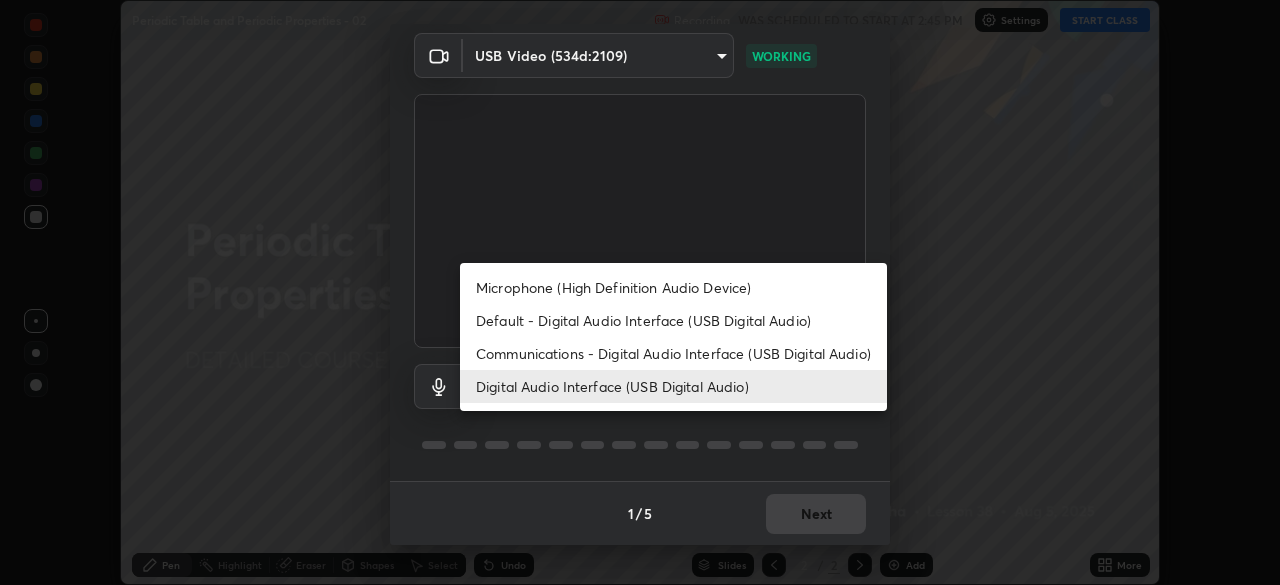 click on "Communications - Digital Audio Interface (USB Digital Audio)" at bounding box center [673, 353] 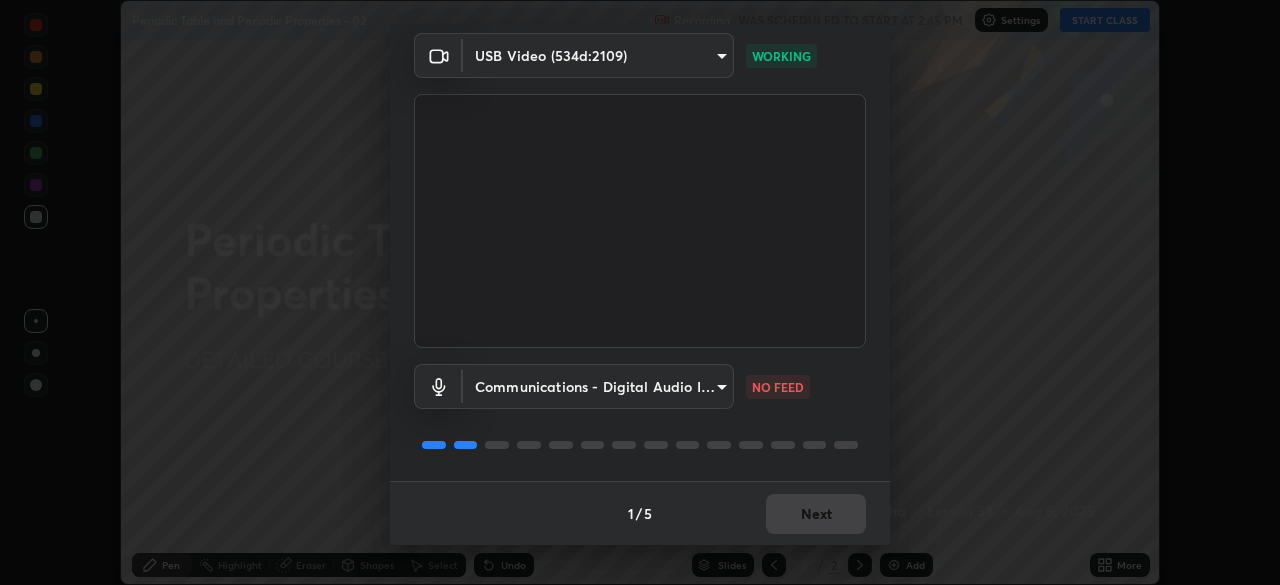 click on "Erase all Periodic Table and Periodic Properties - 02 Recording WAS SCHEDULED TO START AT  2:45 PM Settings START CLASS Setting up your live class Periodic Table and Periodic Properties - 02 • L38 of DETAILED COURSE ON CHEMISTRY NEET GROWTH - 3- 2027 [FULL_NAME] Pen Highlight Eraser Shapes Select Undo Slides 2 / 2 Add More No doubts shared Encourage your learners to ask a doubt for better clarity Report an issue Reason for reporting Buffering Chat not working Audio - Video sync issue Educator video quality low ​ Attach an image Report Media settings USB Video (534d:2109) 23f9ab4963ea7bf9f5a0f139eca0a7722ce6801474d7e6497cd6fb859b15e8b8 WORKING Communications - Digital Audio Interface (USB Digital Audio) communications NO FEED 1 / 5 Next" at bounding box center (640, 292) 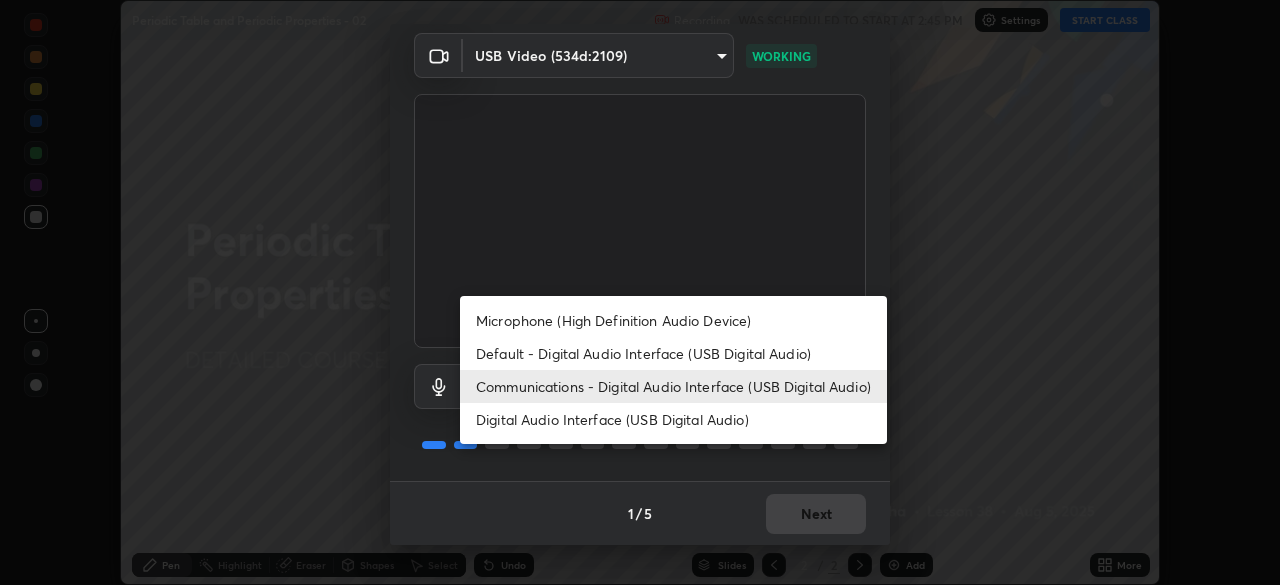 click on "Digital Audio Interface (USB Digital Audio)" at bounding box center (673, 419) 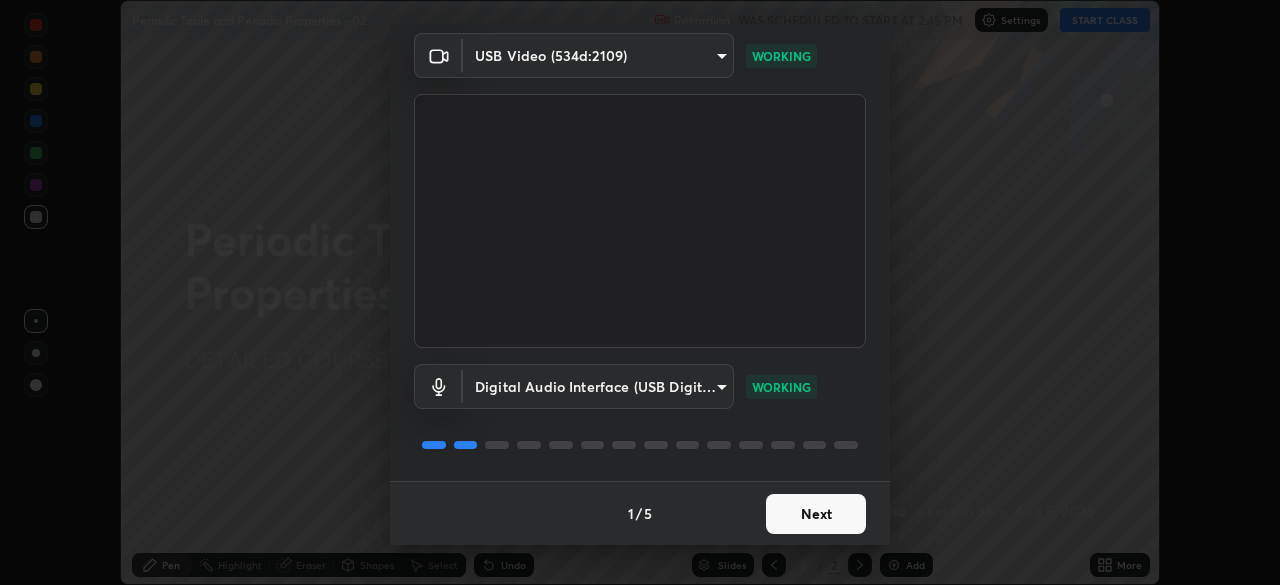 click on "Next" at bounding box center [816, 514] 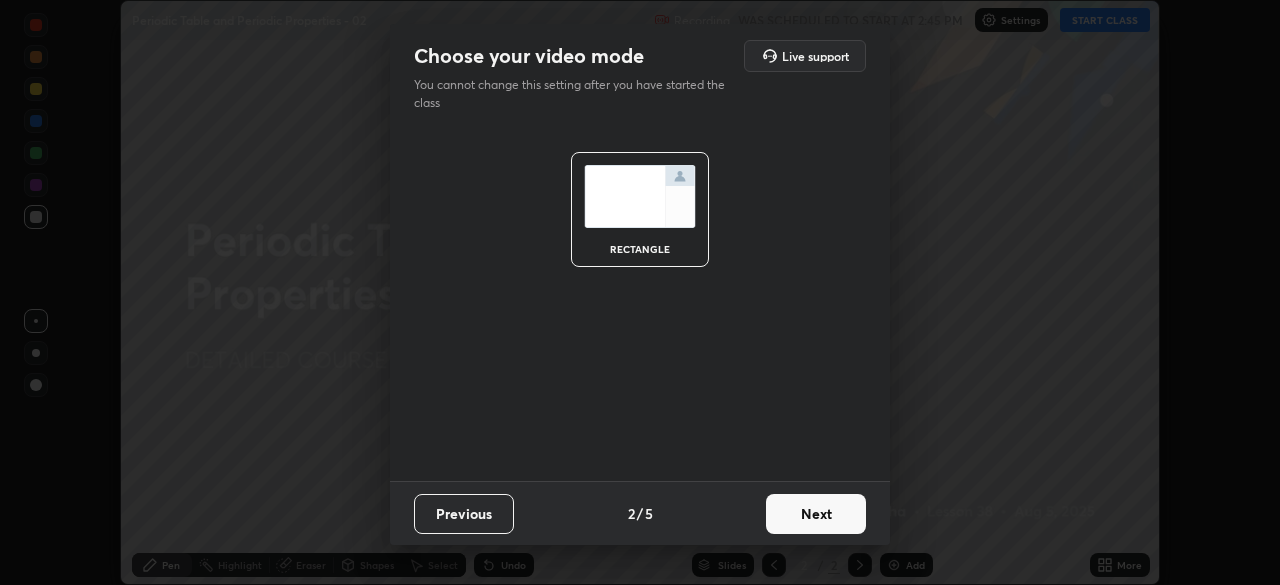 click on "Next" at bounding box center (816, 514) 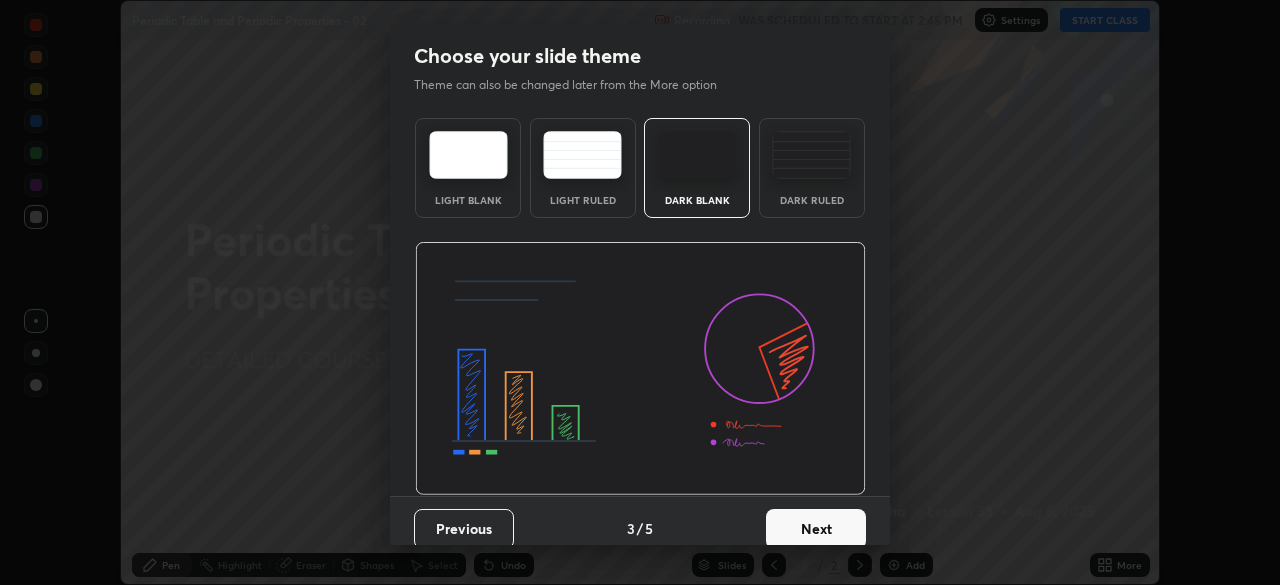 click on "Next" at bounding box center (816, 529) 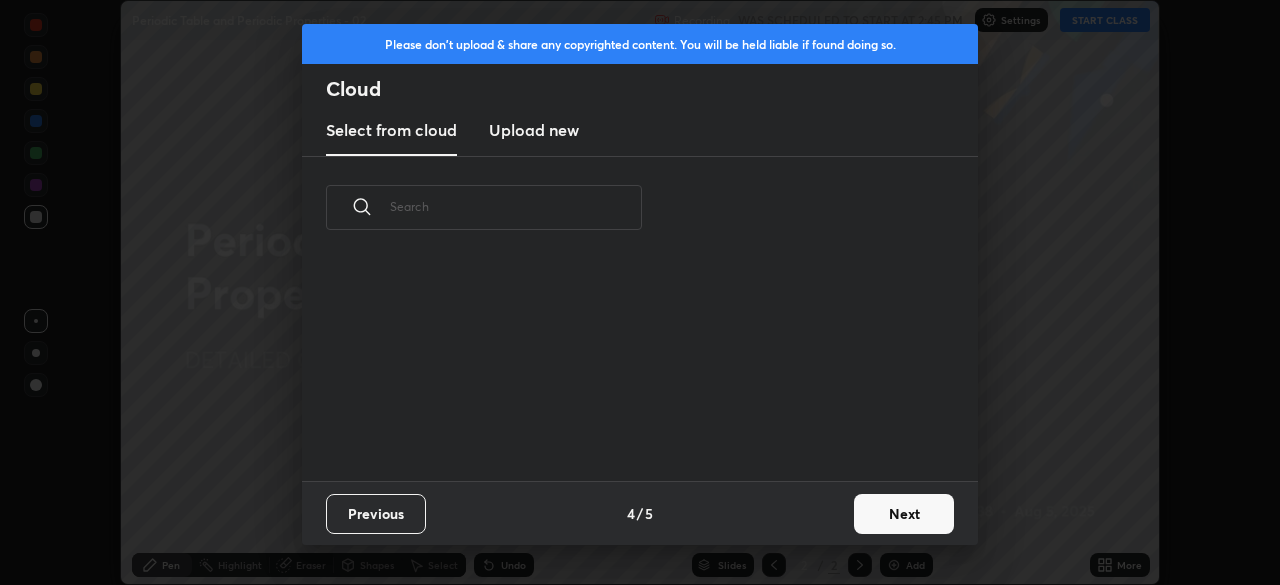 scroll, scrollTop: 7, scrollLeft: 11, axis: both 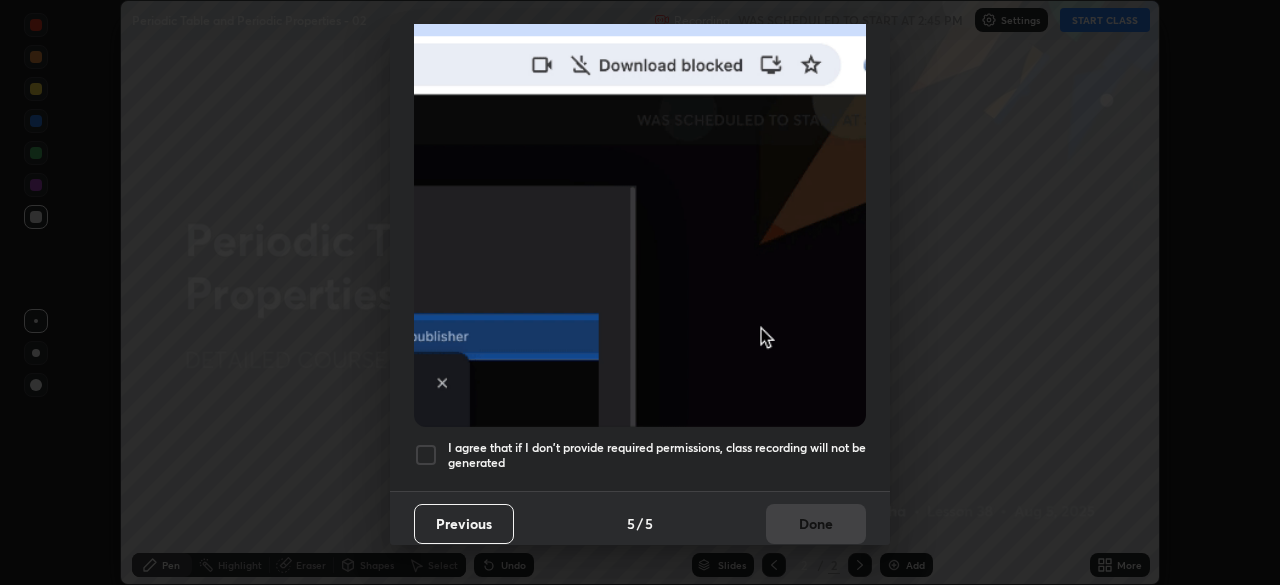 click at bounding box center (426, 455) 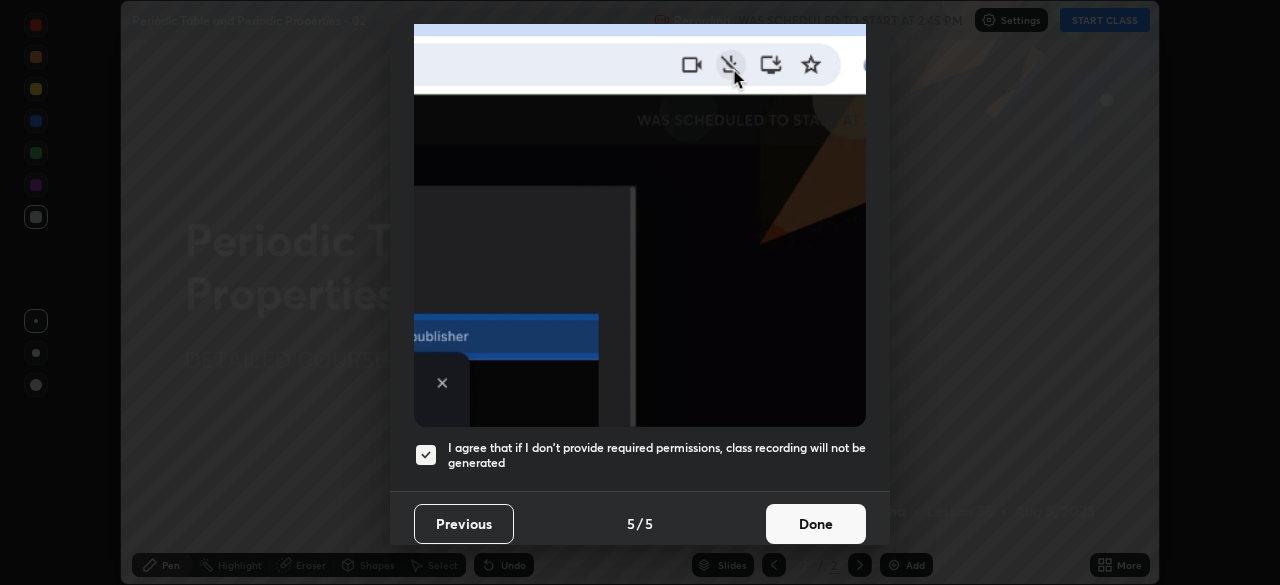 click on "Done" at bounding box center [816, 524] 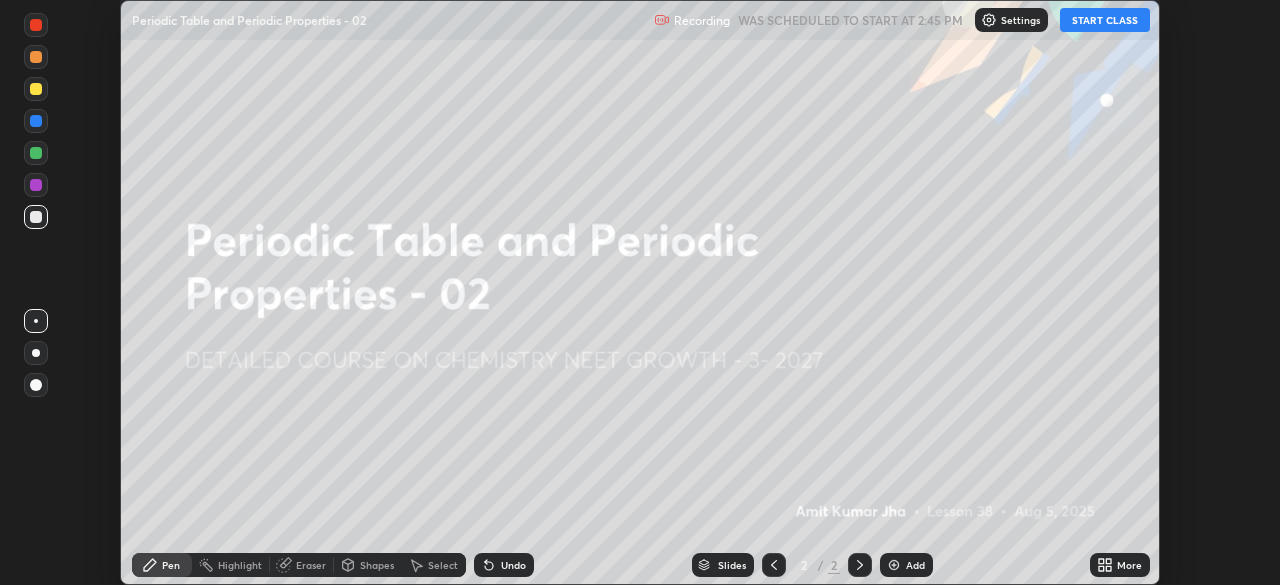 click on "More" at bounding box center (1120, 565) 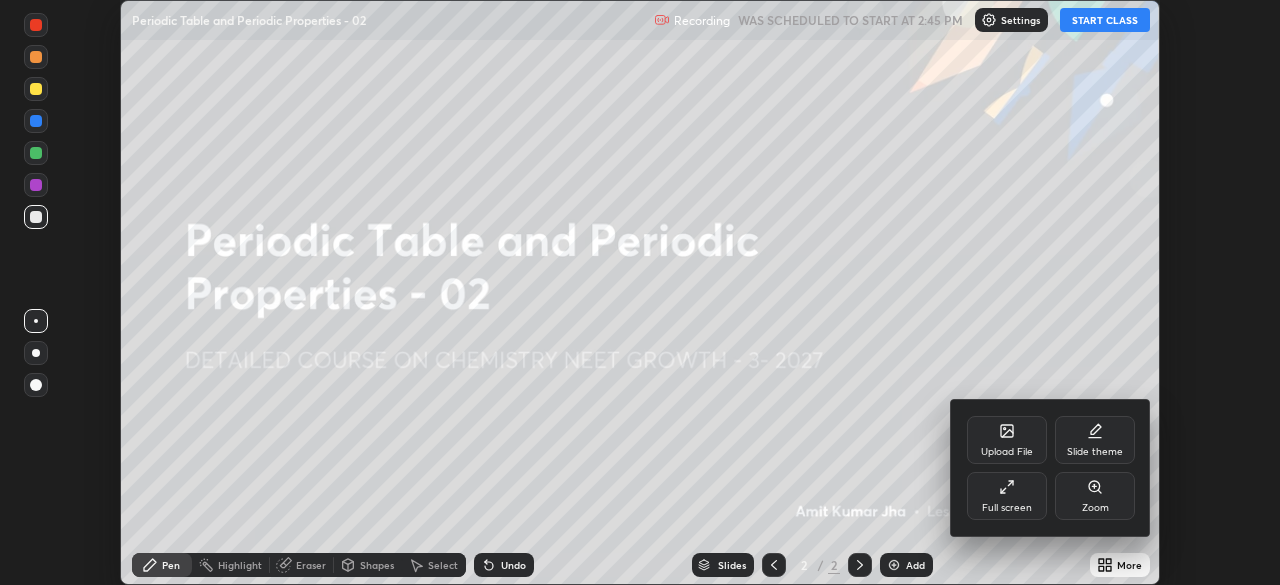 click 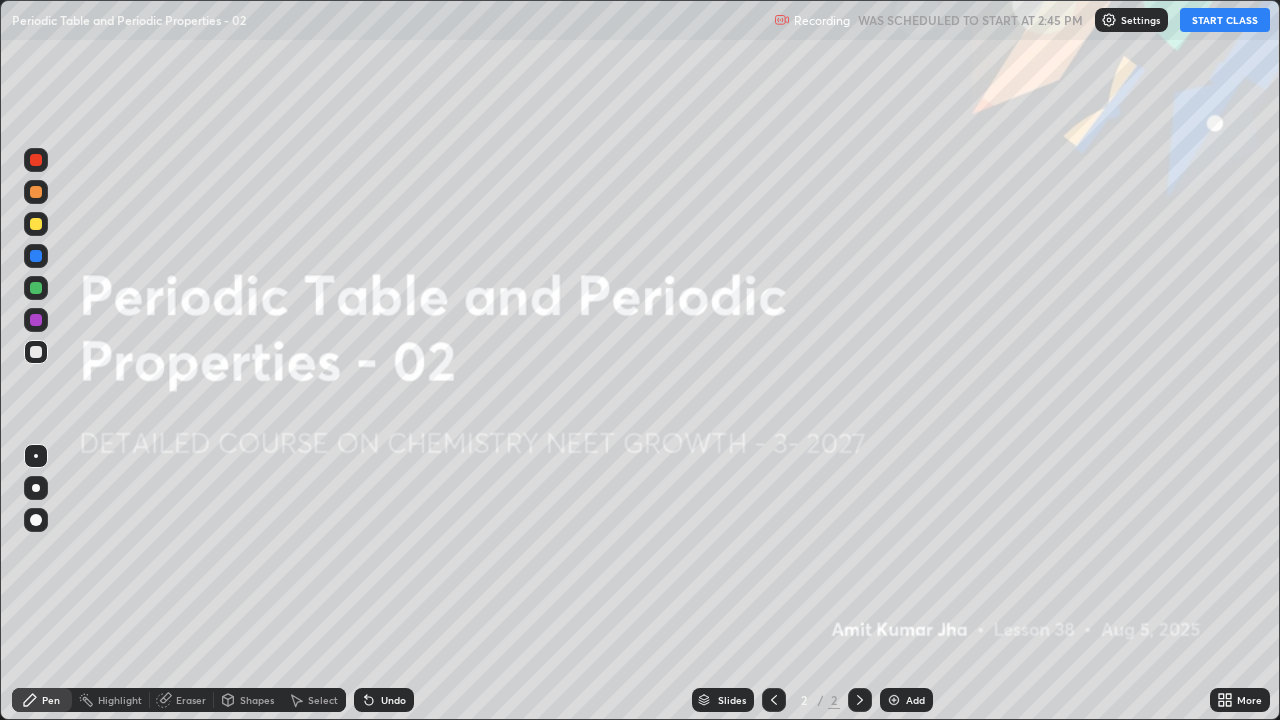 scroll, scrollTop: 99280, scrollLeft: 98720, axis: both 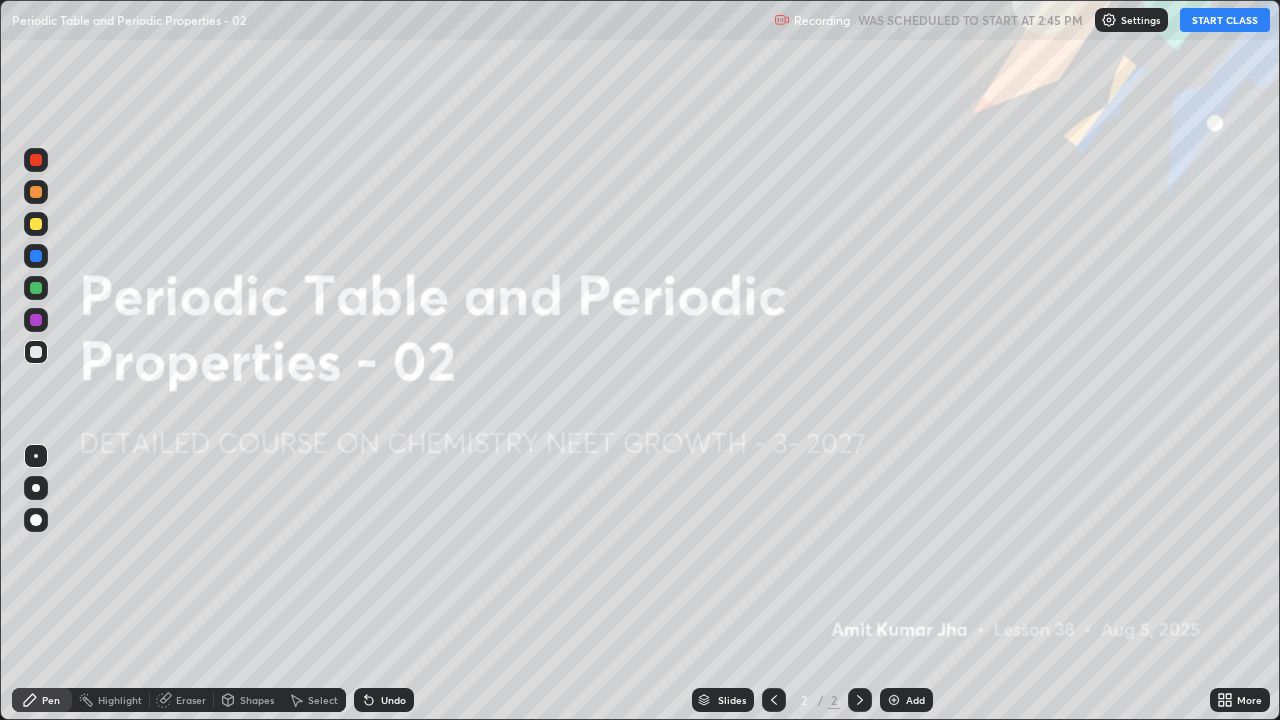 click on "START CLASS" at bounding box center [1225, 20] 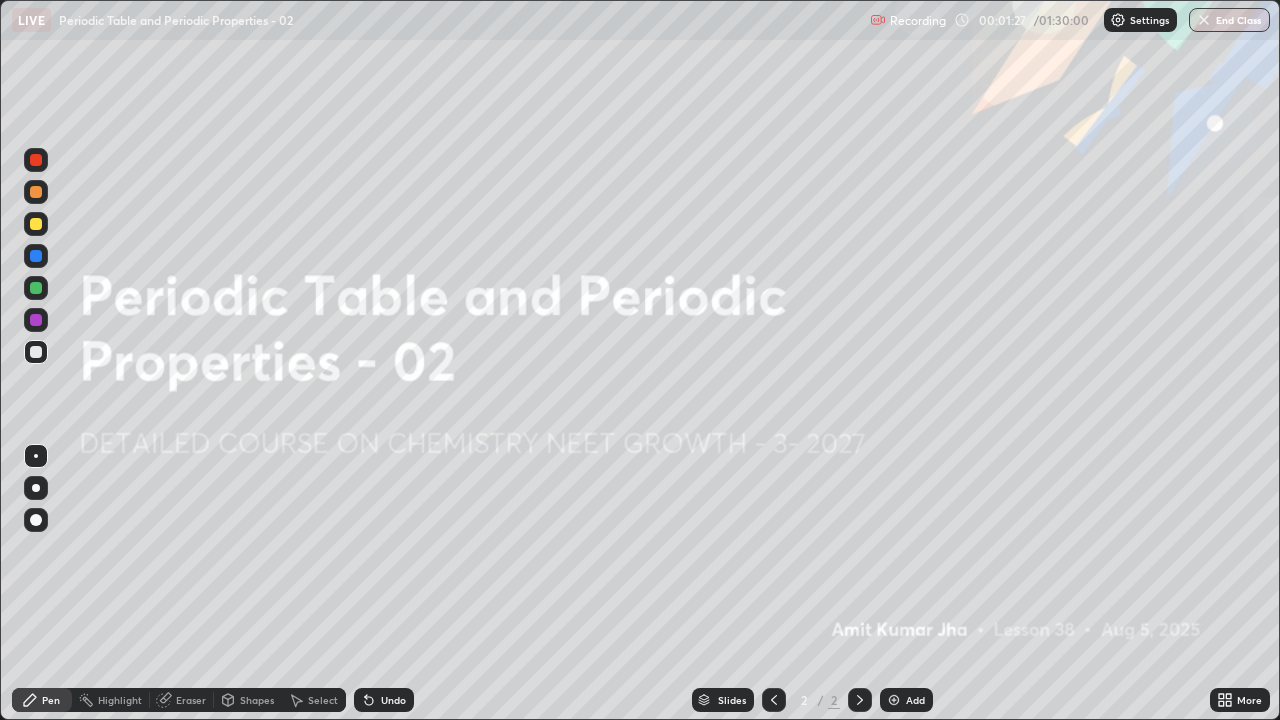 click at bounding box center (894, 700) 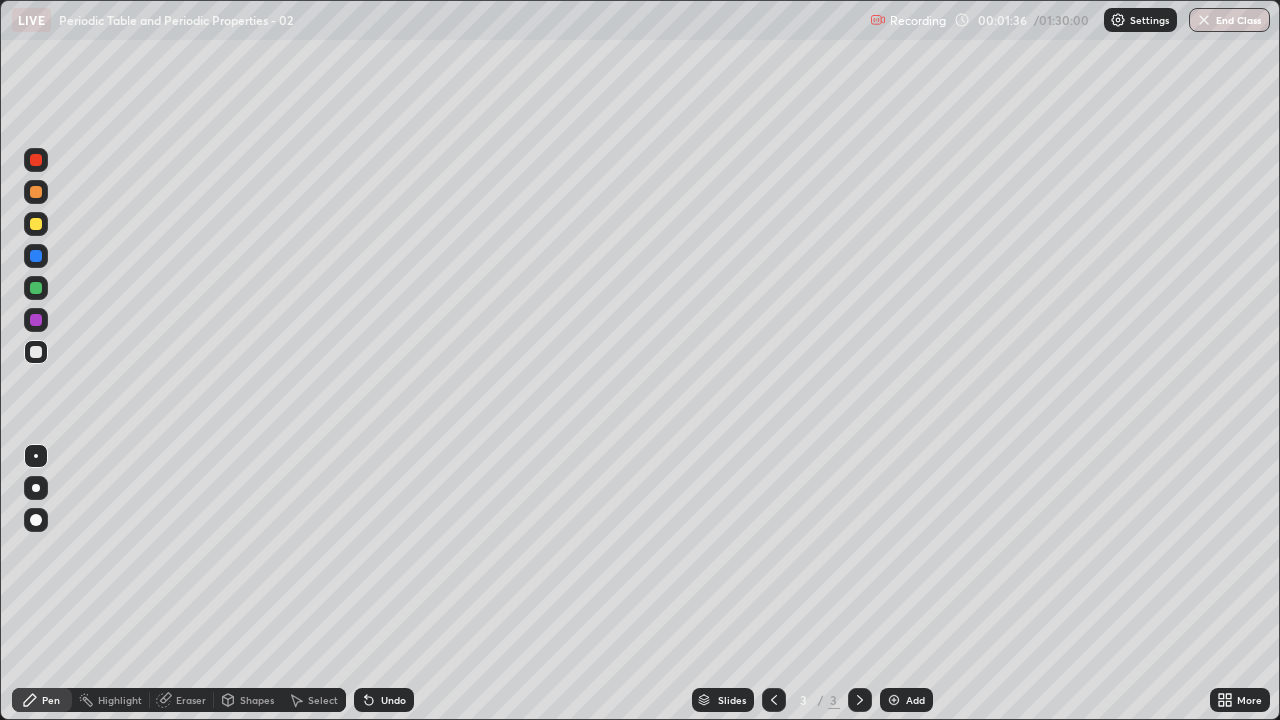 click at bounding box center (36, 224) 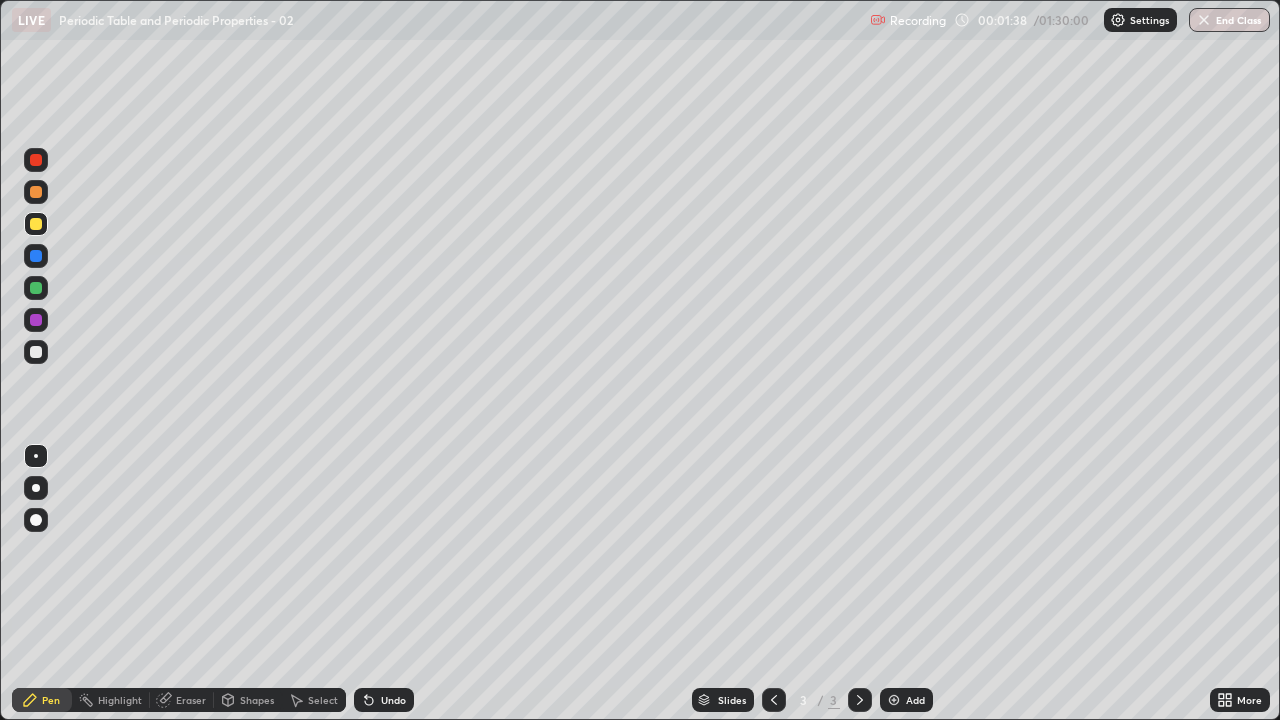 click at bounding box center [36, 520] 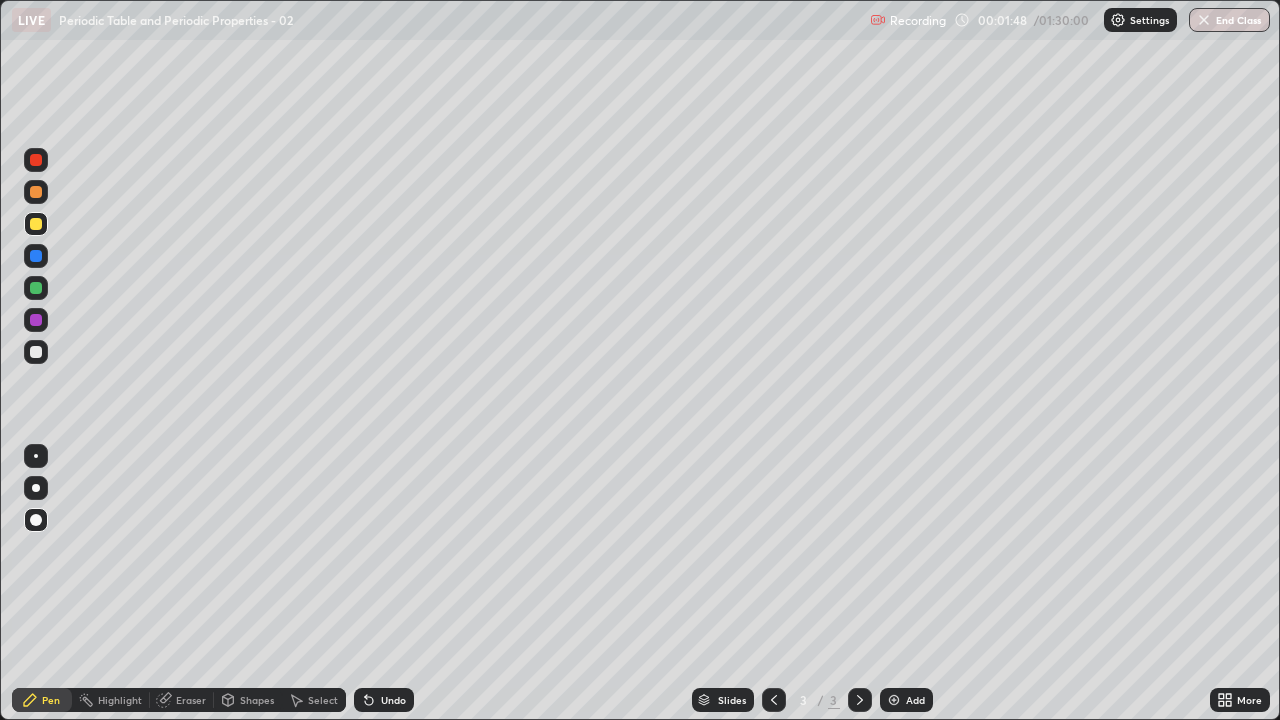 click 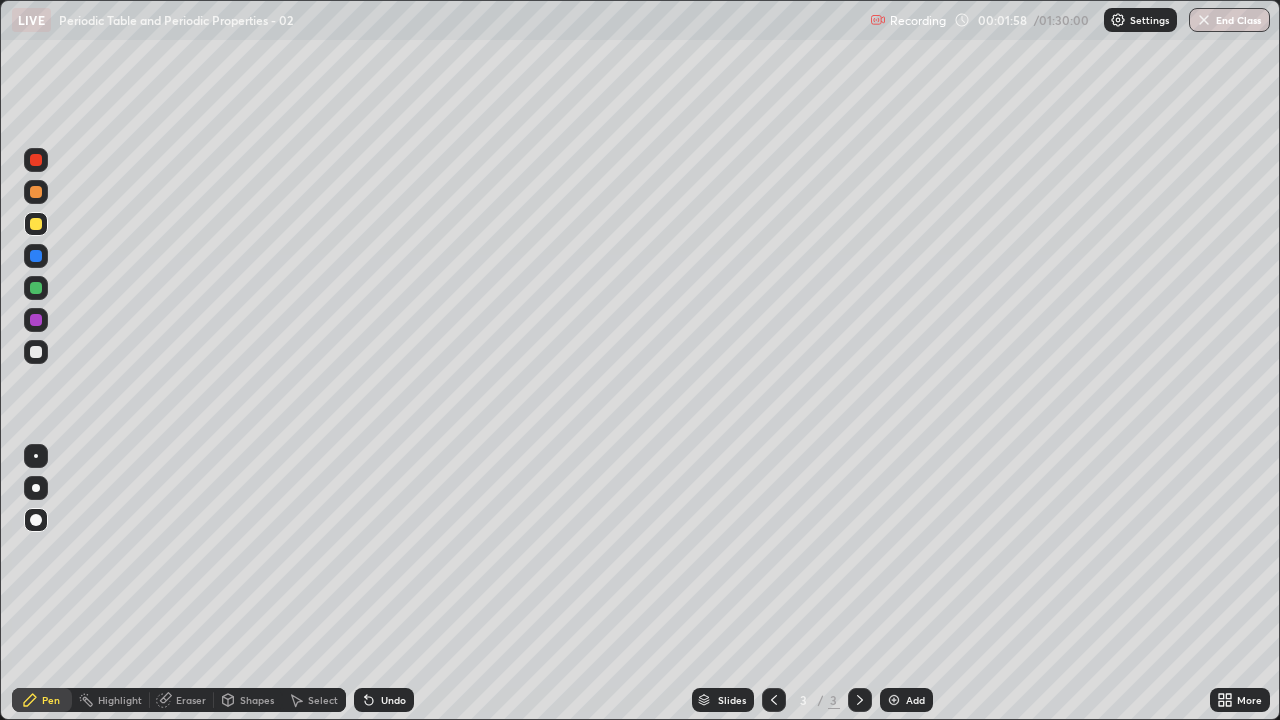 click at bounding box center [36, 352] 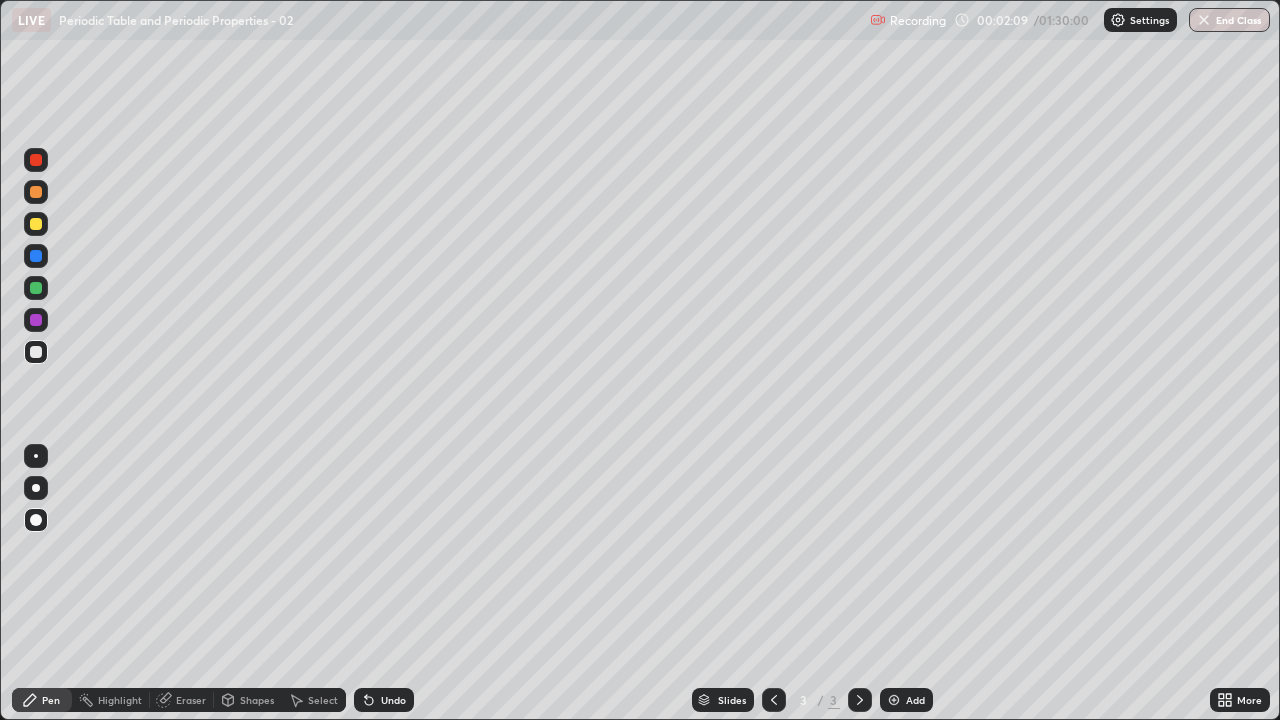click on "Undo" at bounding box center (393, 700) 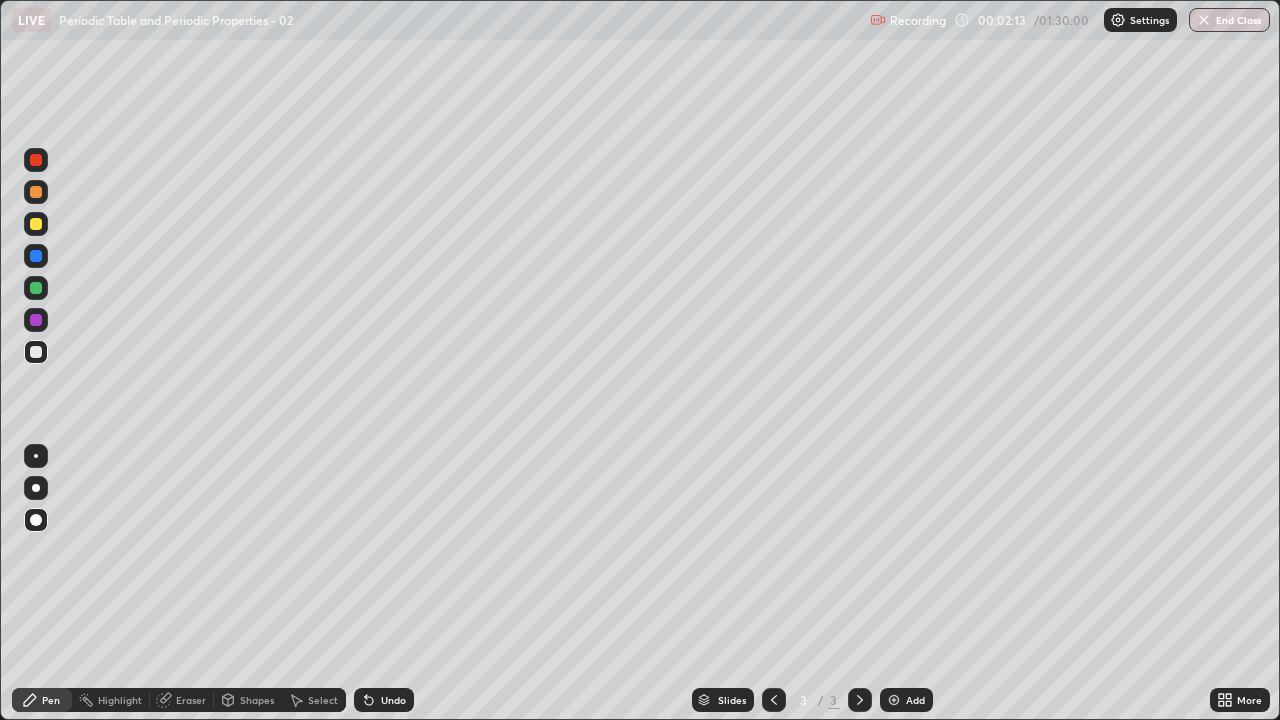 click on "Undo" at bounding box center (393, 700) 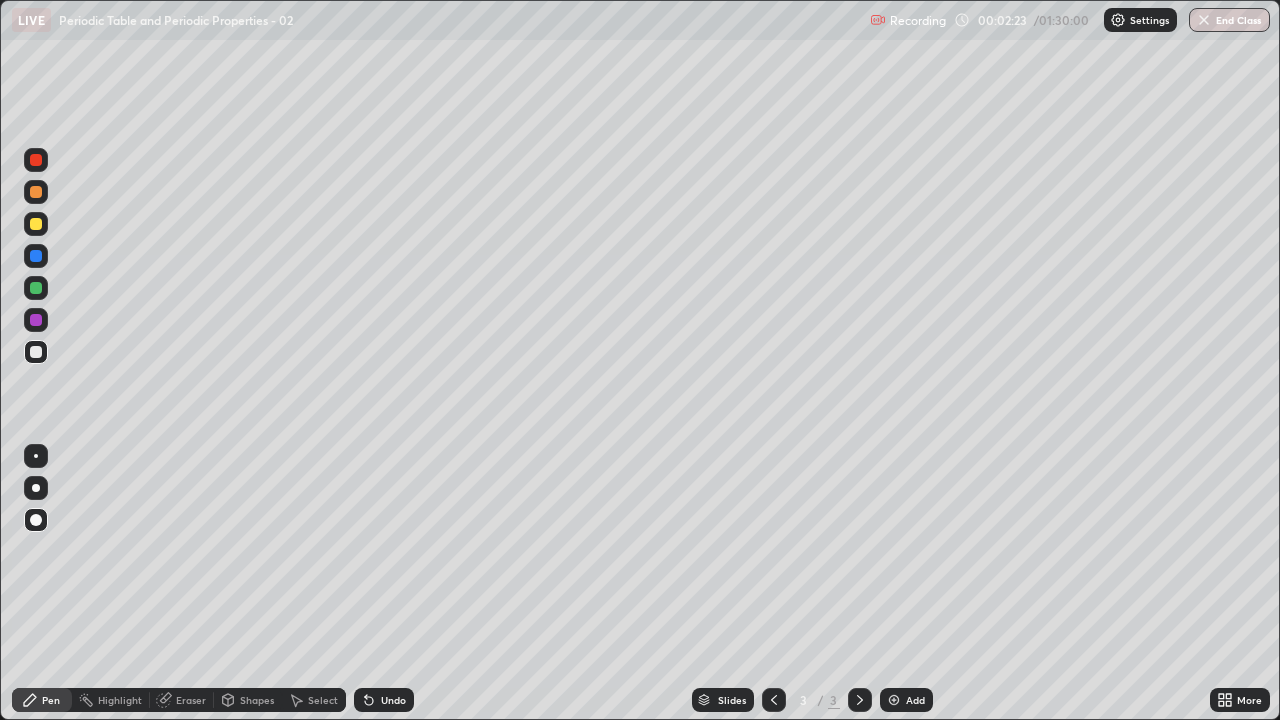 click at bounding box center (36, 224) 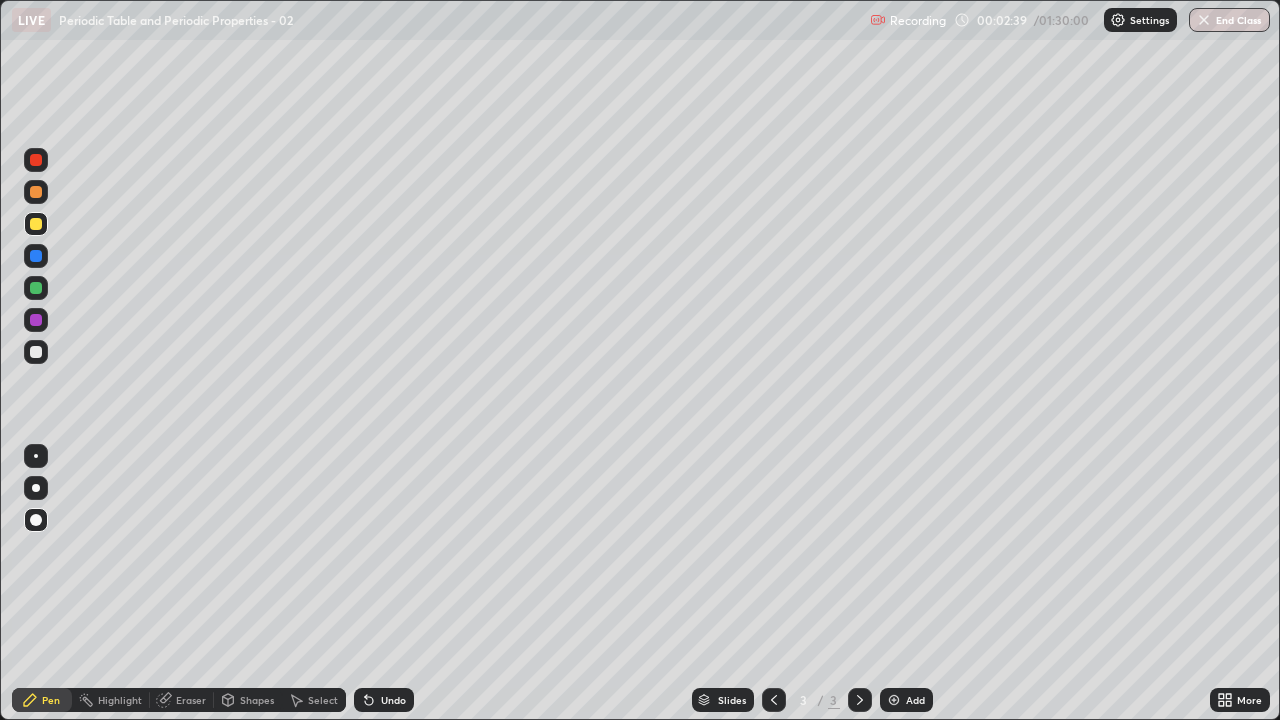 click at bounding box center (36, 352) 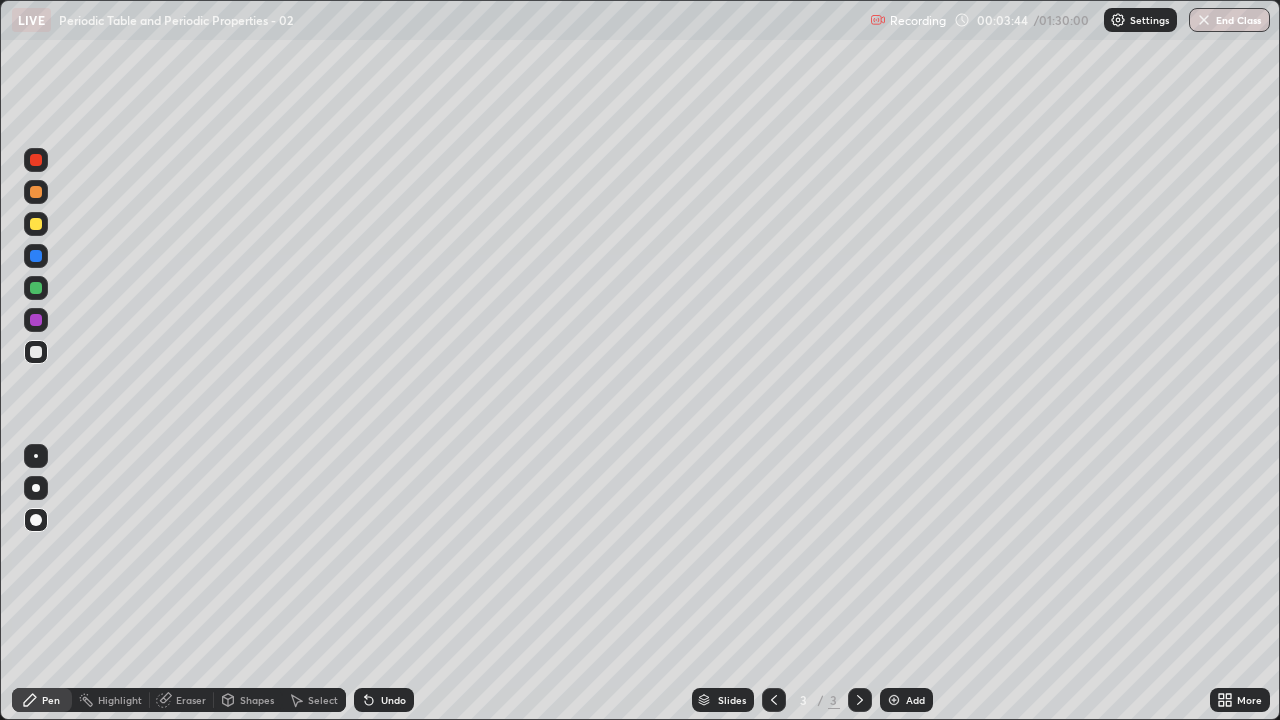 click at bounding box center (36, 288) 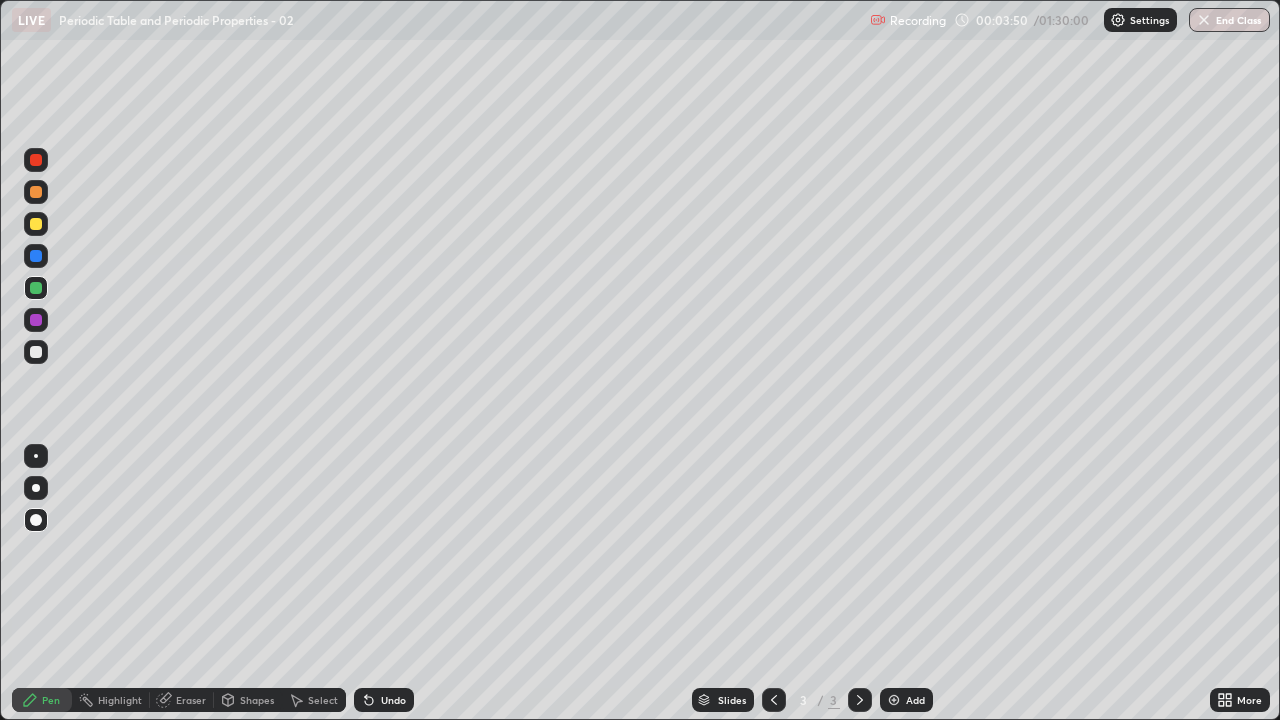 click 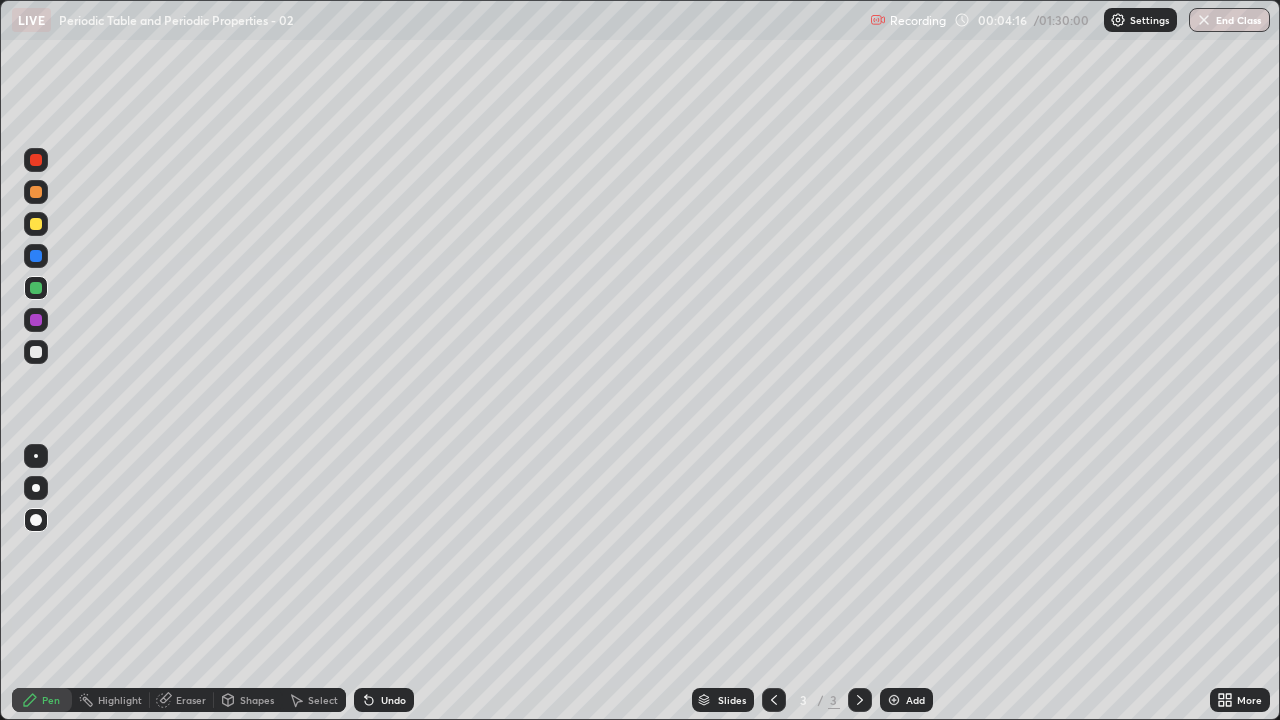 click at bounding box center (36, 224) 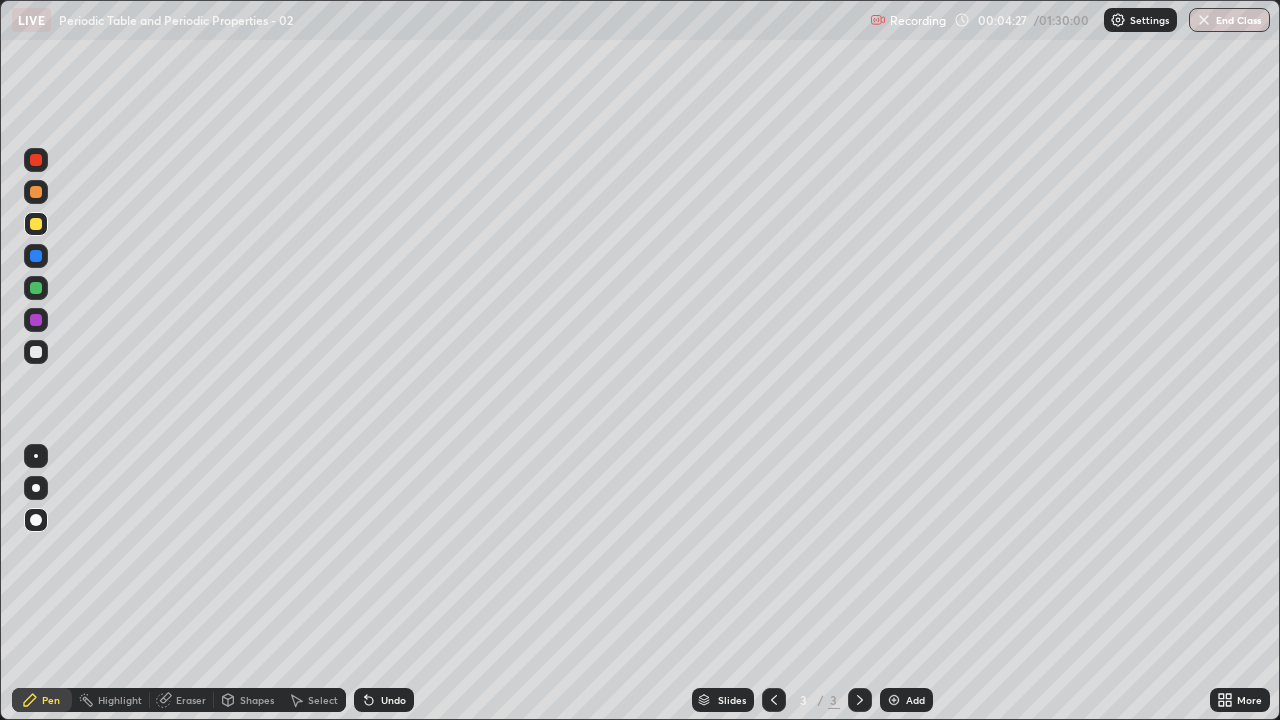 click at bounding box center [36, 192] 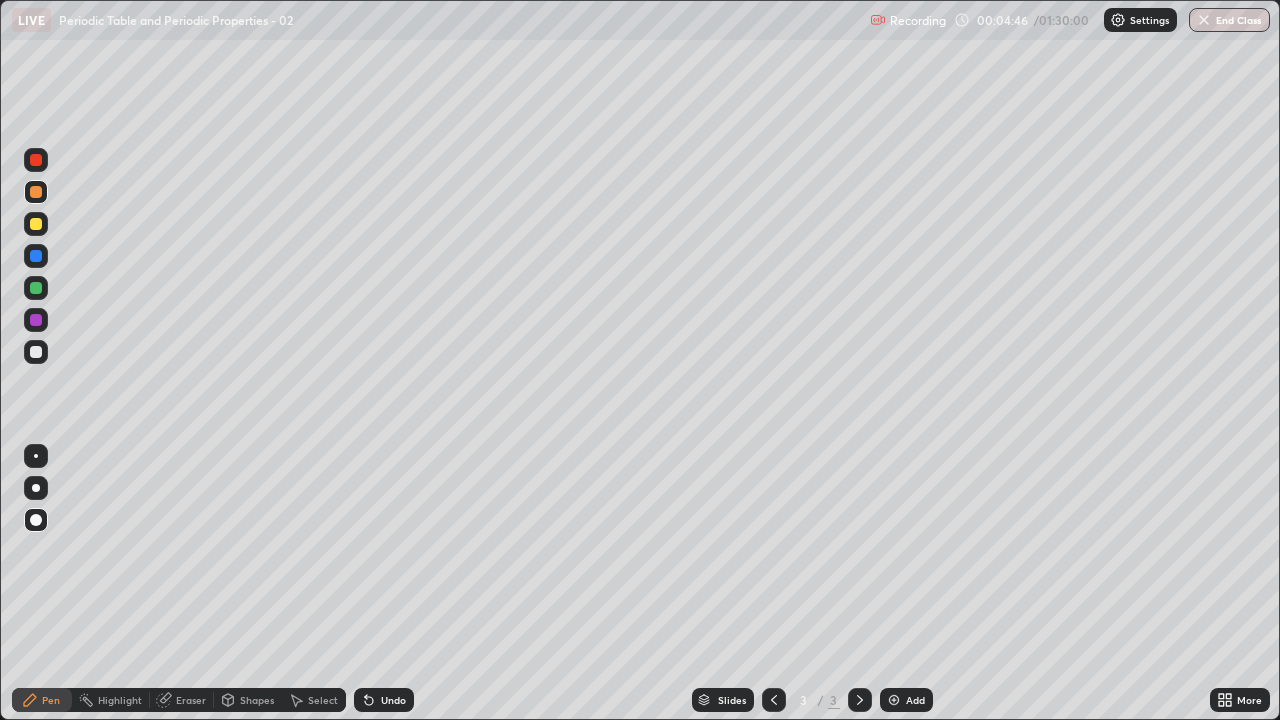 click at bounding box center [36, 224] 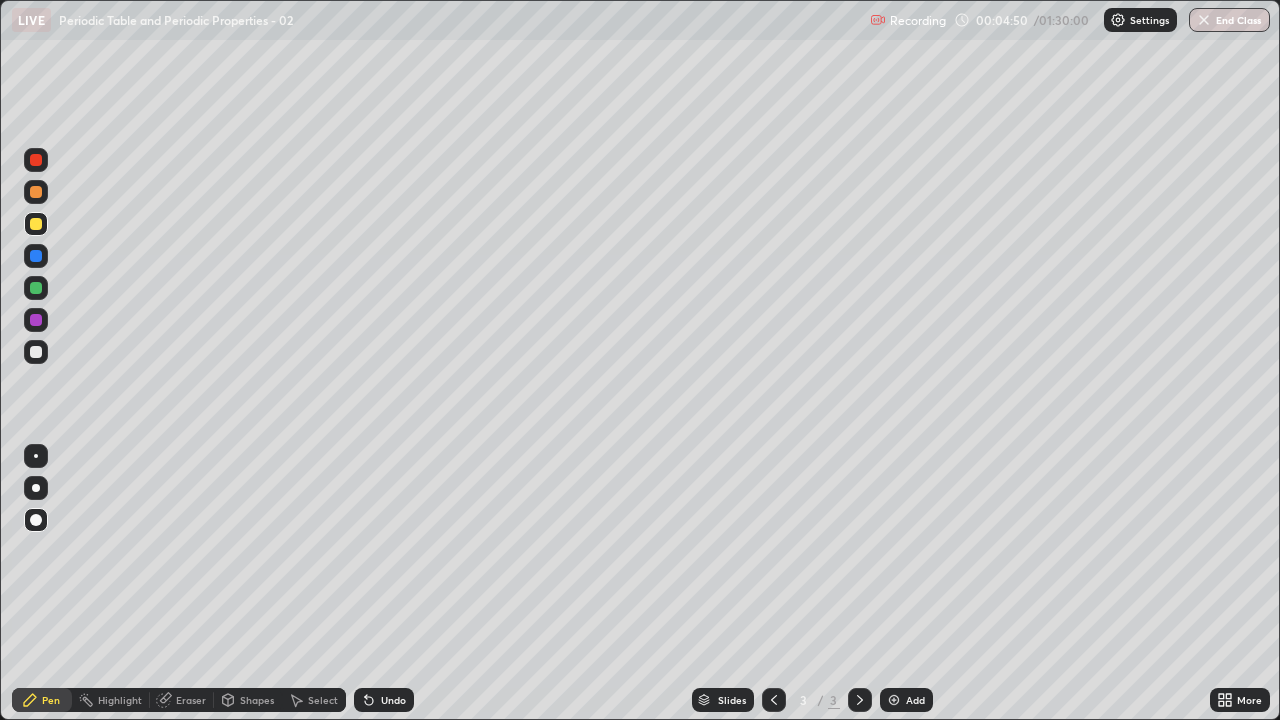 click at bounding box center (36, 352) 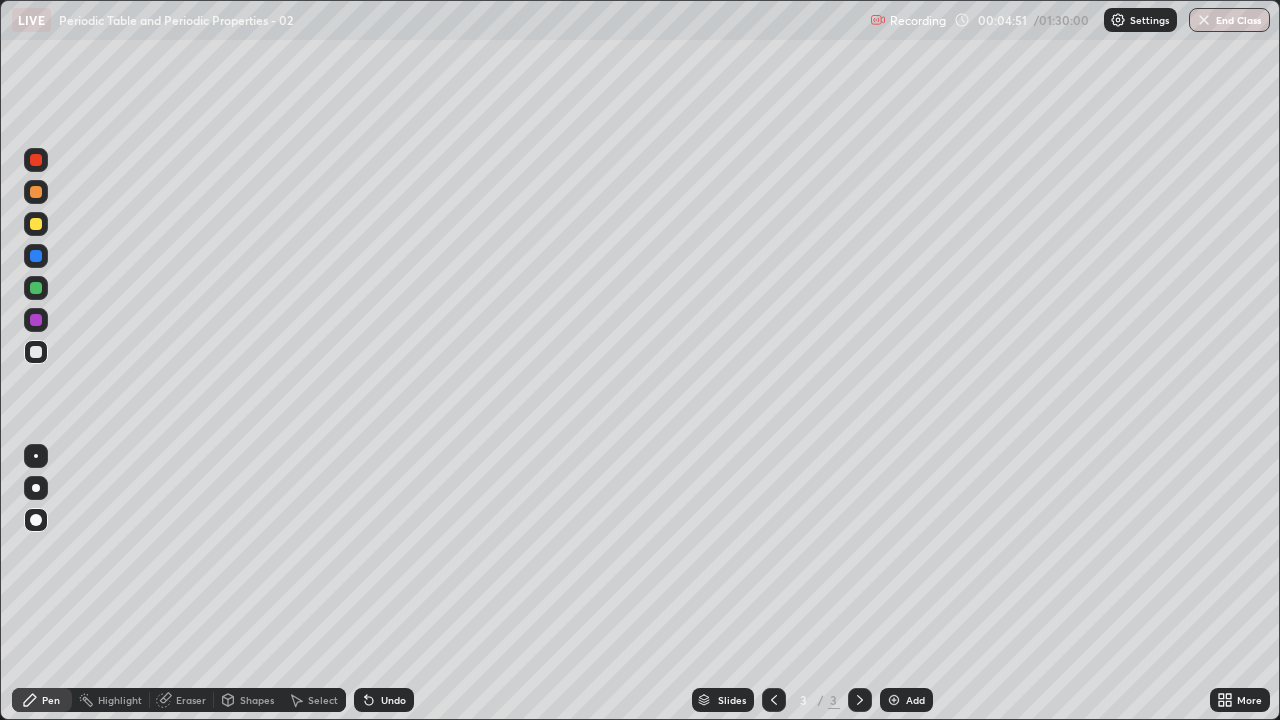 click 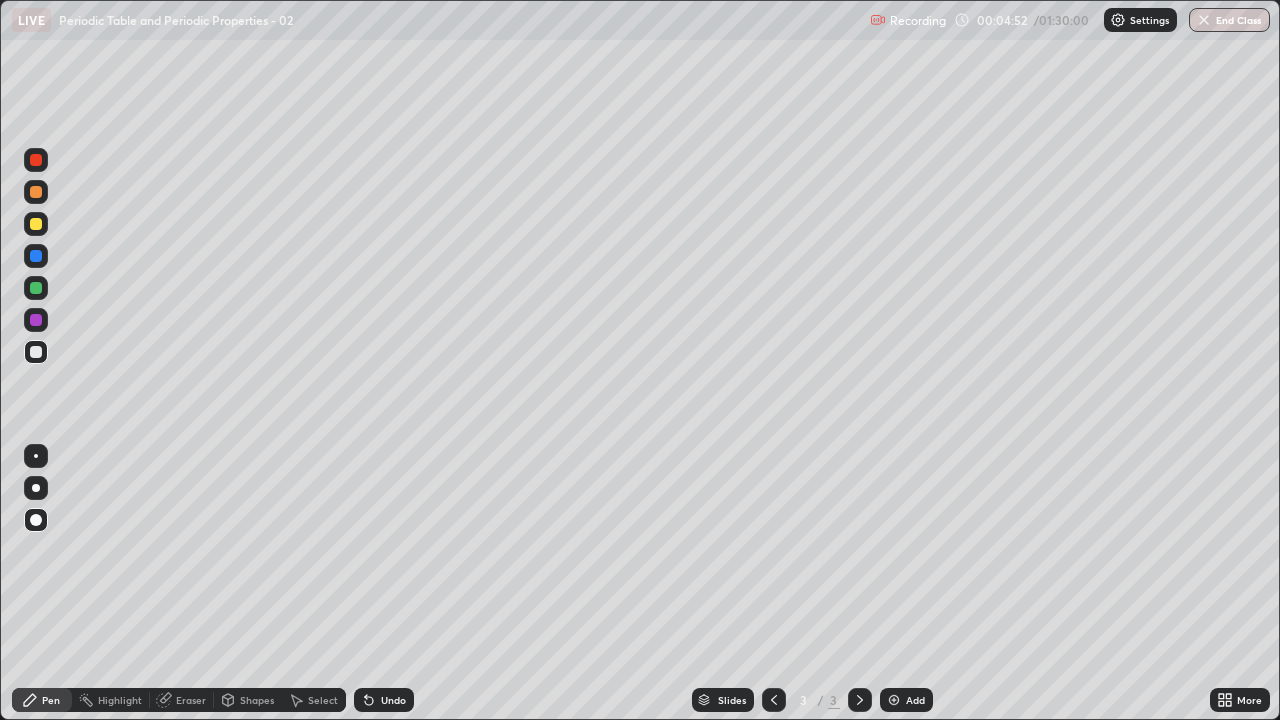 click on "Undo" at bounding box center (384, 700) 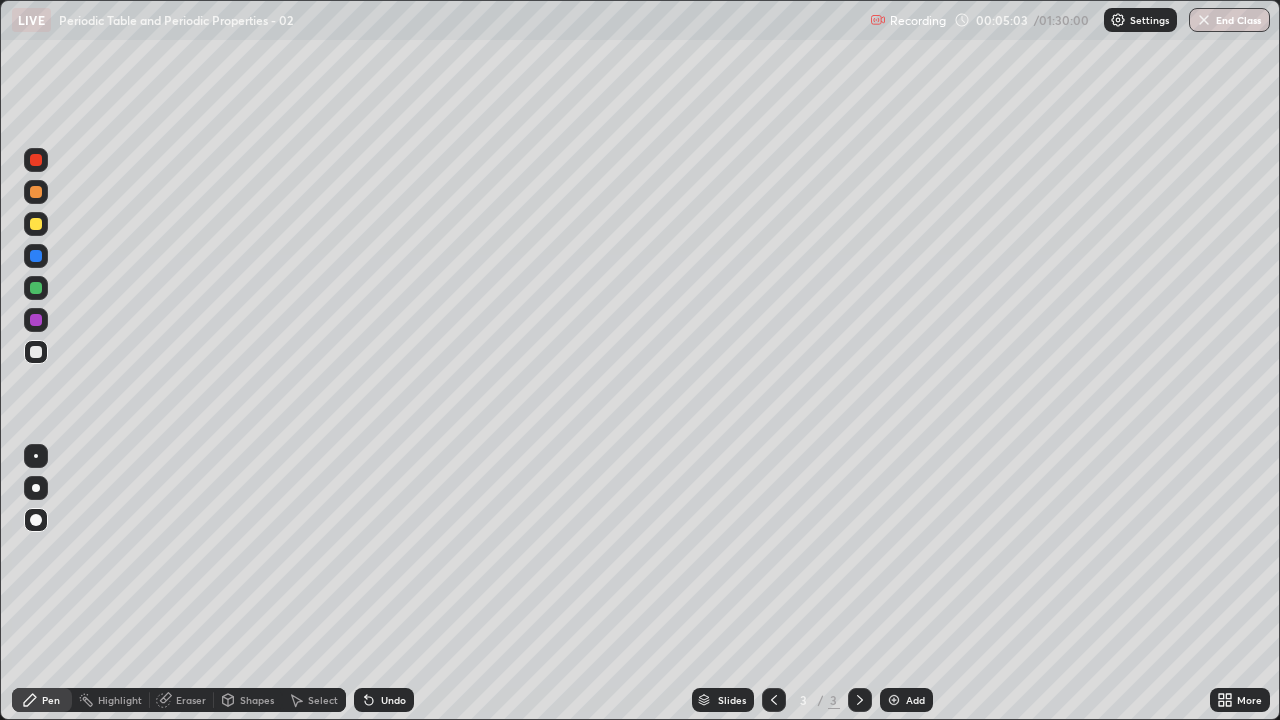 click on "Undo" at bounding box center [393, 700] 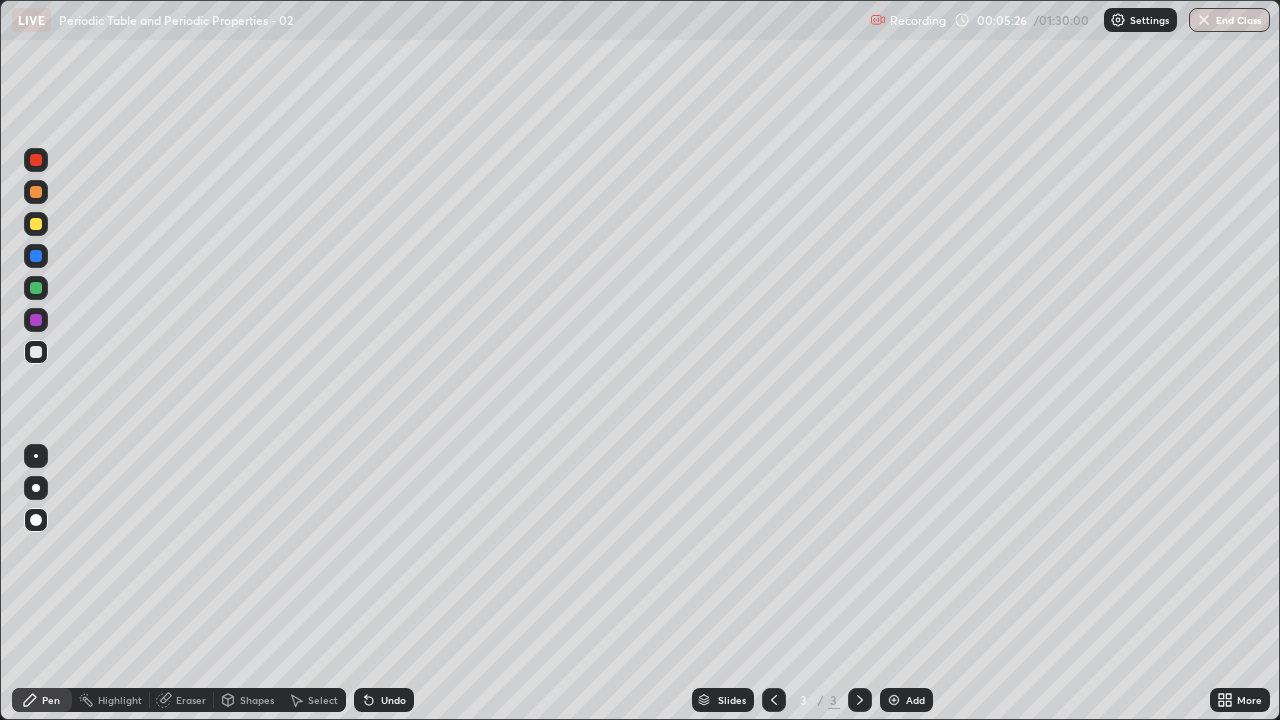 click at bounding box center (894, 700) 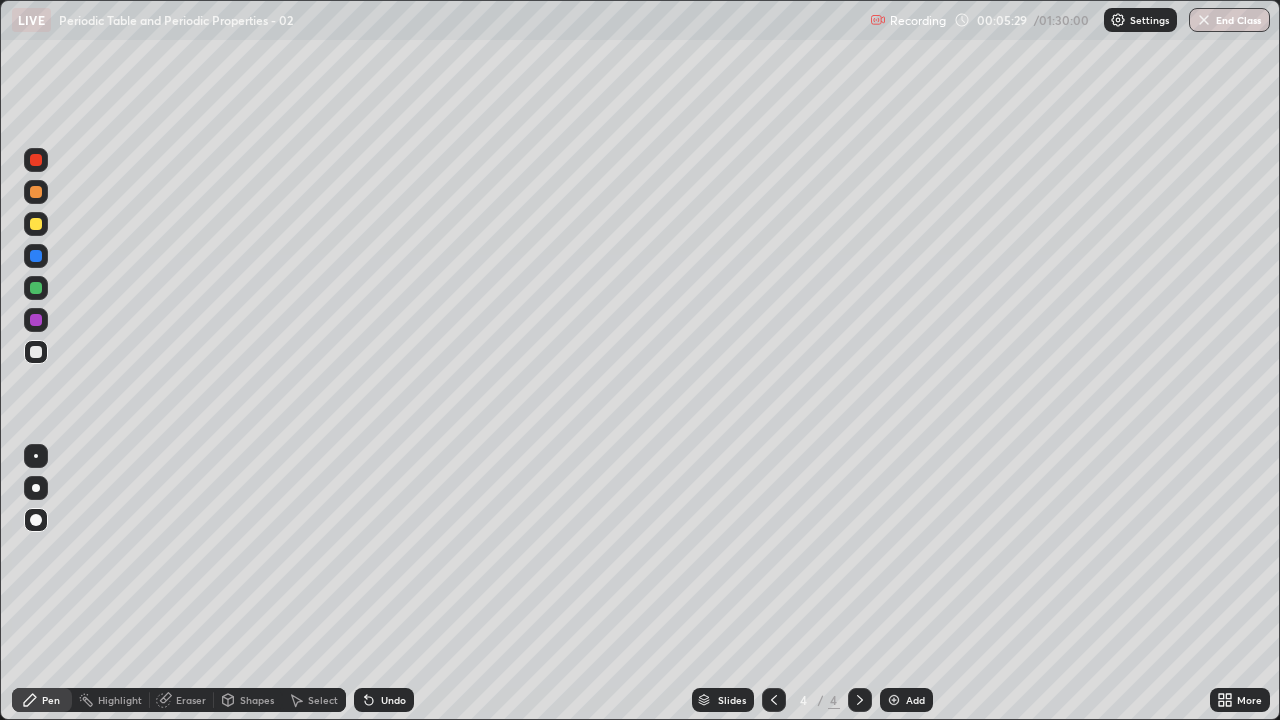 click at bounding box center [36, 192] 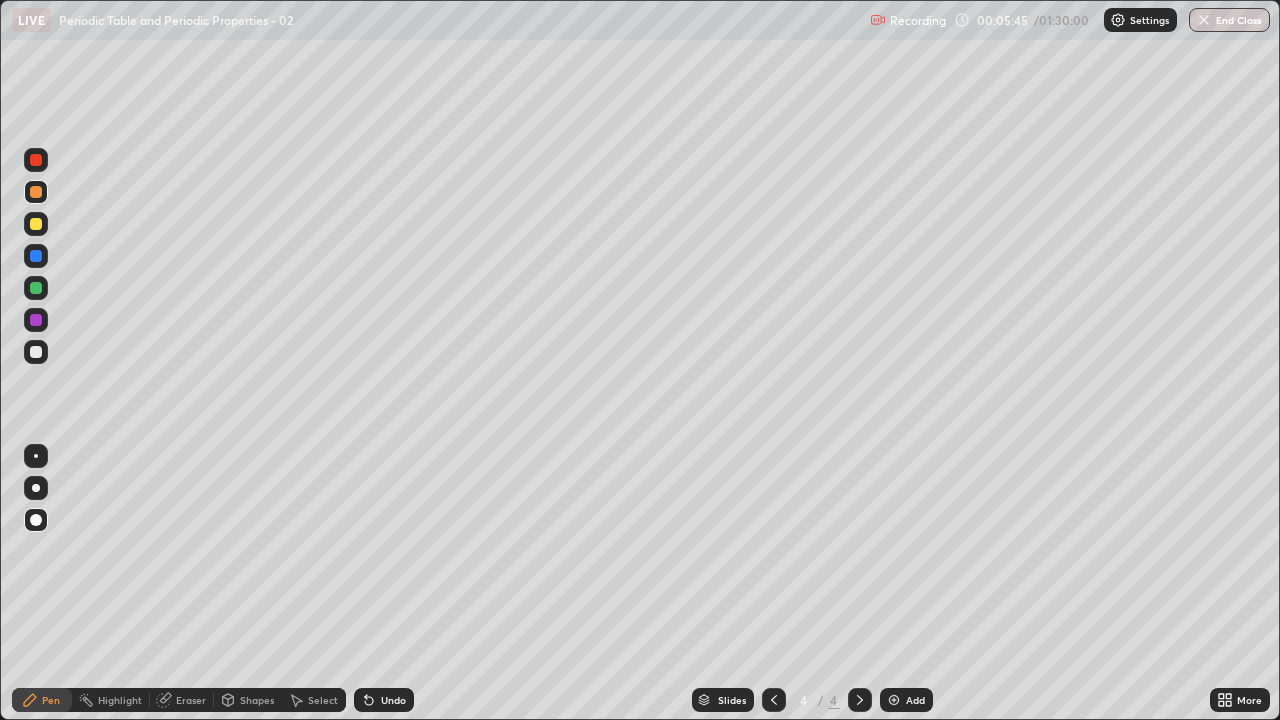 click at bounding box center (774, 700) 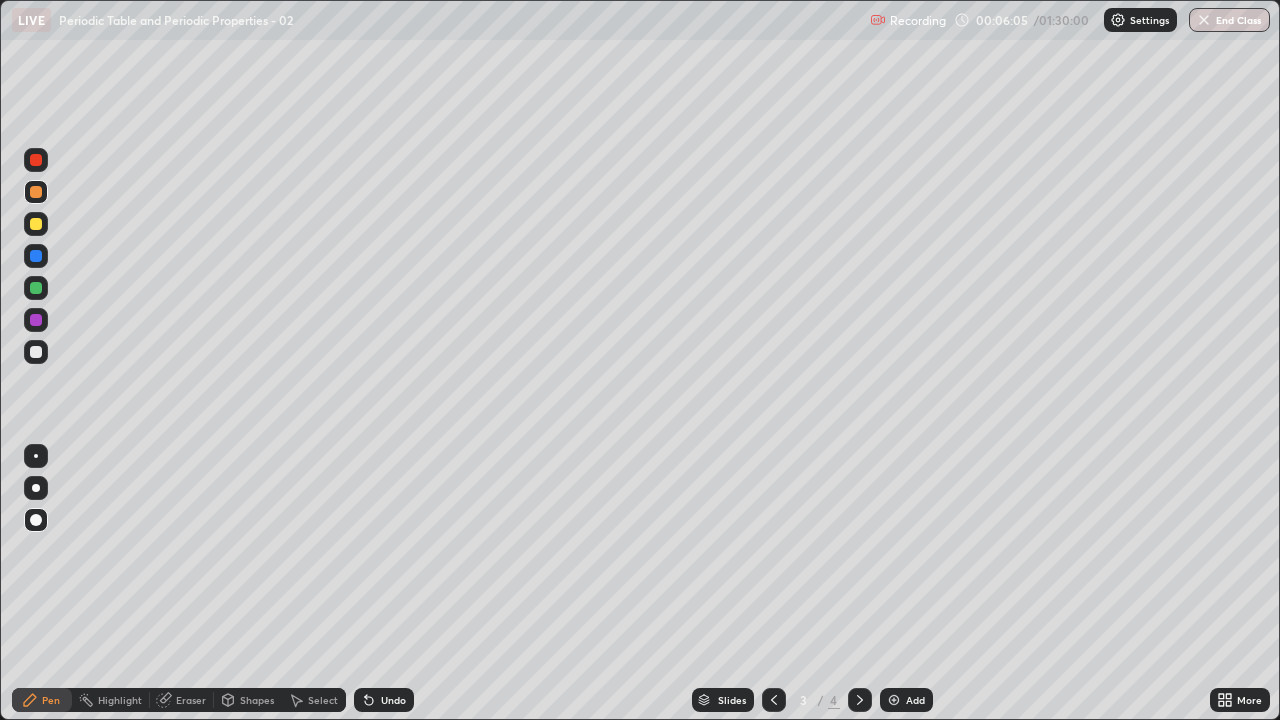 click on "Undo" at bounding box center [384, 700] 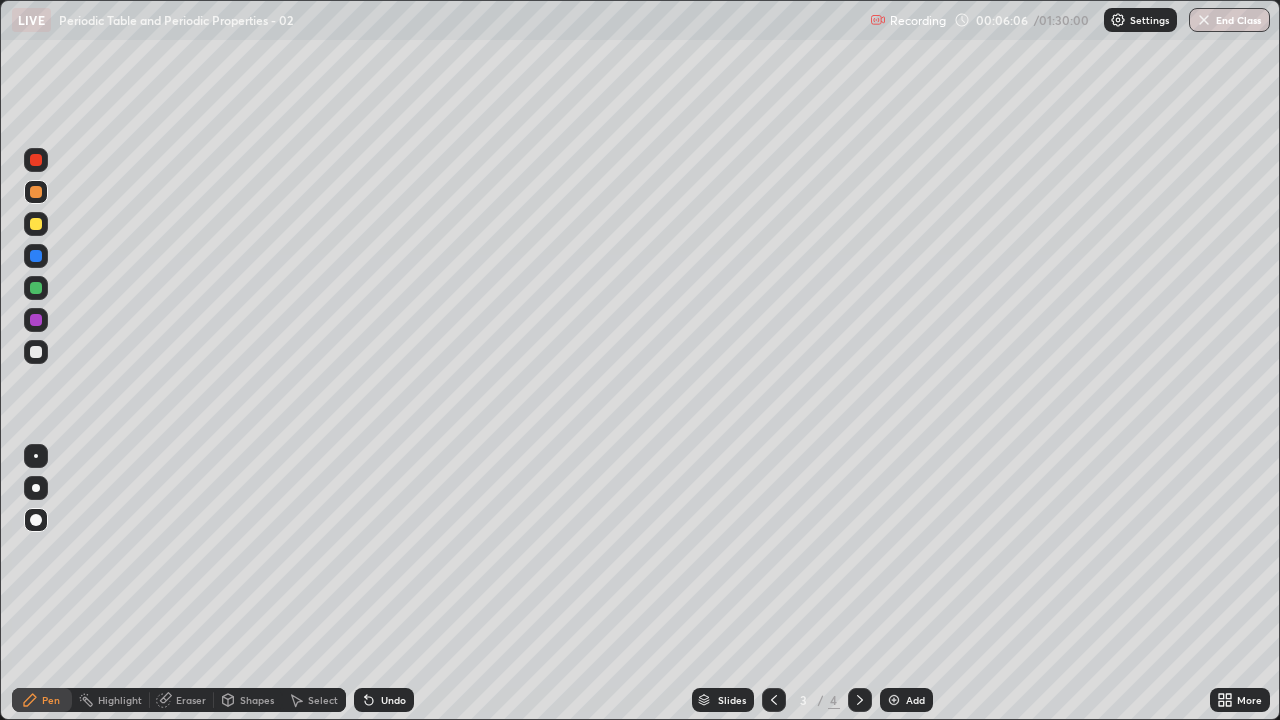 click on "Undo" at bounding box center [393, 700] 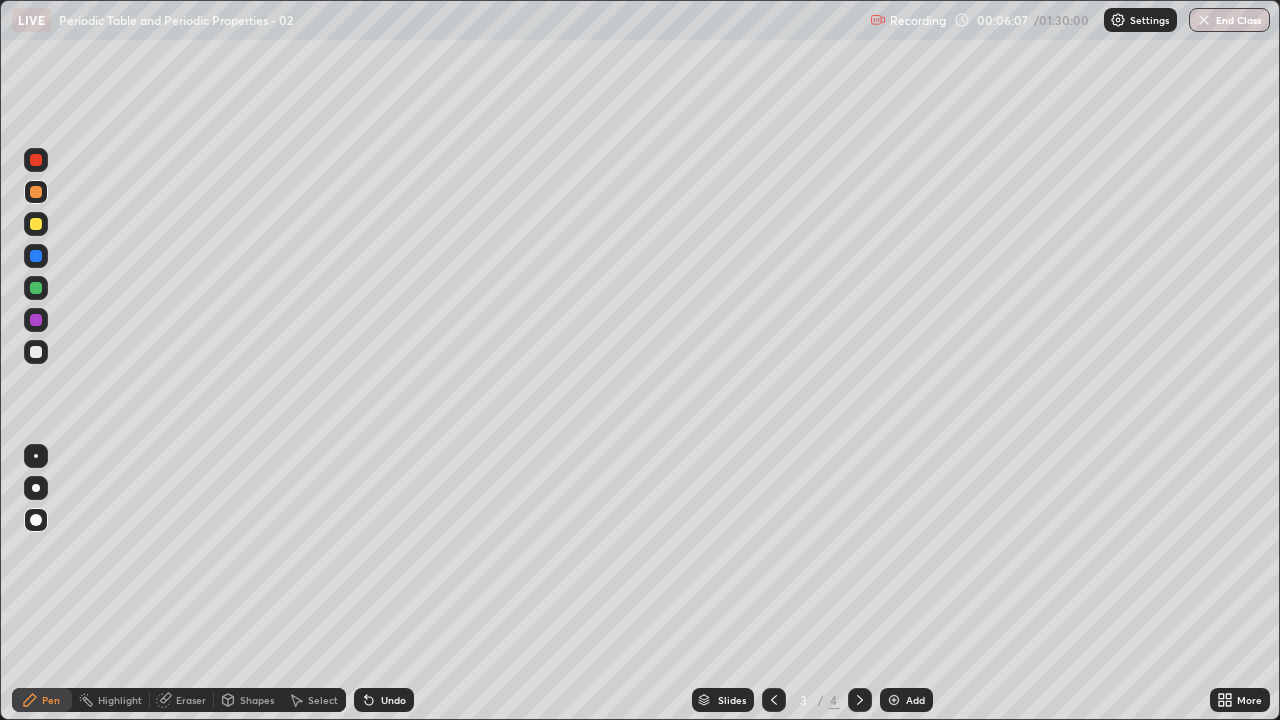 click on "Undo" at bounding box center [384, 700] 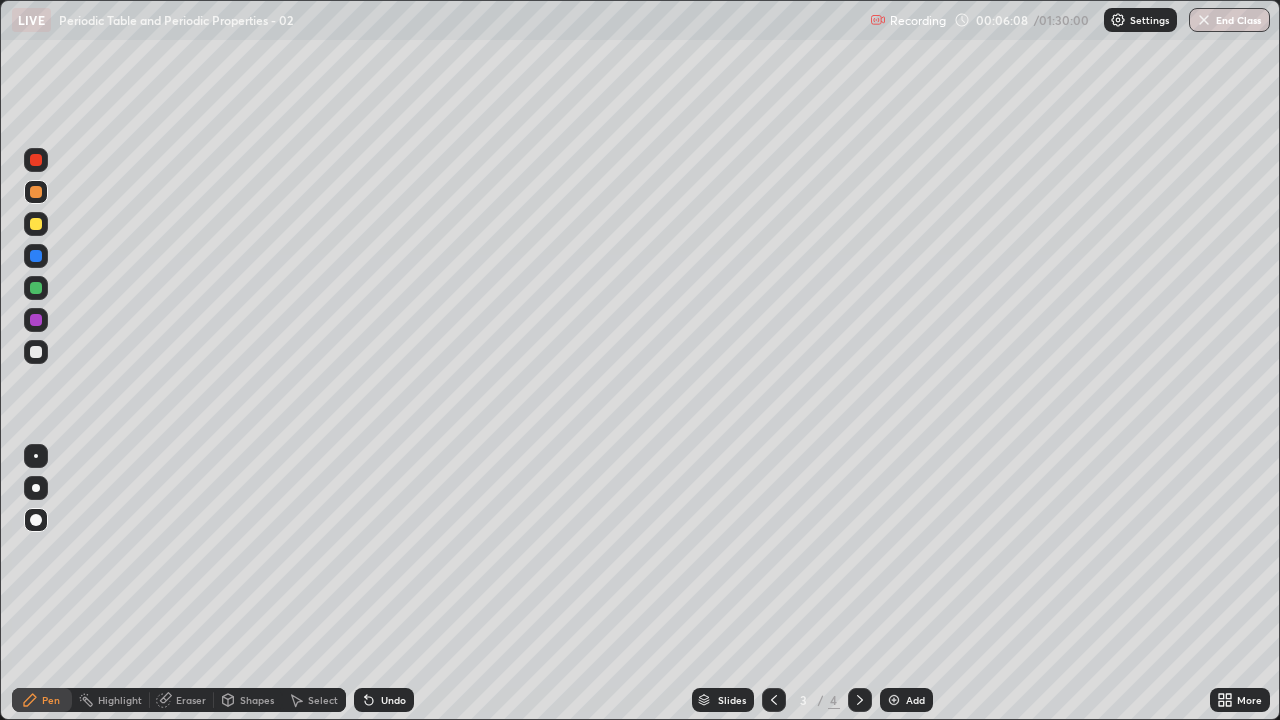 click on "Undo" at bounding box center (384, 700) 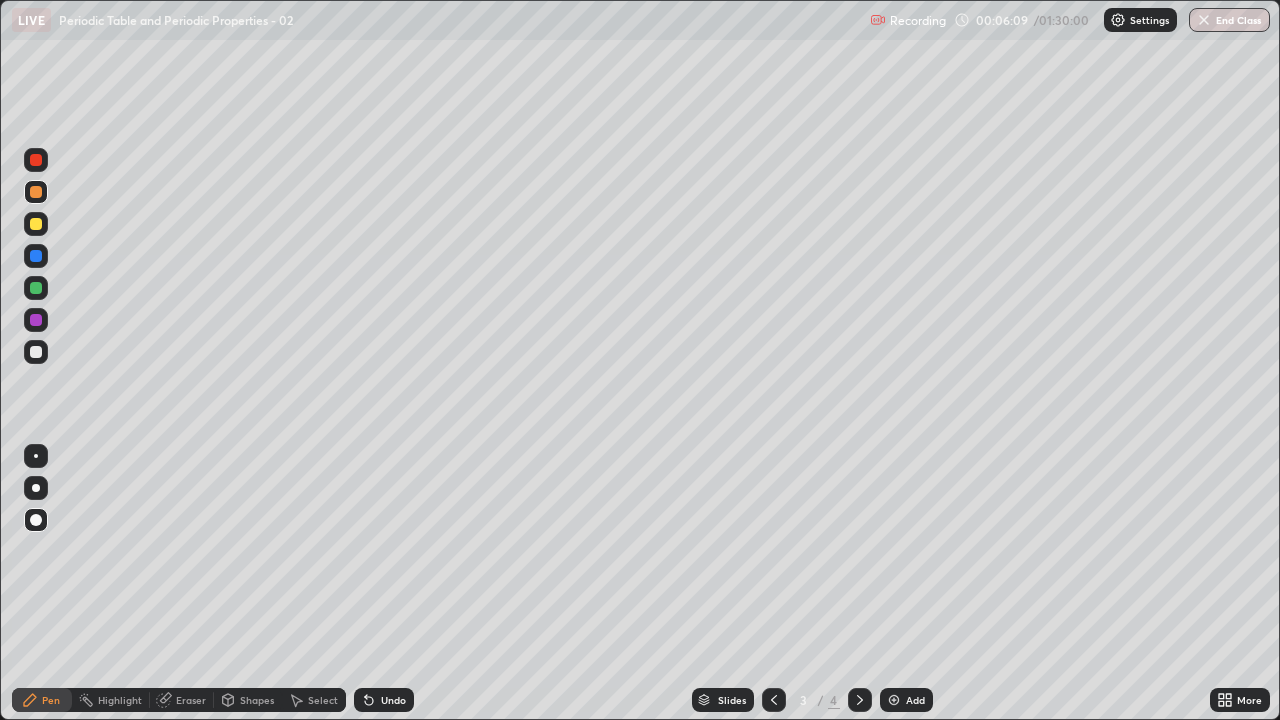 click on "Undo" at bounding box center [384, 700] 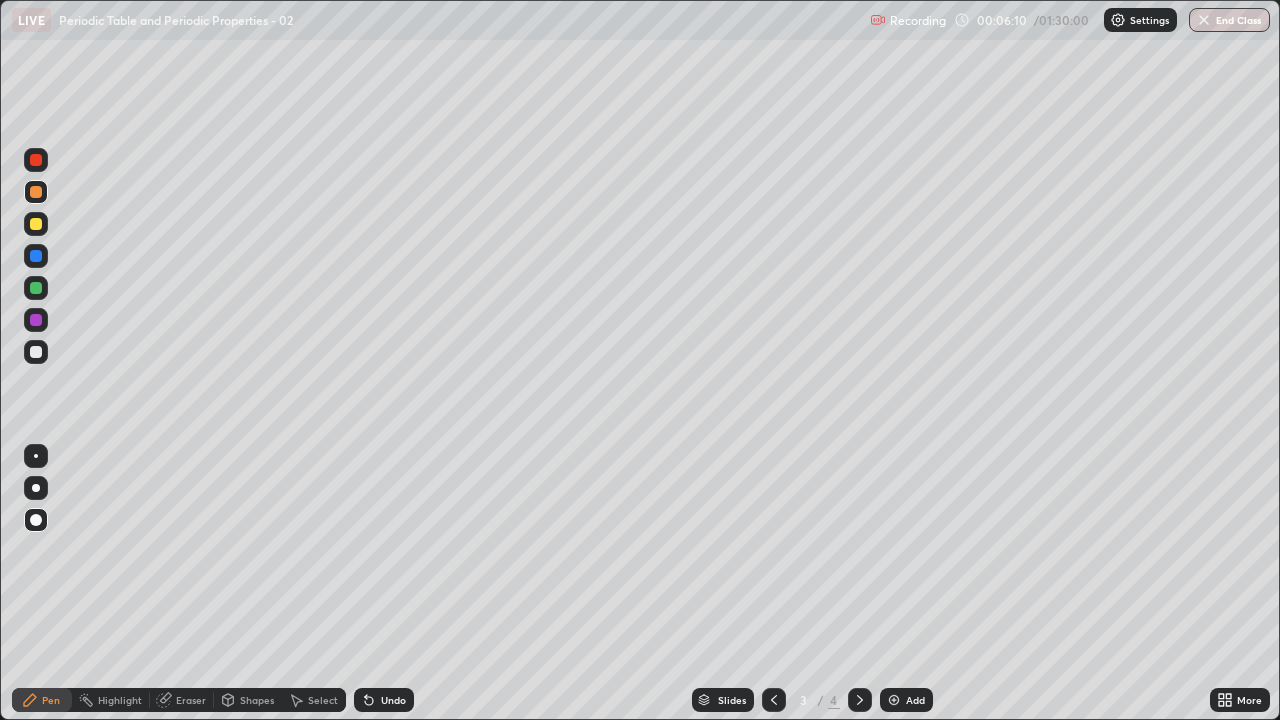 click on "Undo" at bounding box center (384, 700) 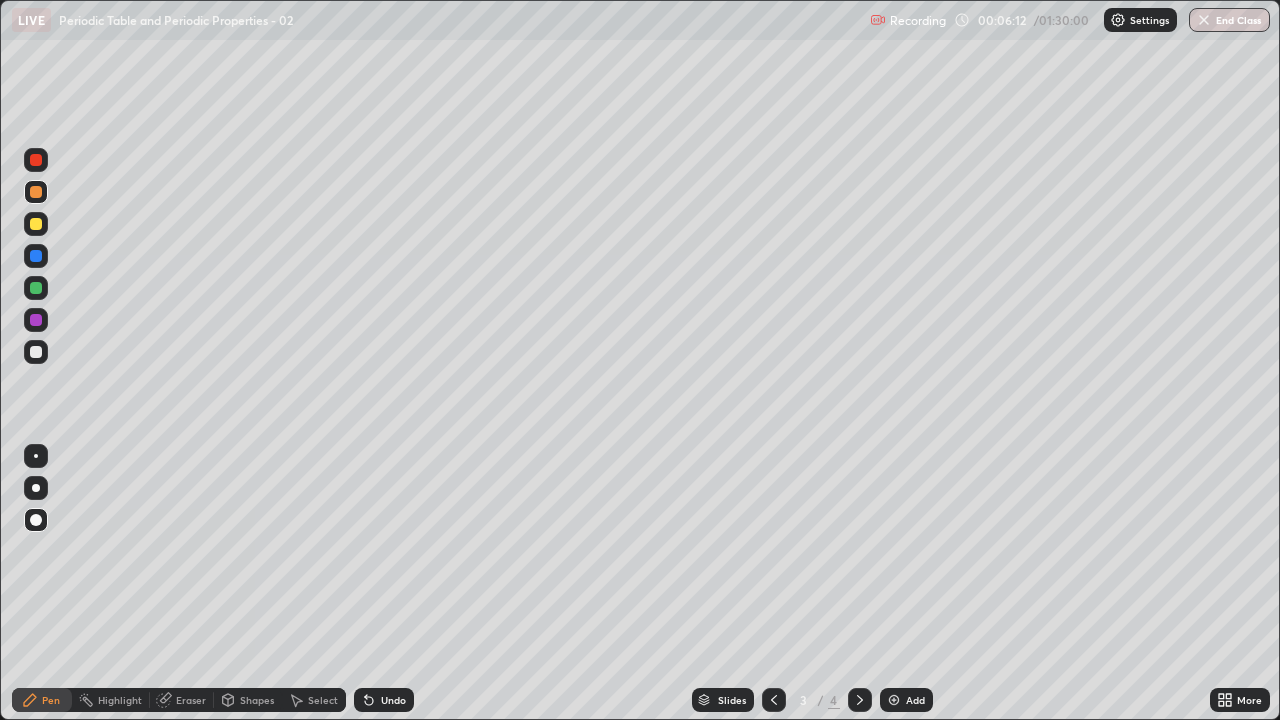 click 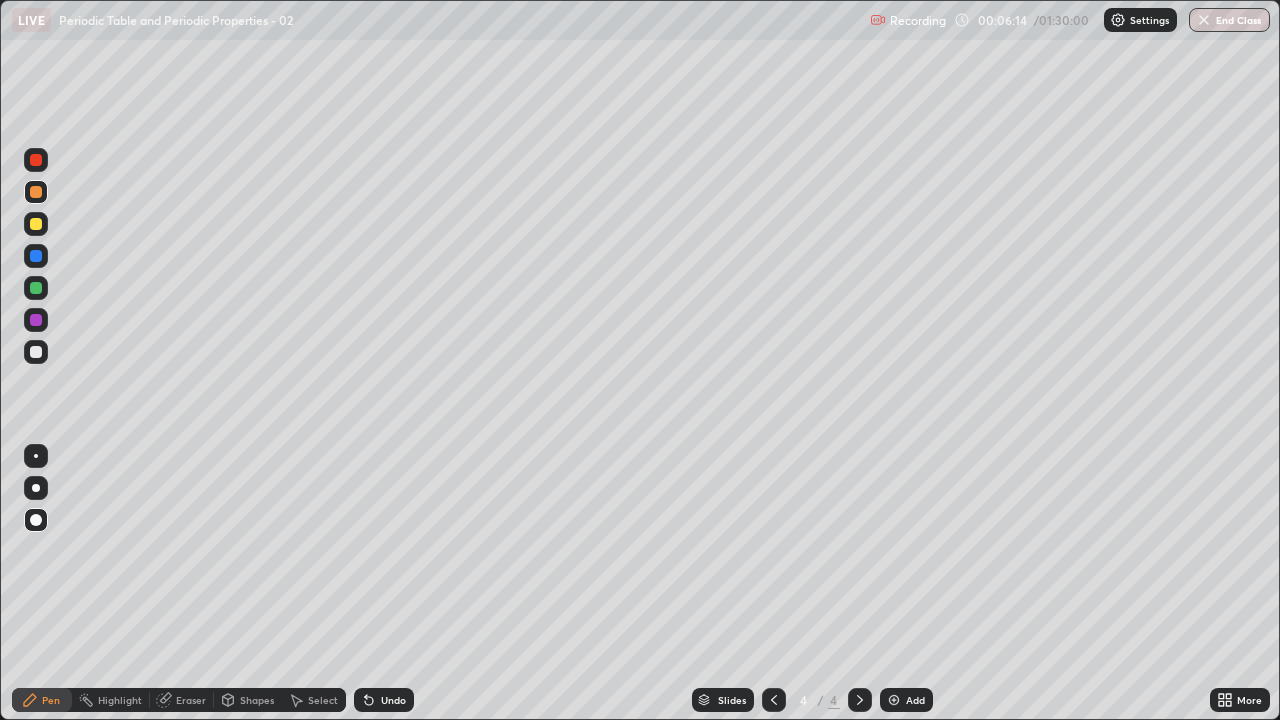 click at bounding box center [36, 224] 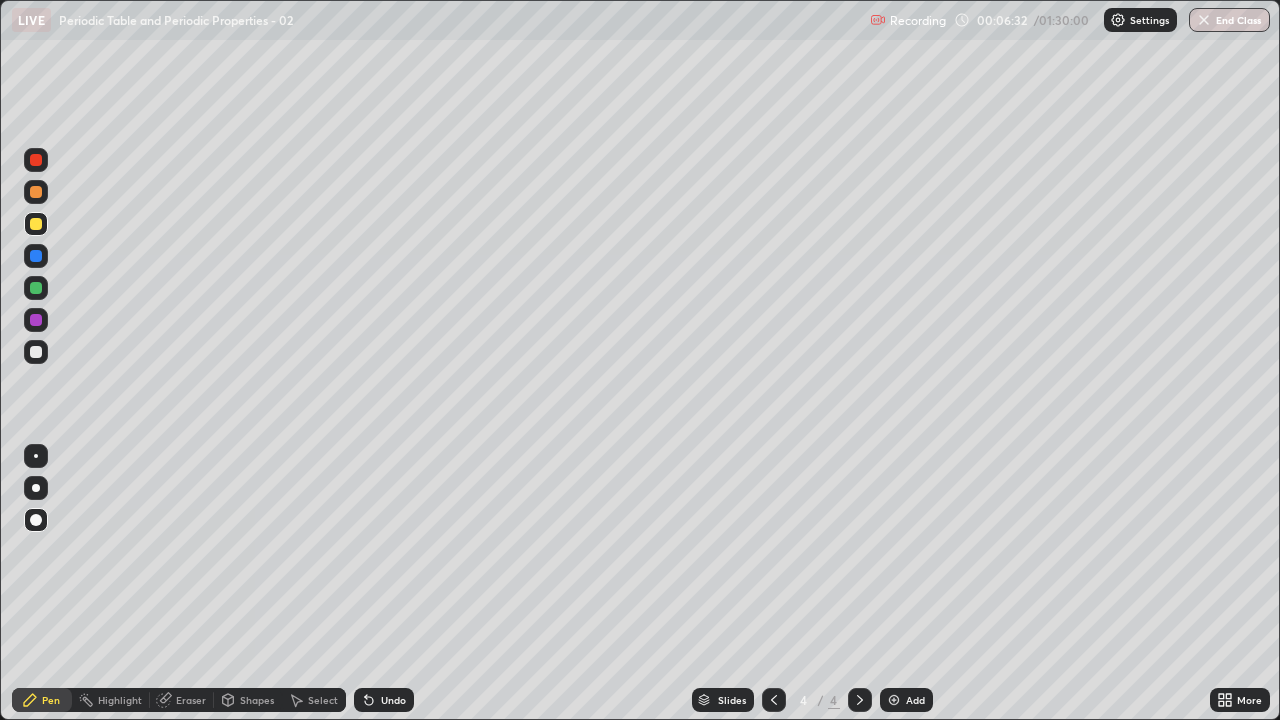 click at bounding box center [36, 288] 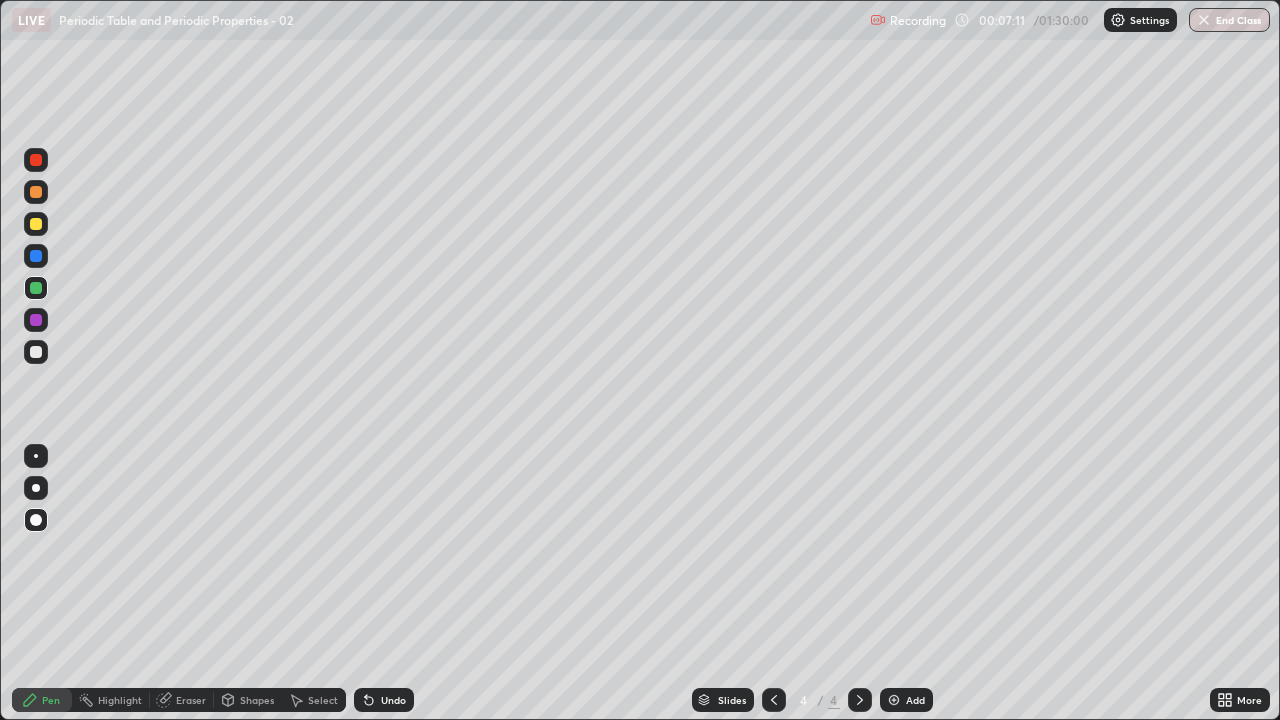click at bounding box center [36, 224] 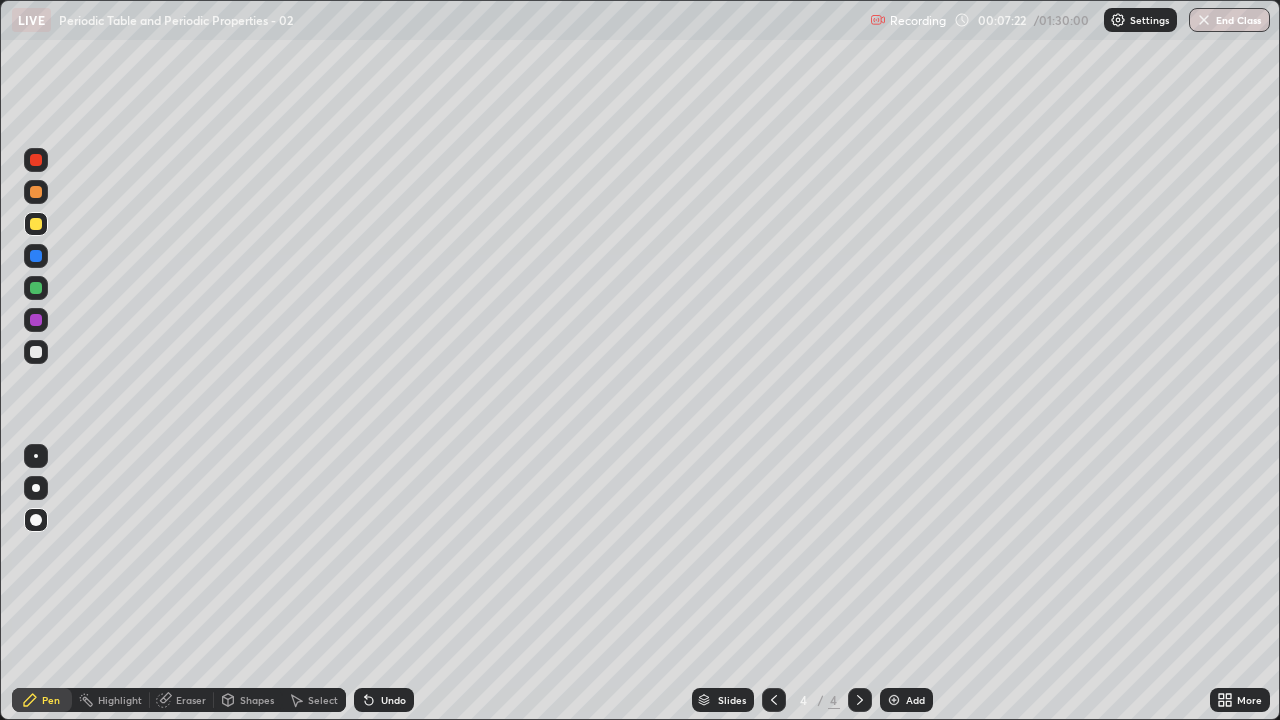 click at bounding box center [36, 288] 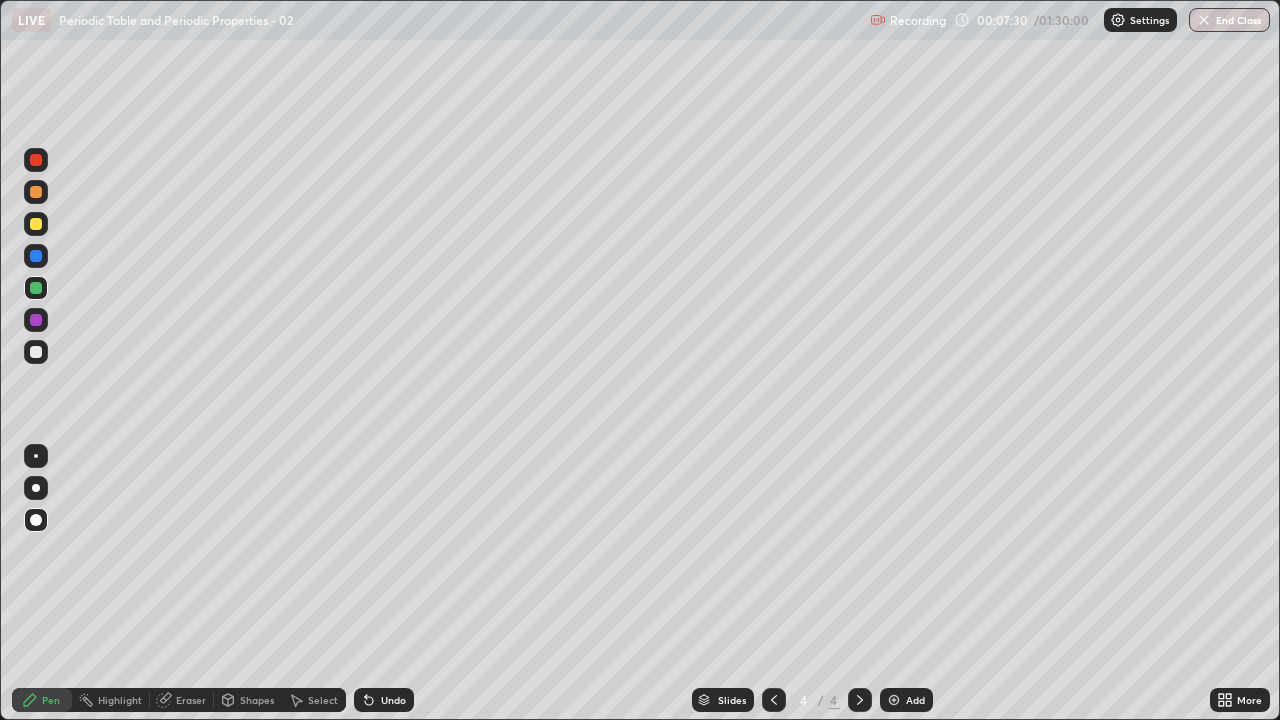 click on "Undo" at bounding box center [393, 700] 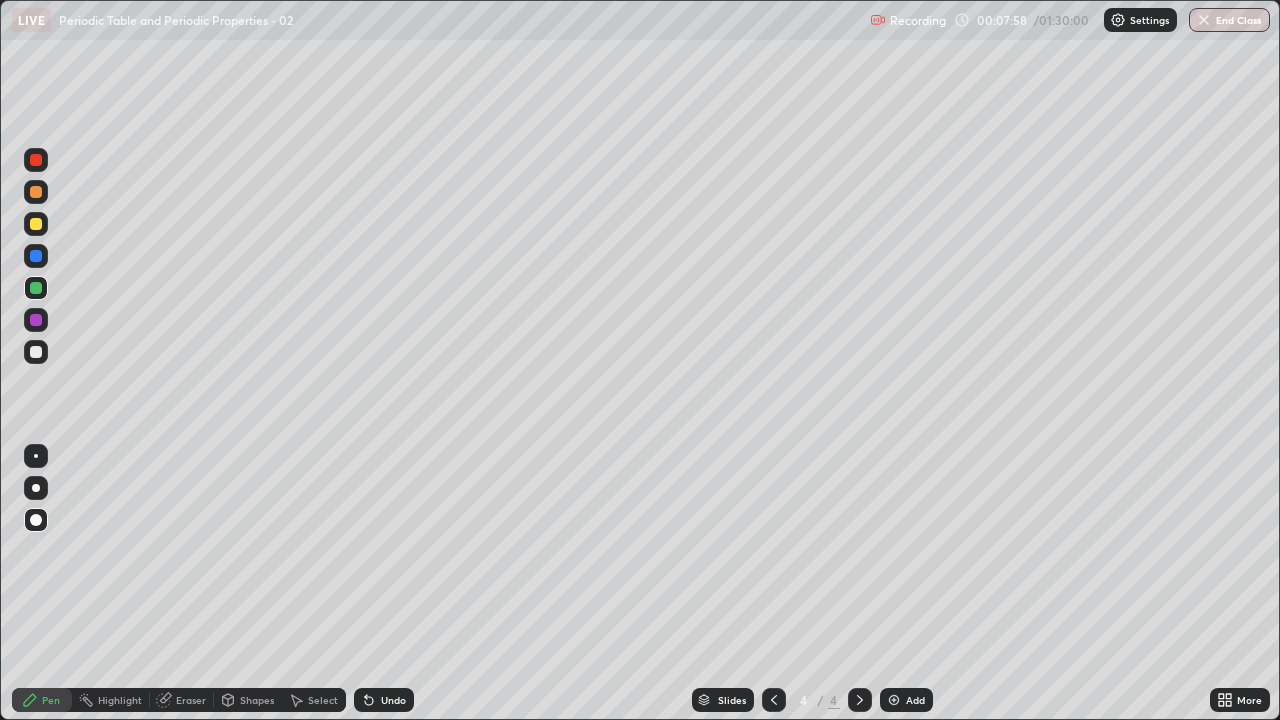 click 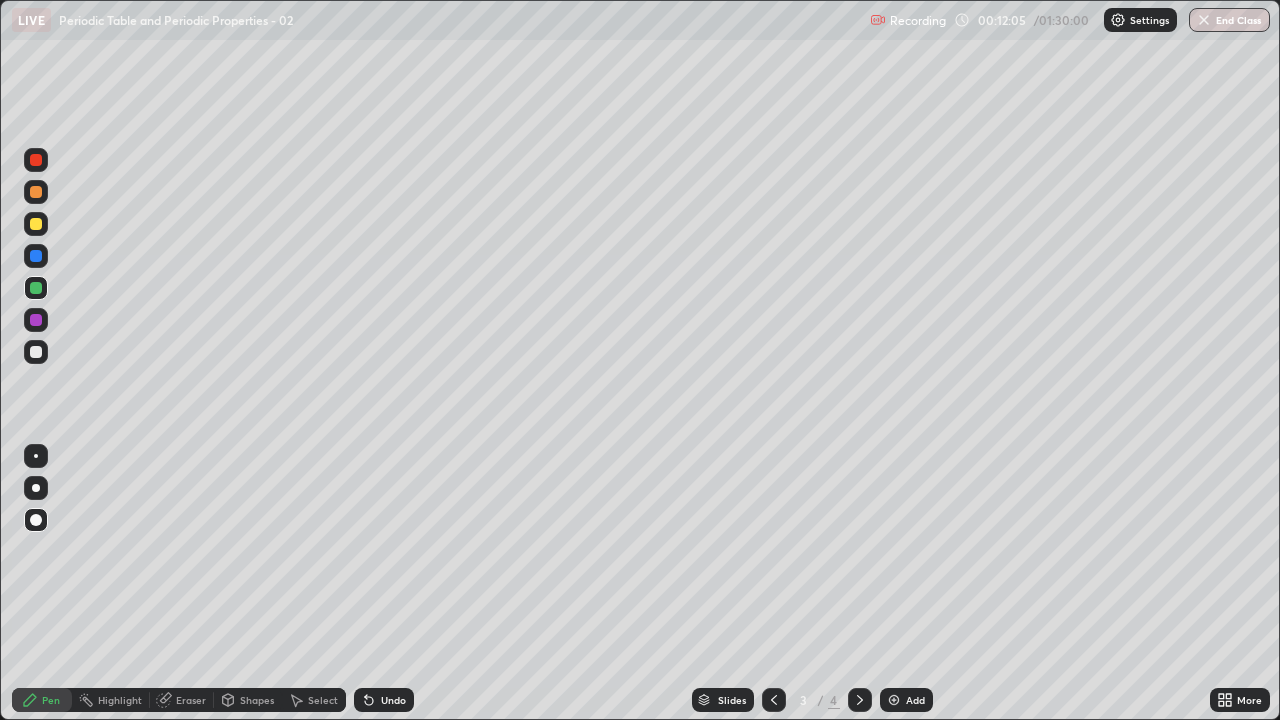 click 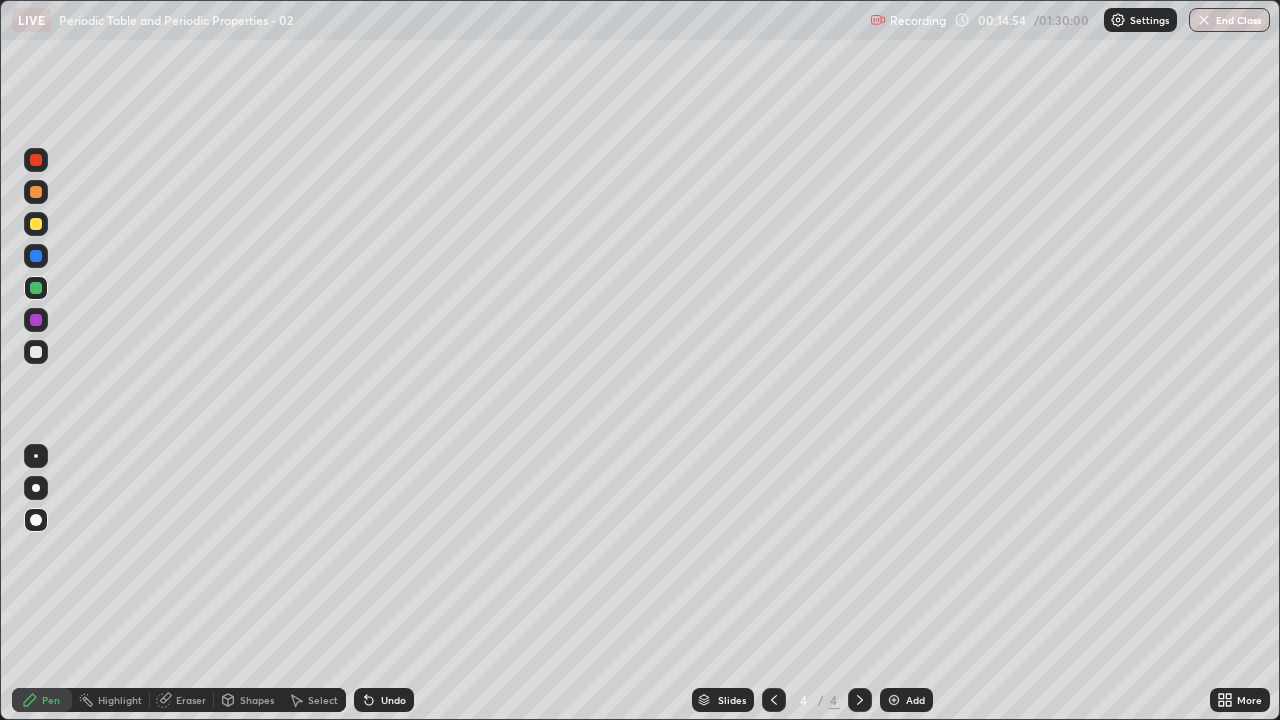 click at bounding box center (894, 700) 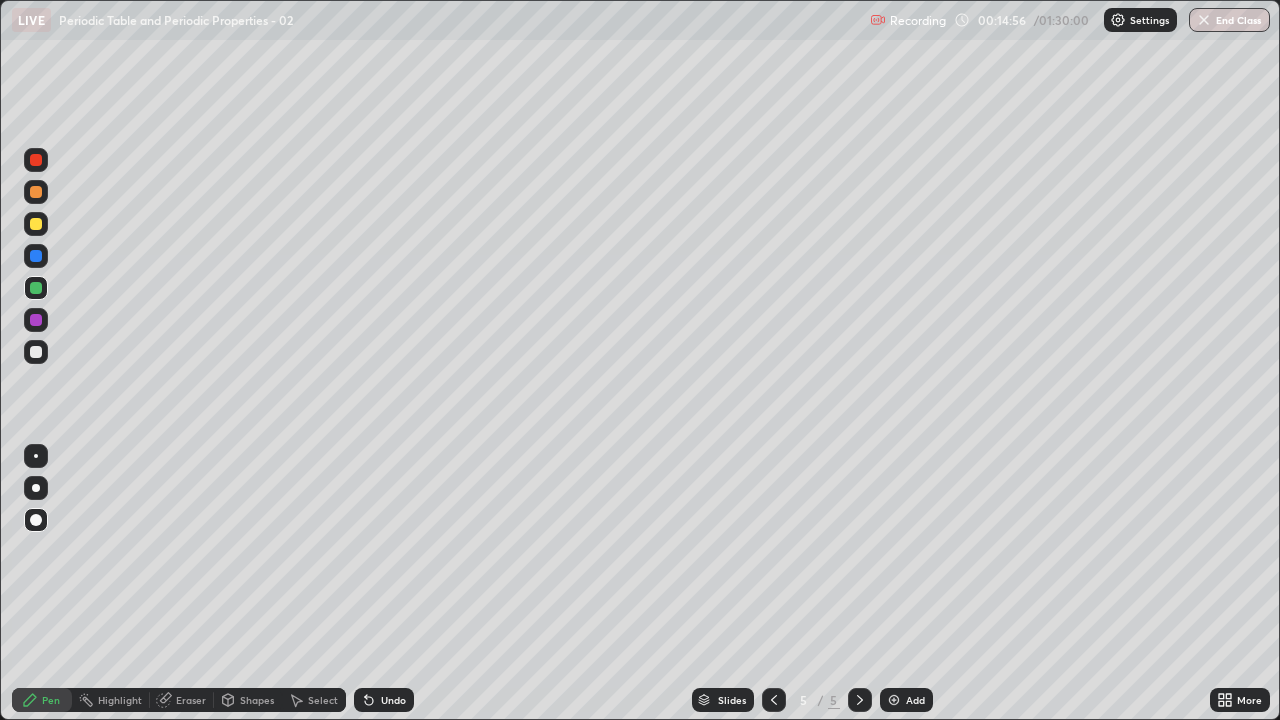 click 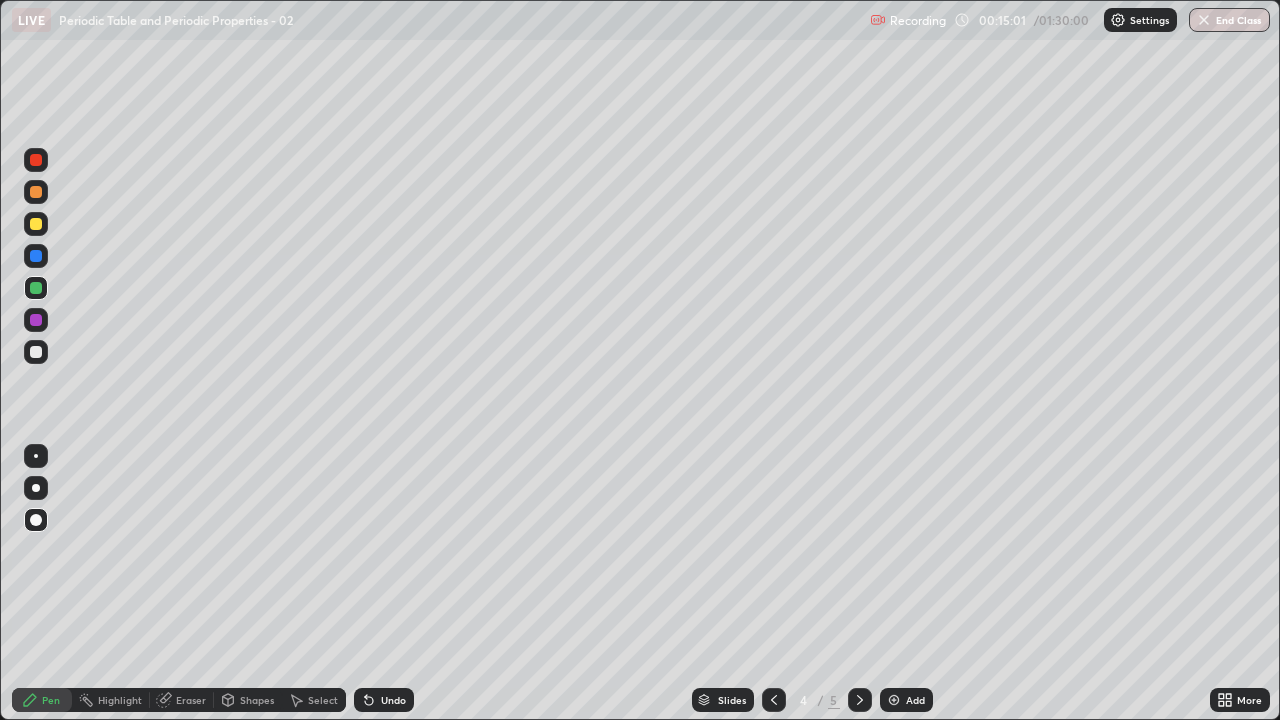 click 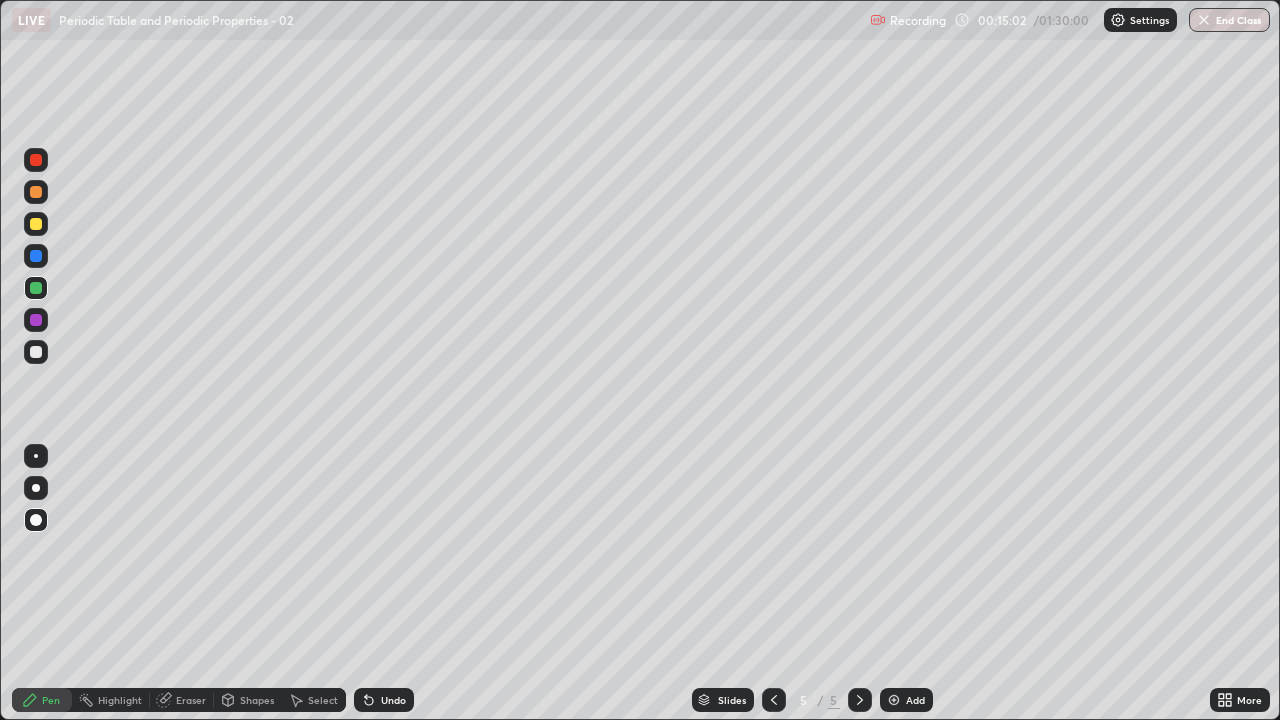 click at bounding box center [36, 224] 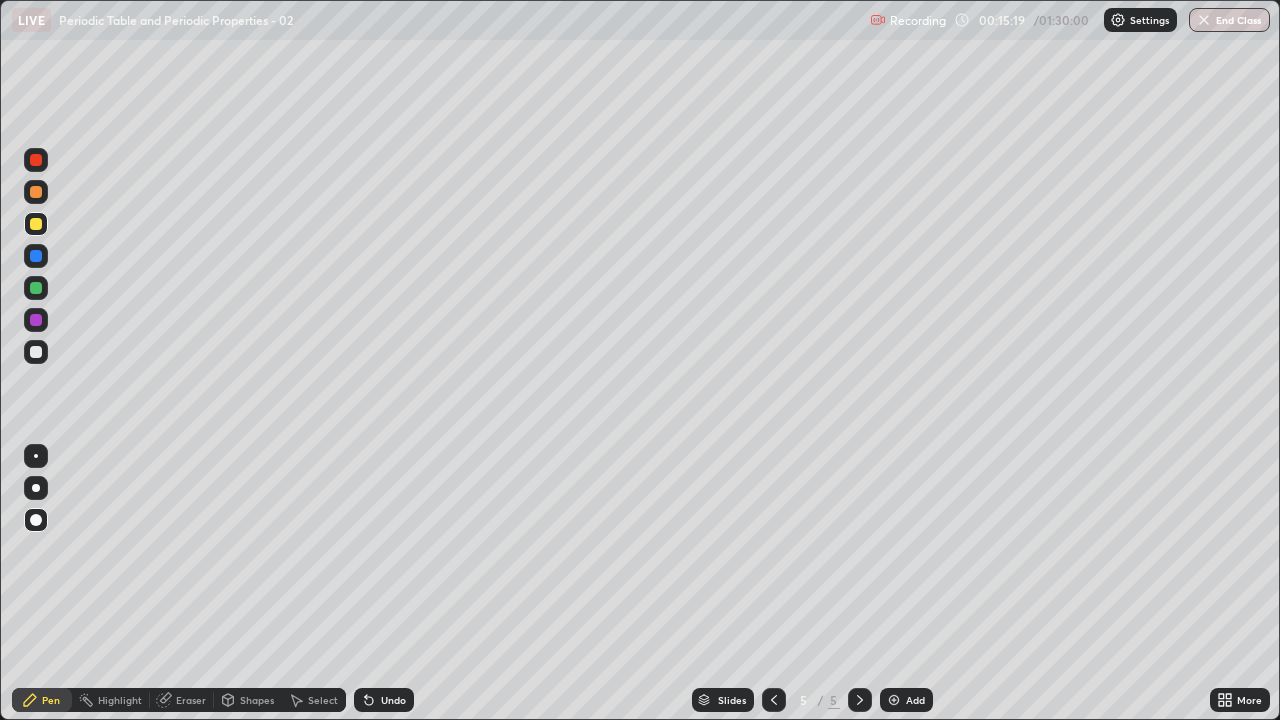 click at bounding box center (36, 192) 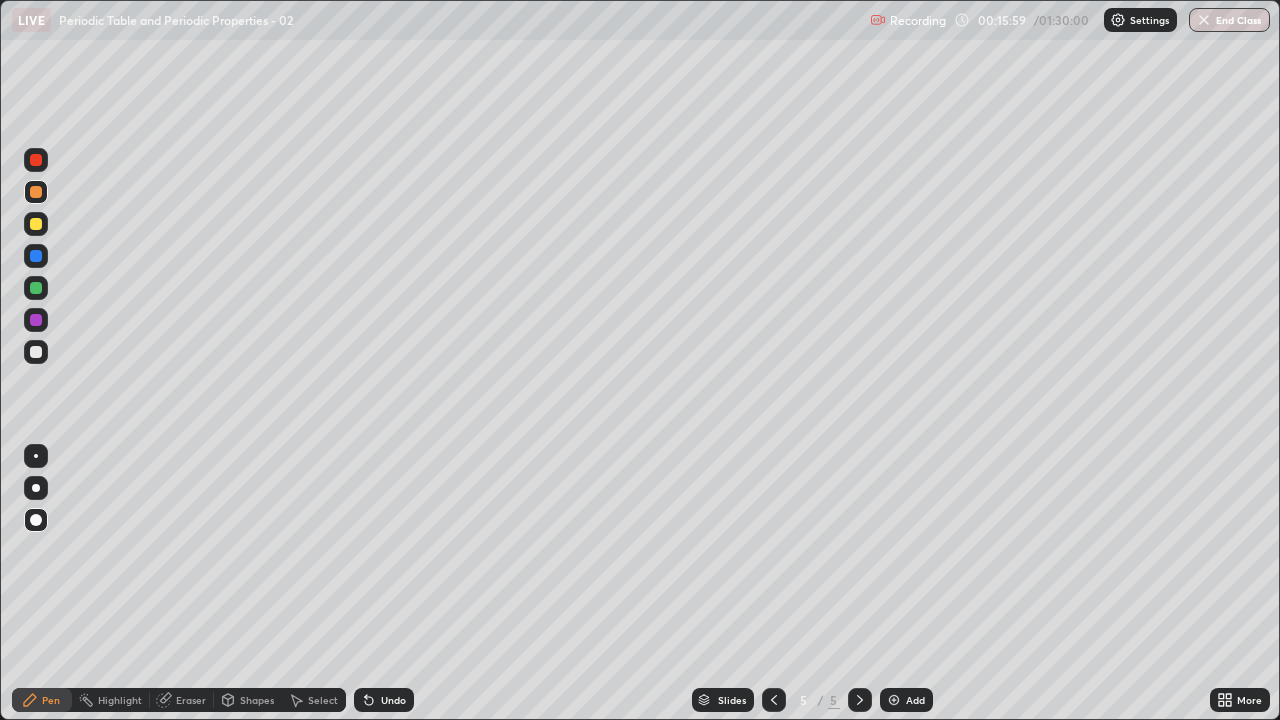 click on "Eraser" at bounding box center (191, 700) 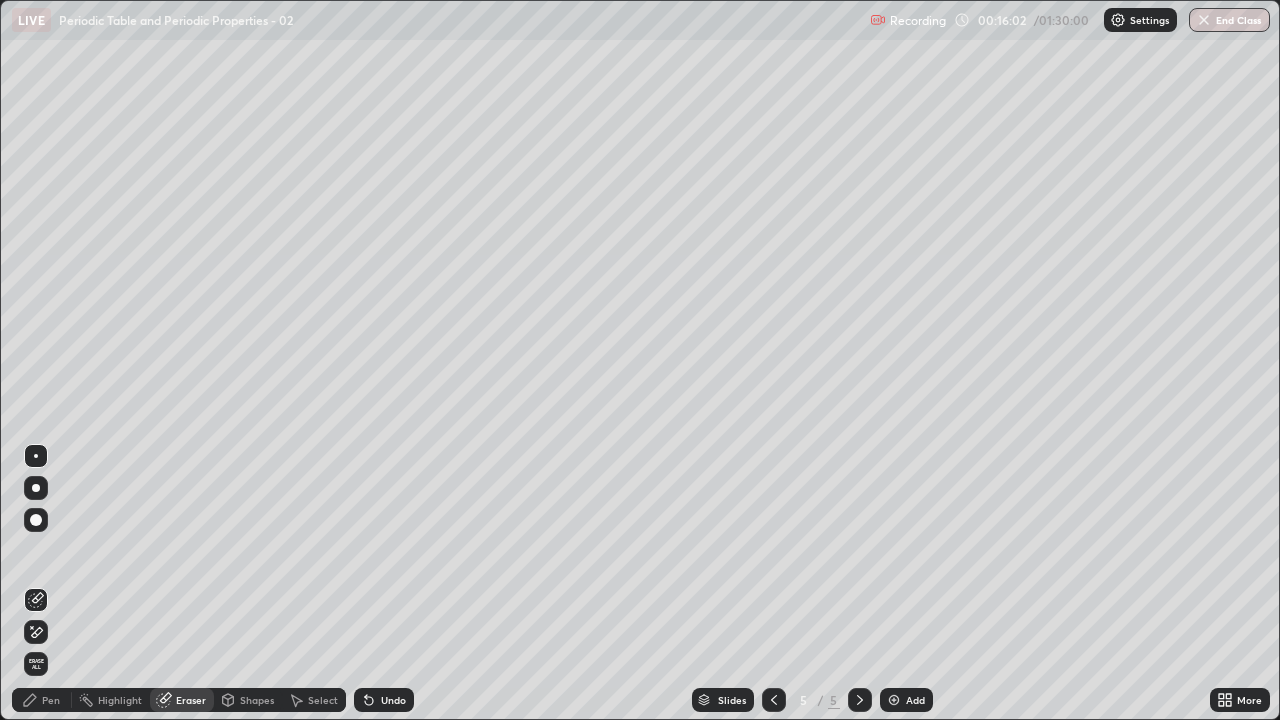 click on "Pen" at bounding box center (51, 700) 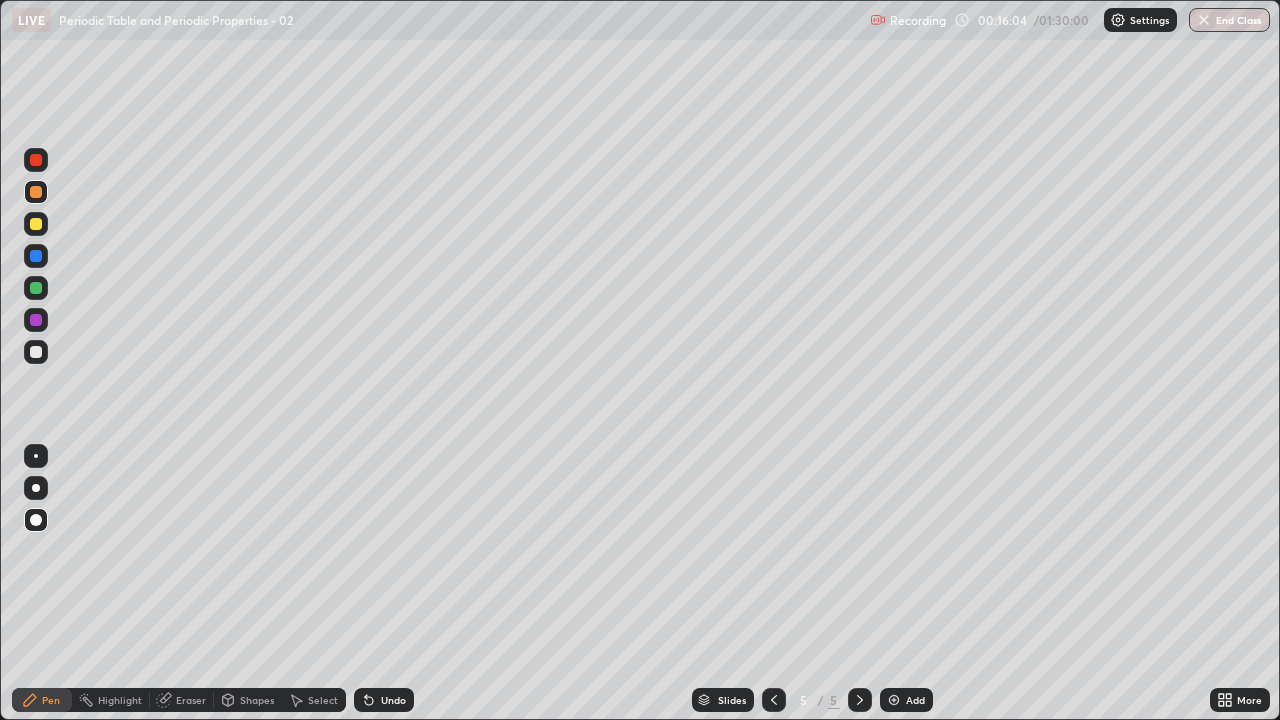 click 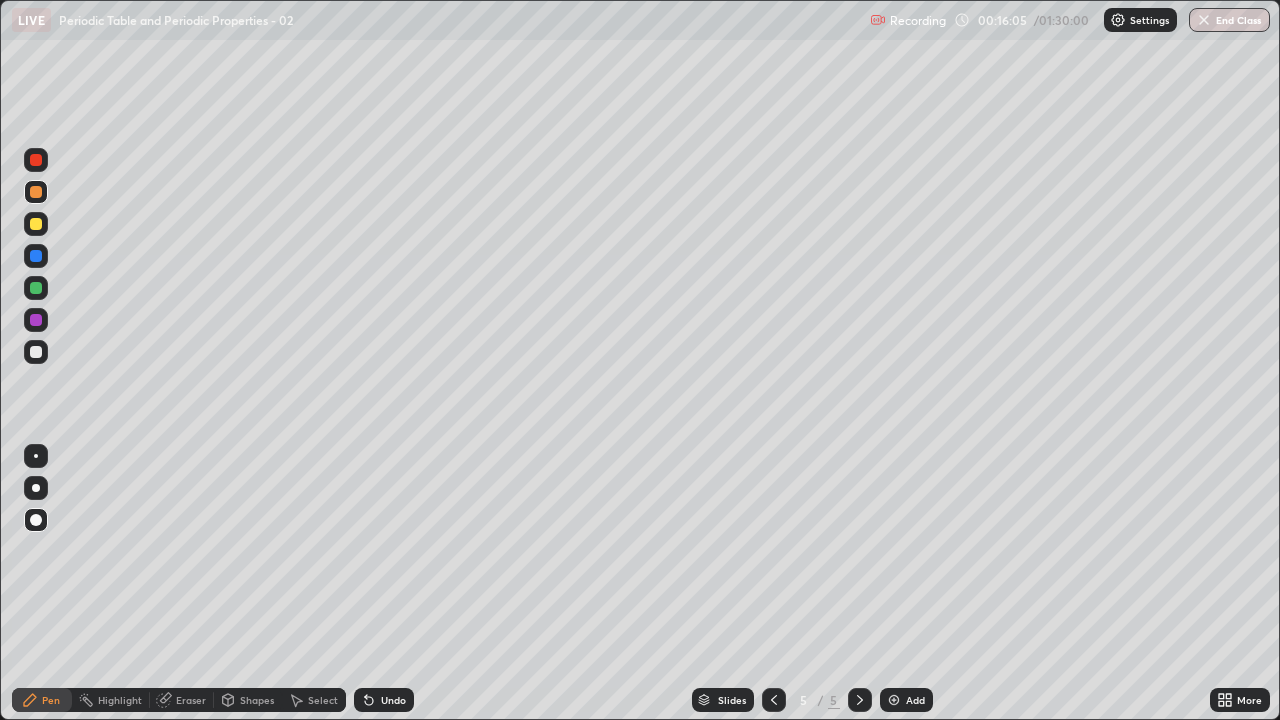 click at bounding box center (36, 224) 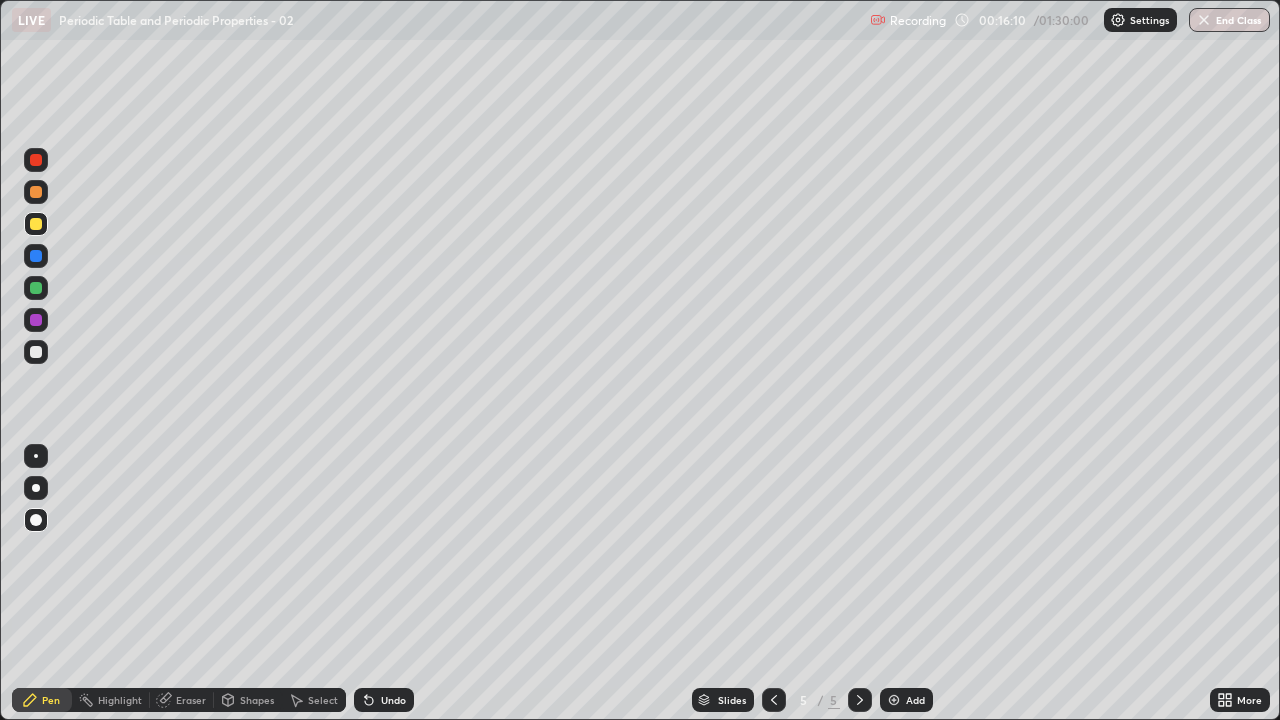 click at bounding box center [36, 224] 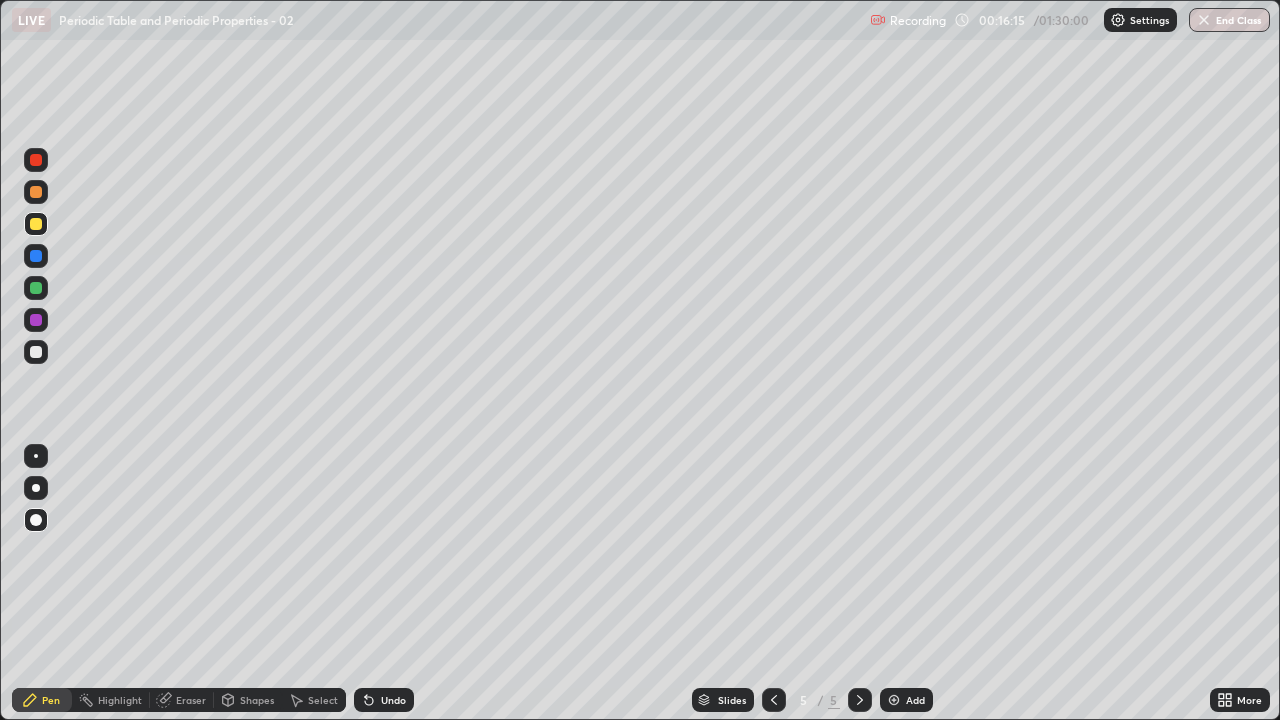 click at bounding box center (36, 352) 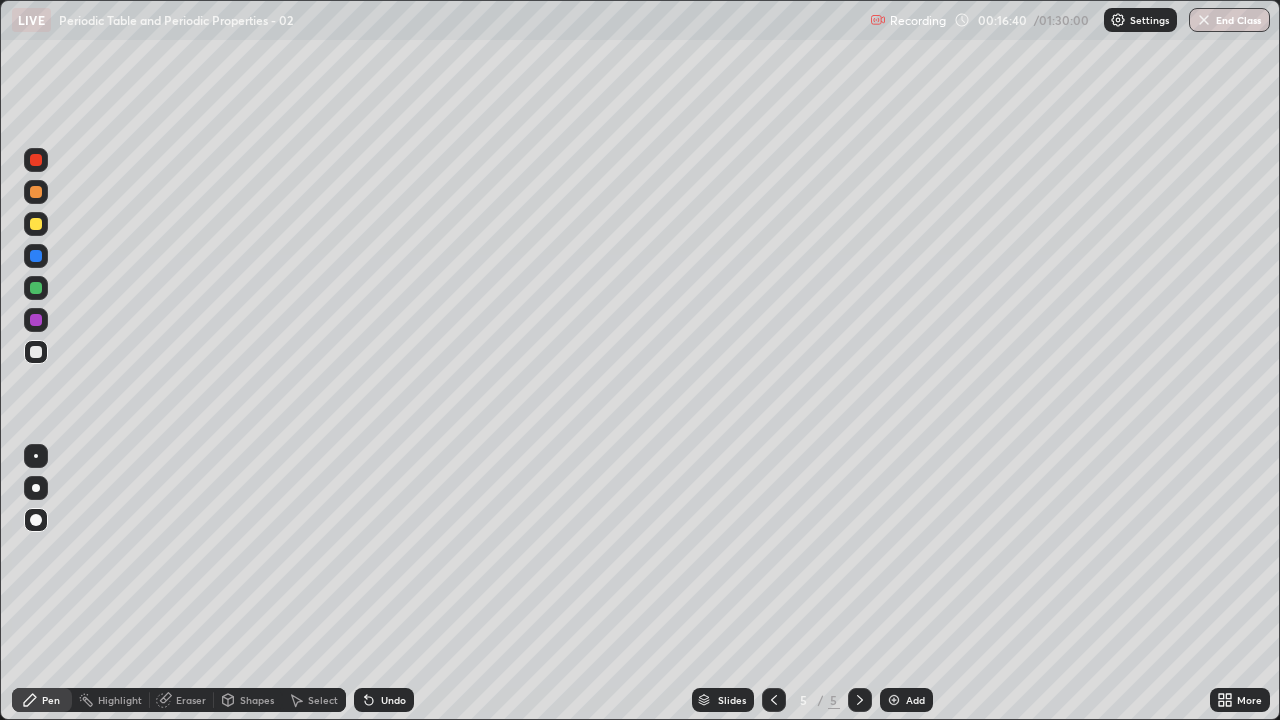 click on "Undo" at bounding box center (393, 700) 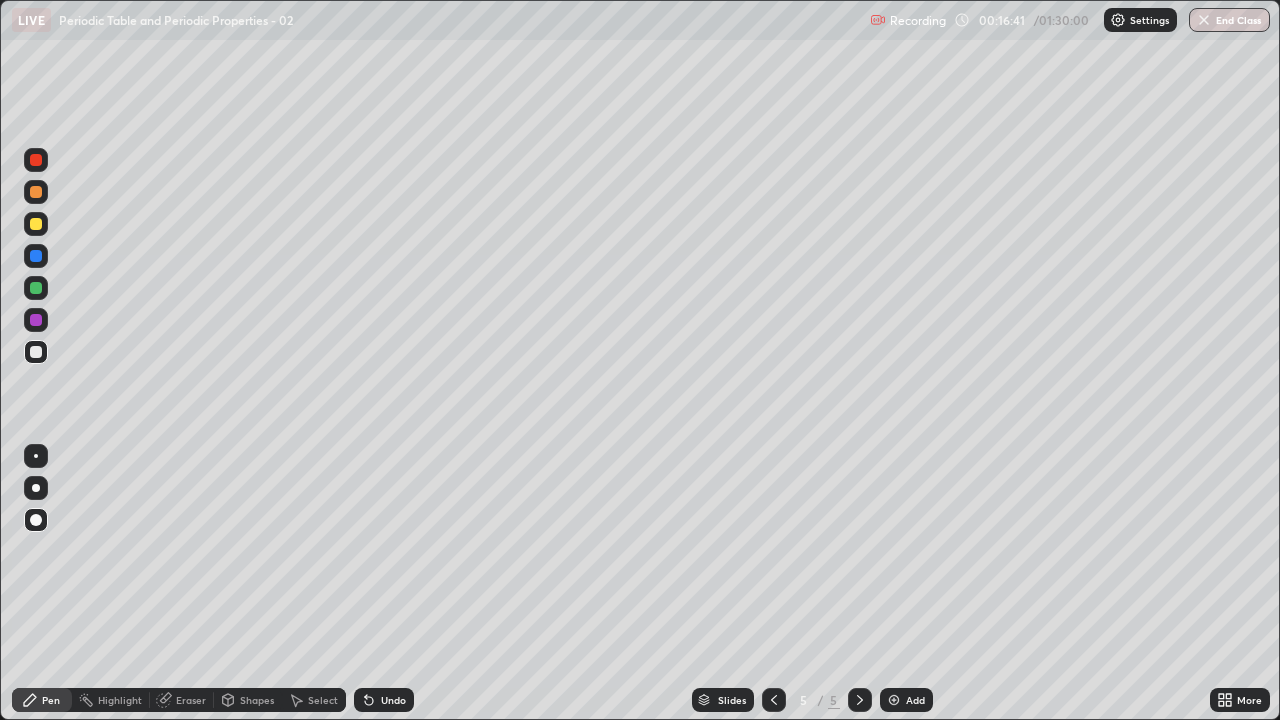 click on "Undo" at bounding box center [393, 700] 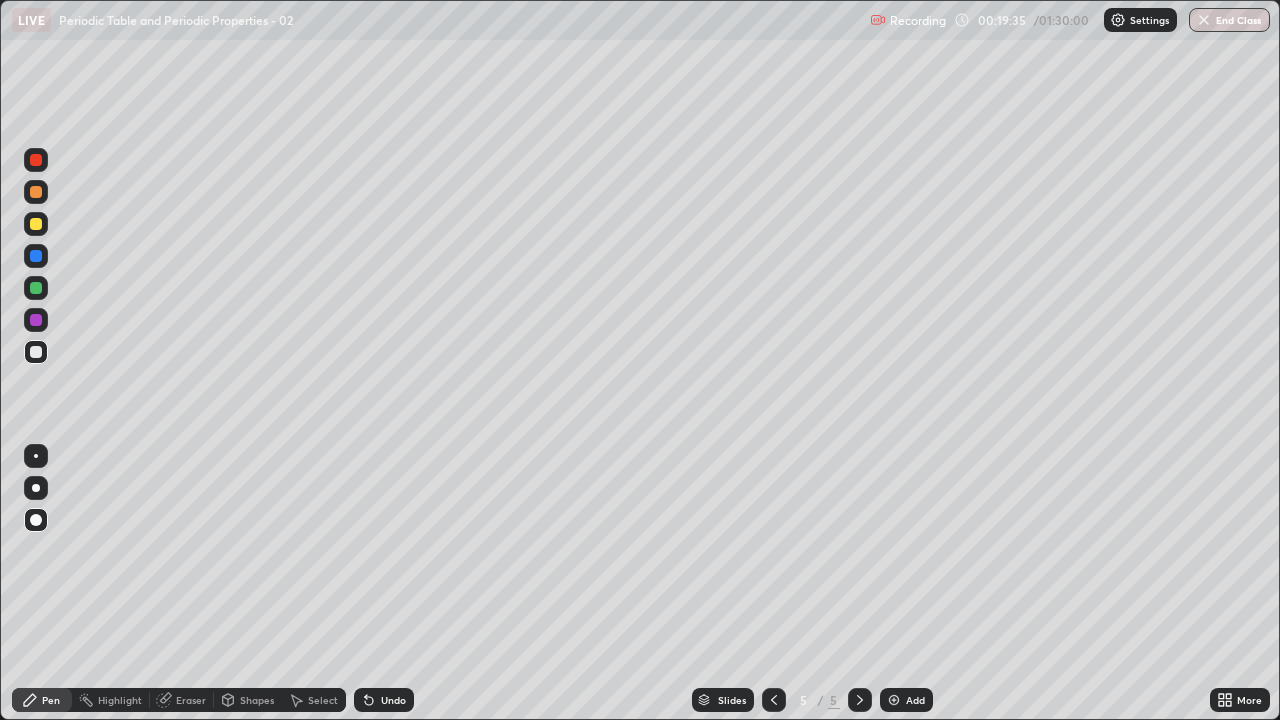 click at bounding box center [36, 224] 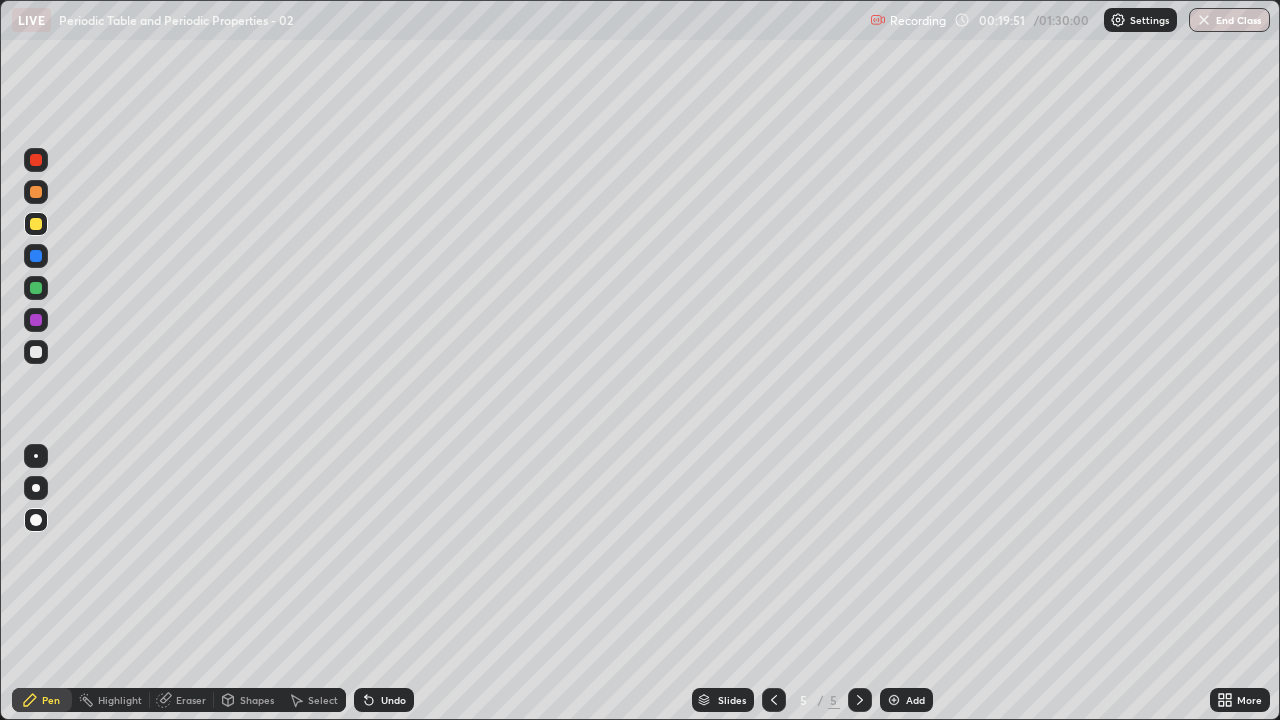 click at bounding box center [36, 192] 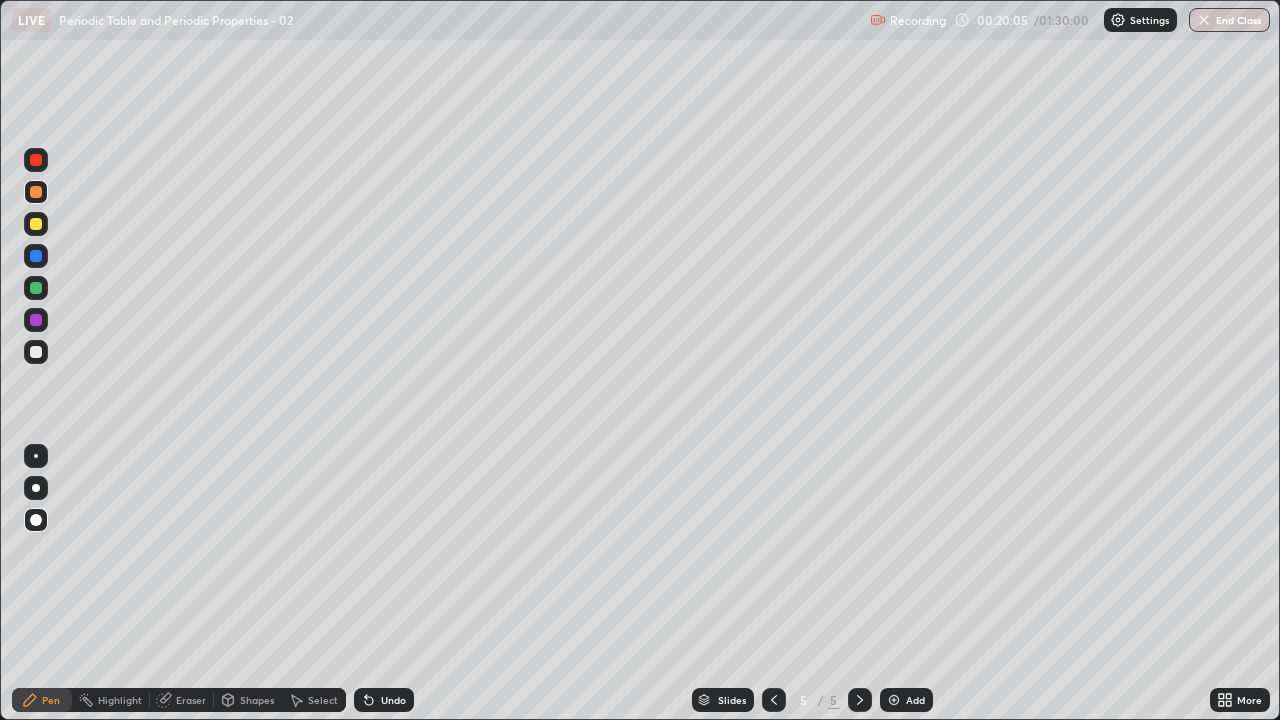 click on "Undo" at bounding box center [384, 700] 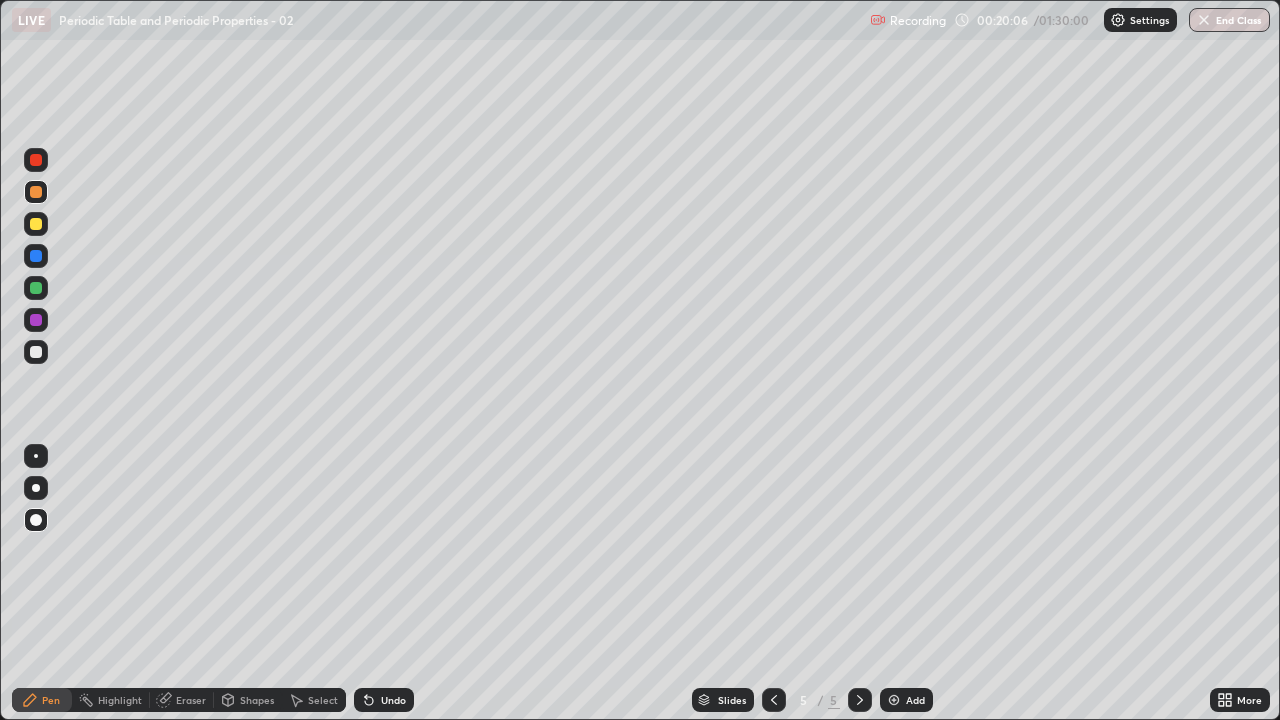 click 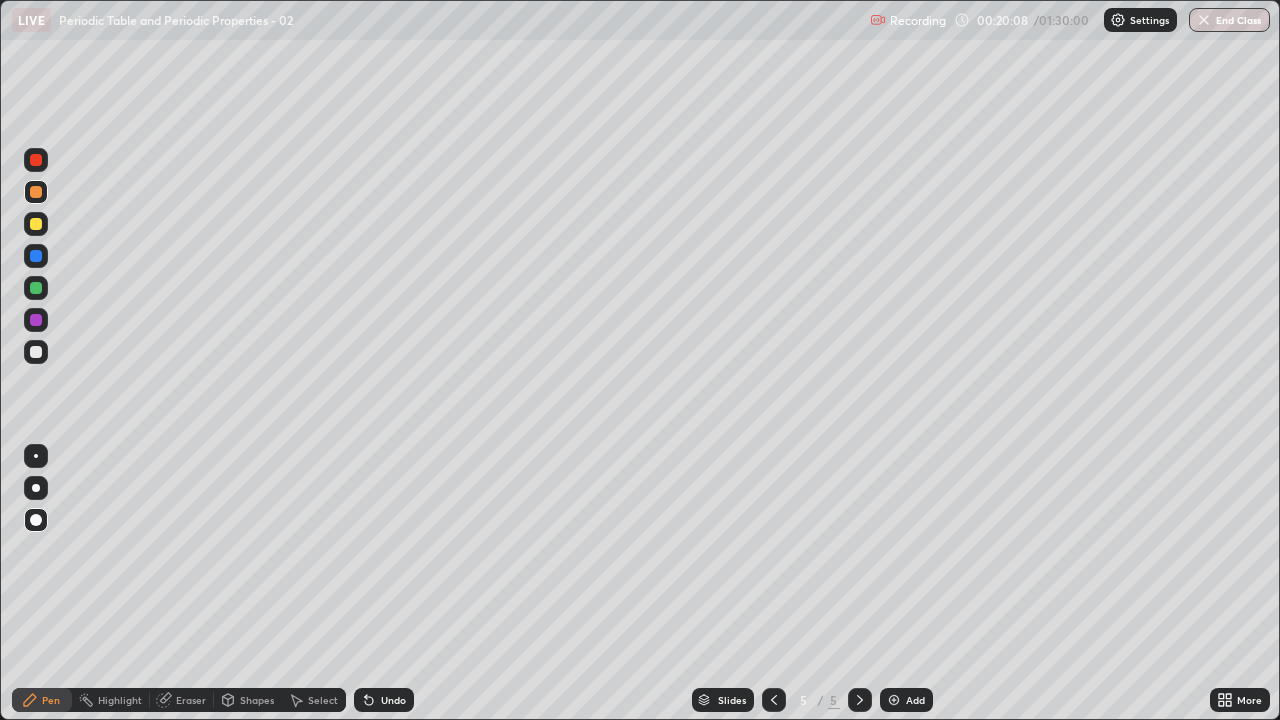 click at bounding box center [36, 224] 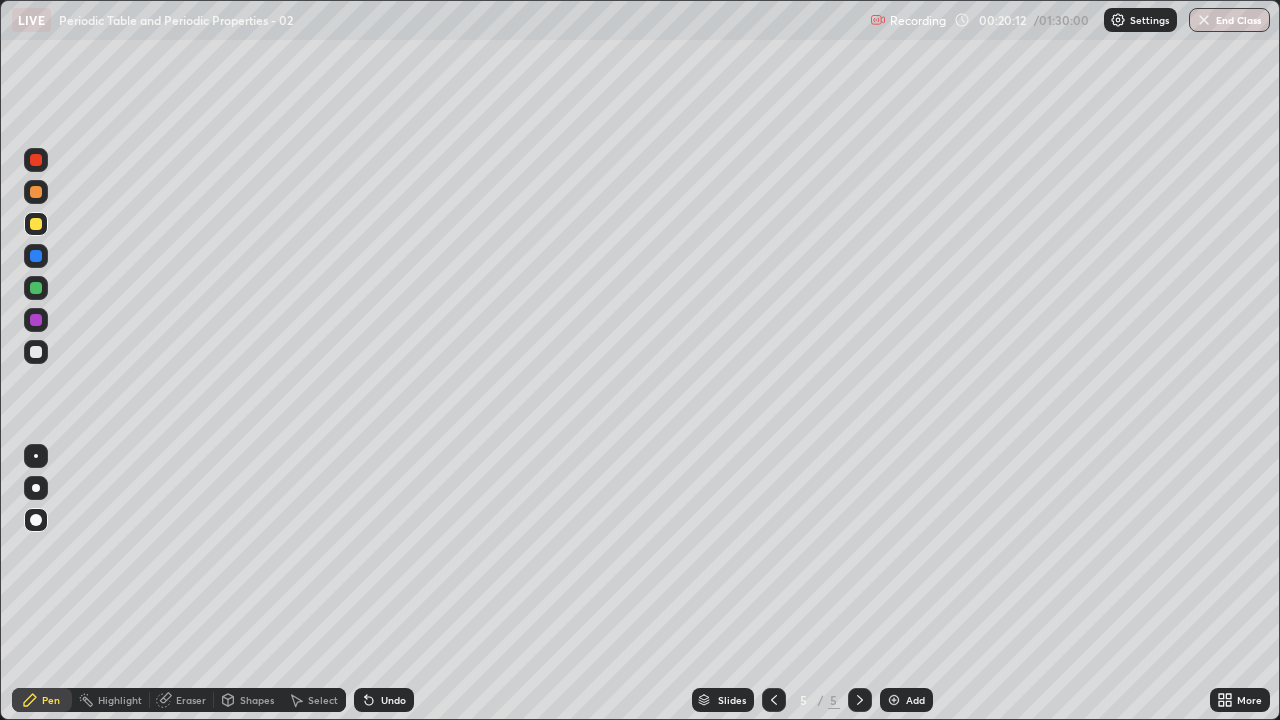 click on "Undo" at bounding box center (393, 700) 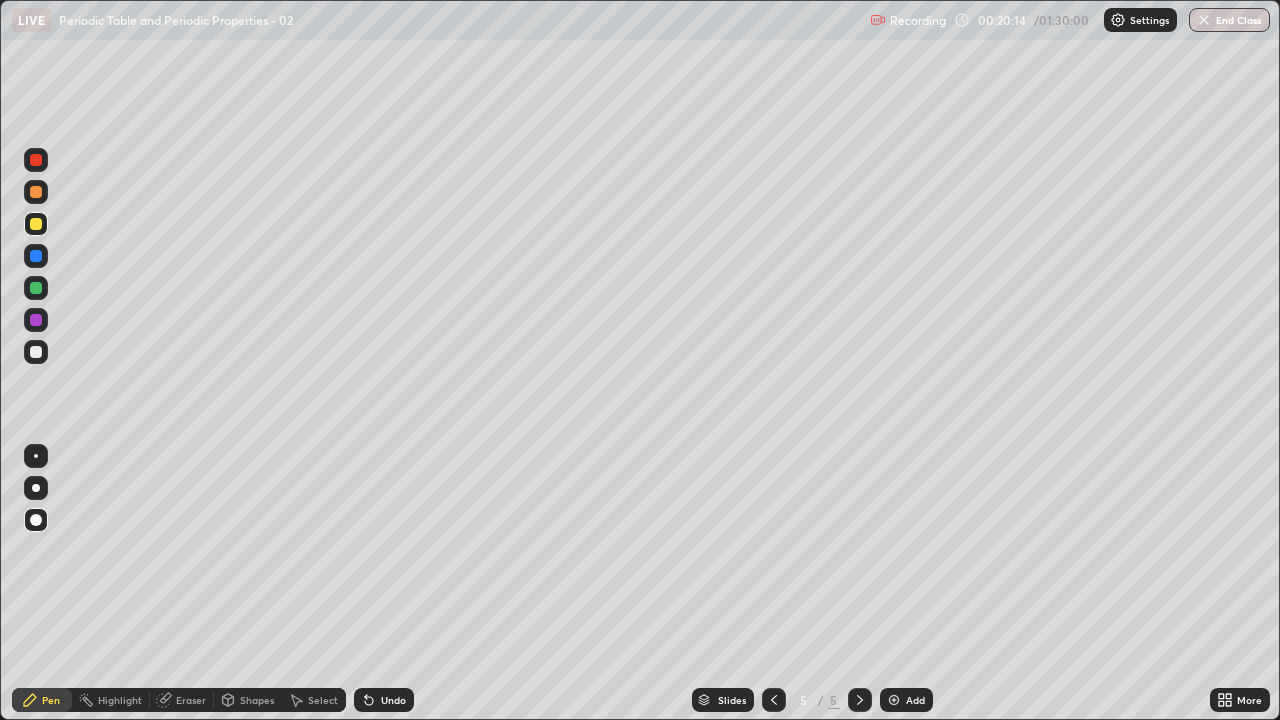 click at bounding box center (36, 352) 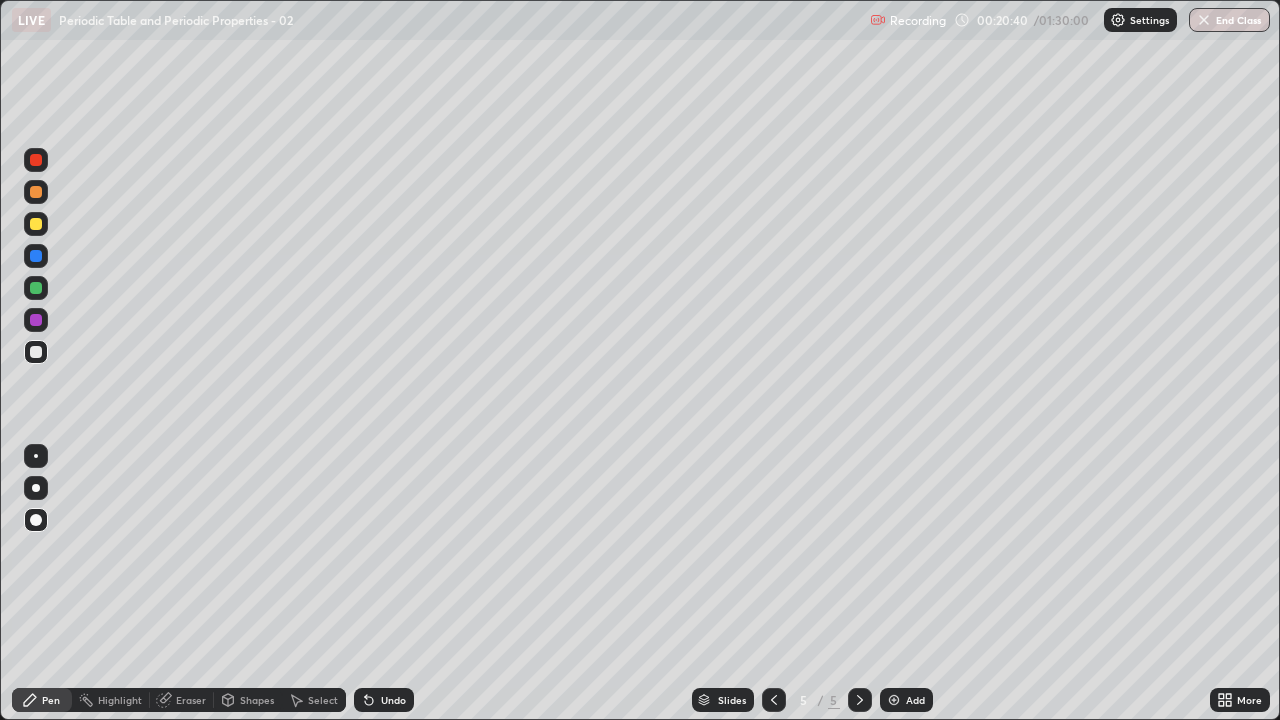 click on "Eraser" at bounding box center (191, 700) 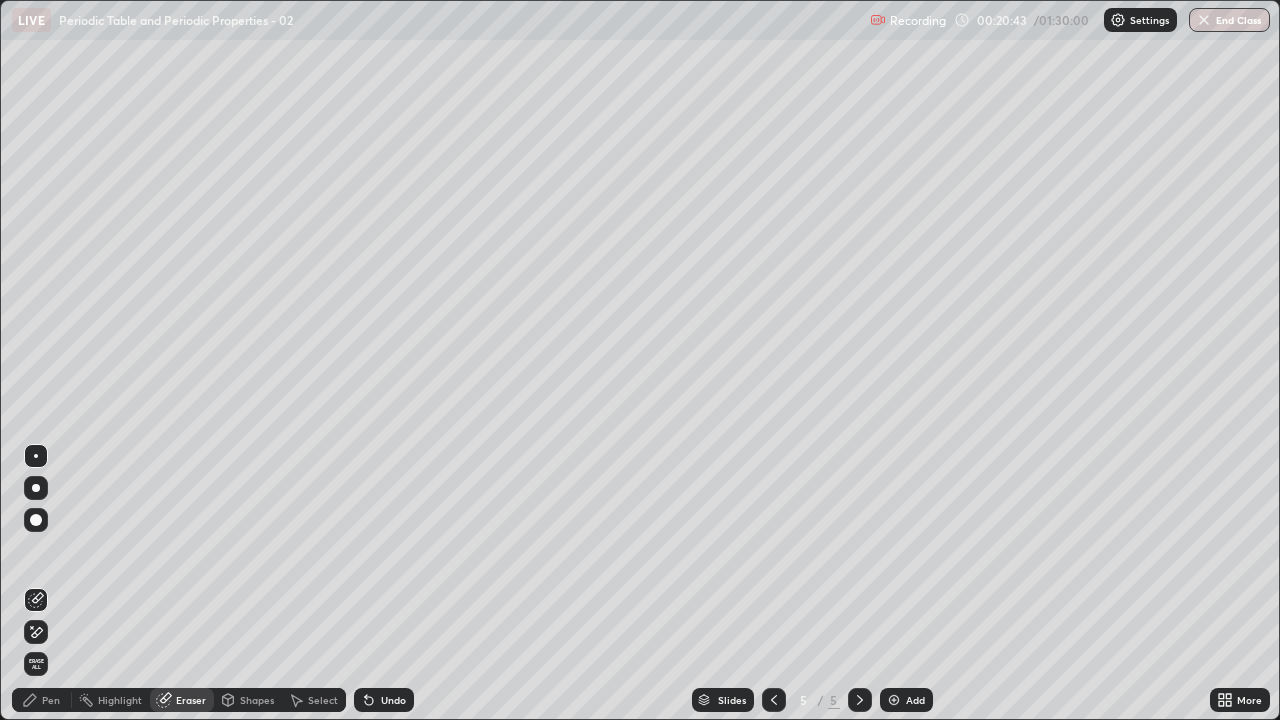 click on "Pen" at bounding box center (42, 700) 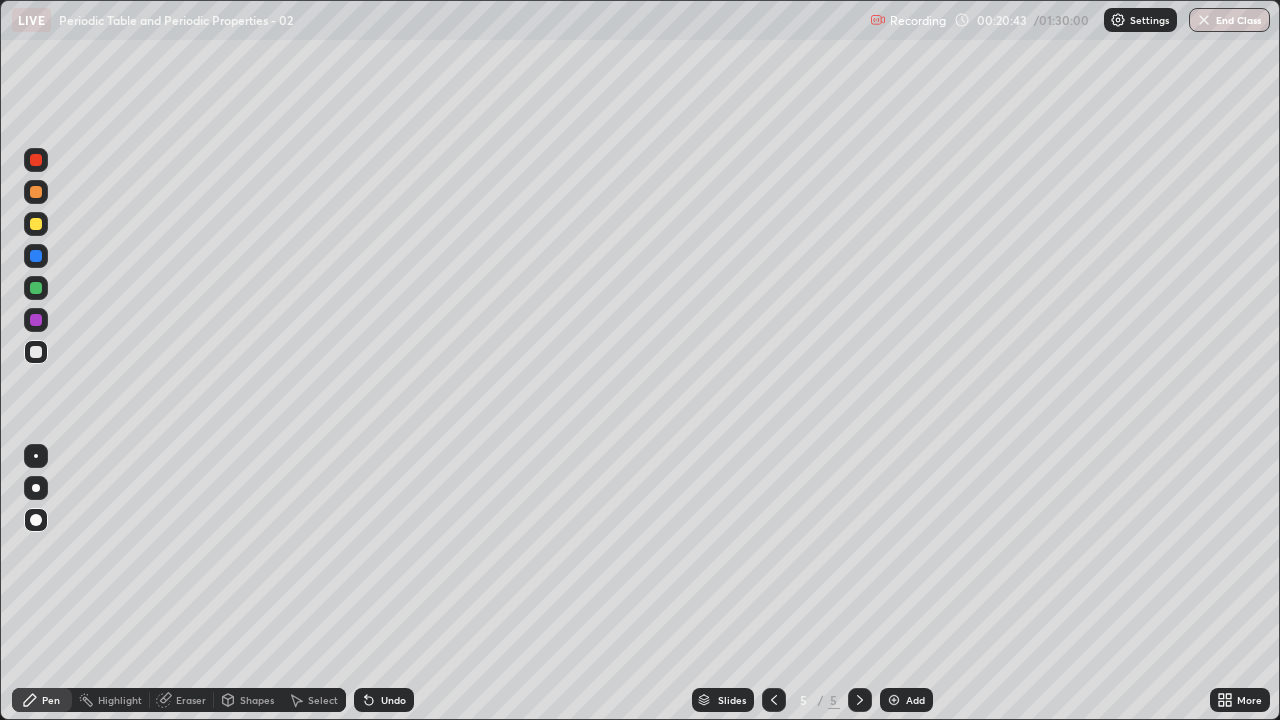 click at bounding box center [36, 224] 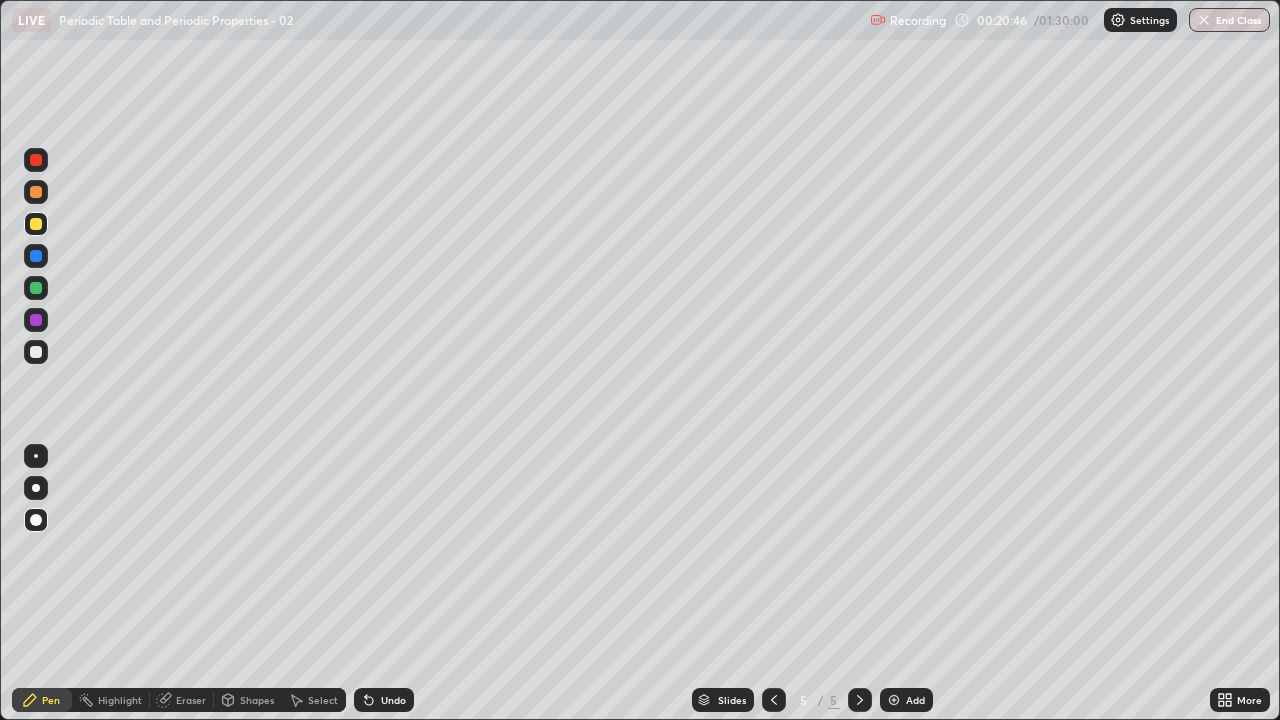 click 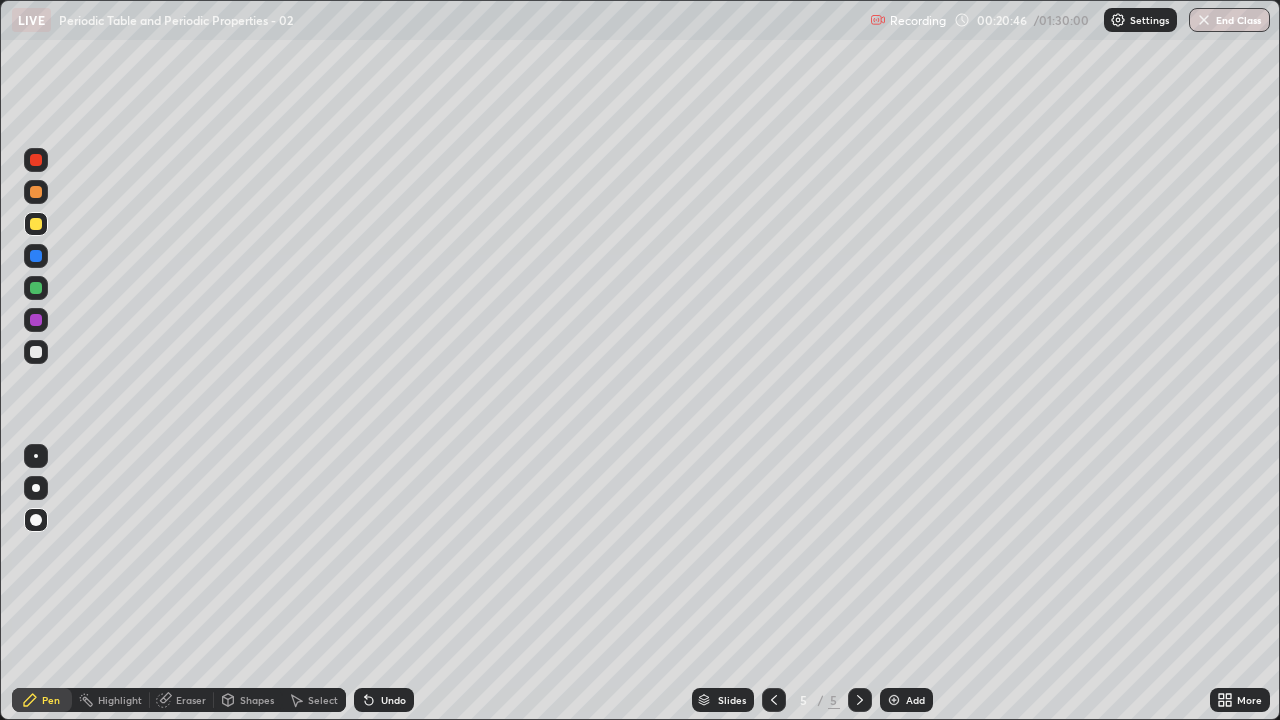 click 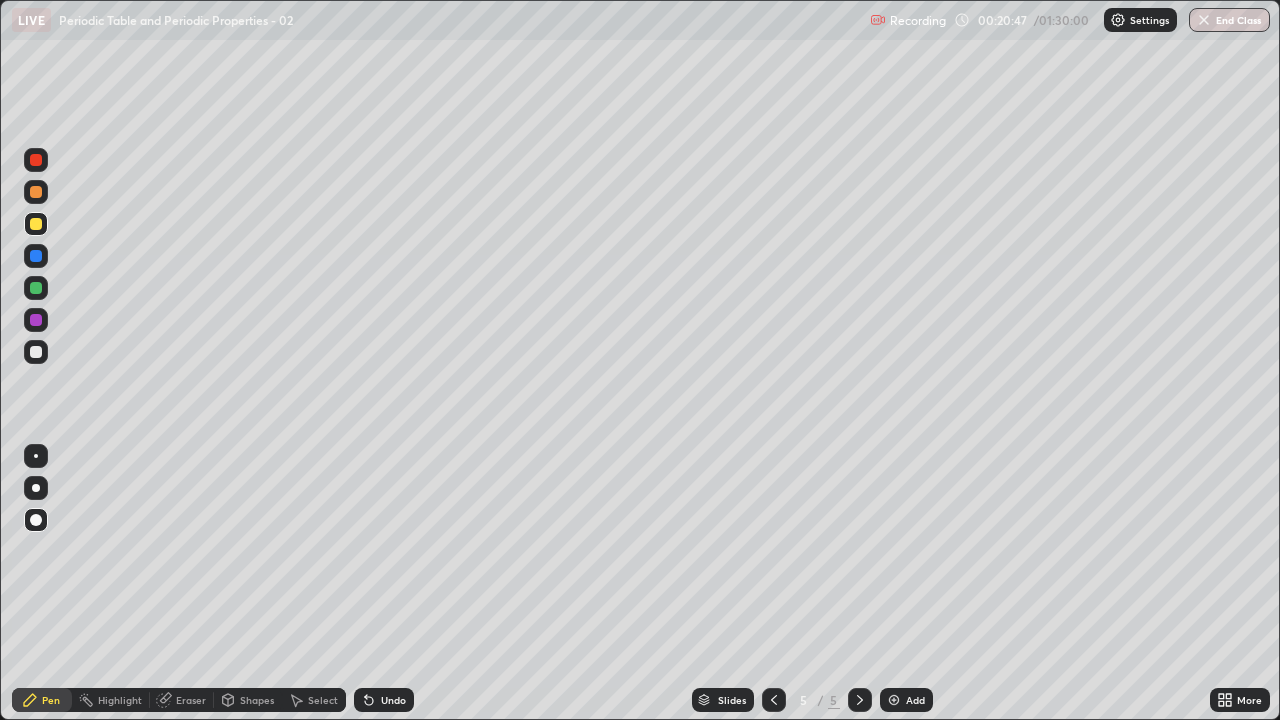 click 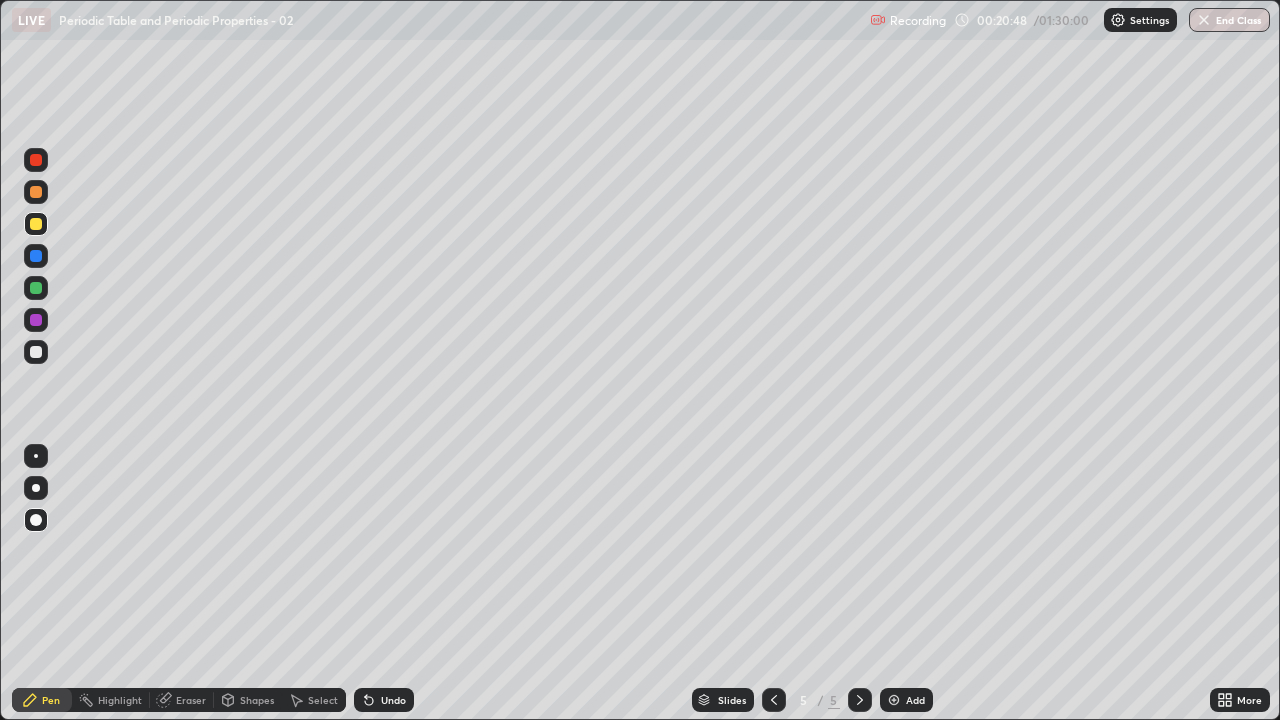 click at bounding box center [36, 224] 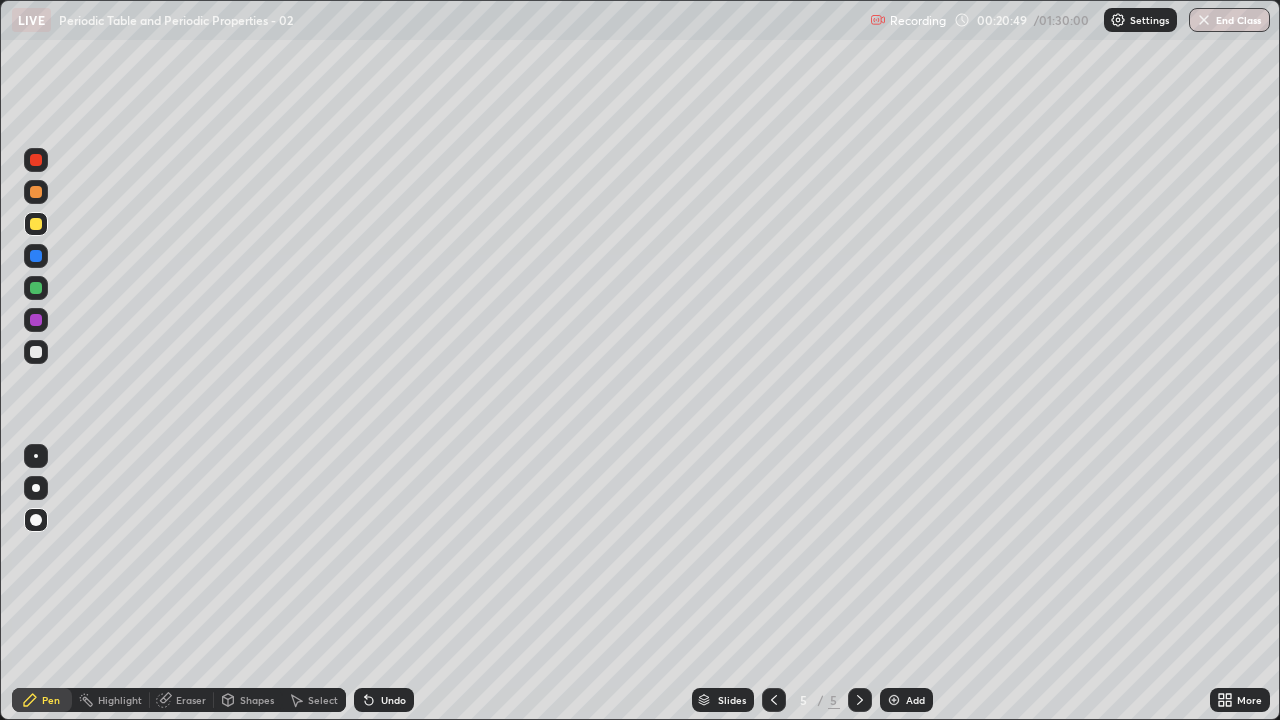 click at bounding box center [36, 192] 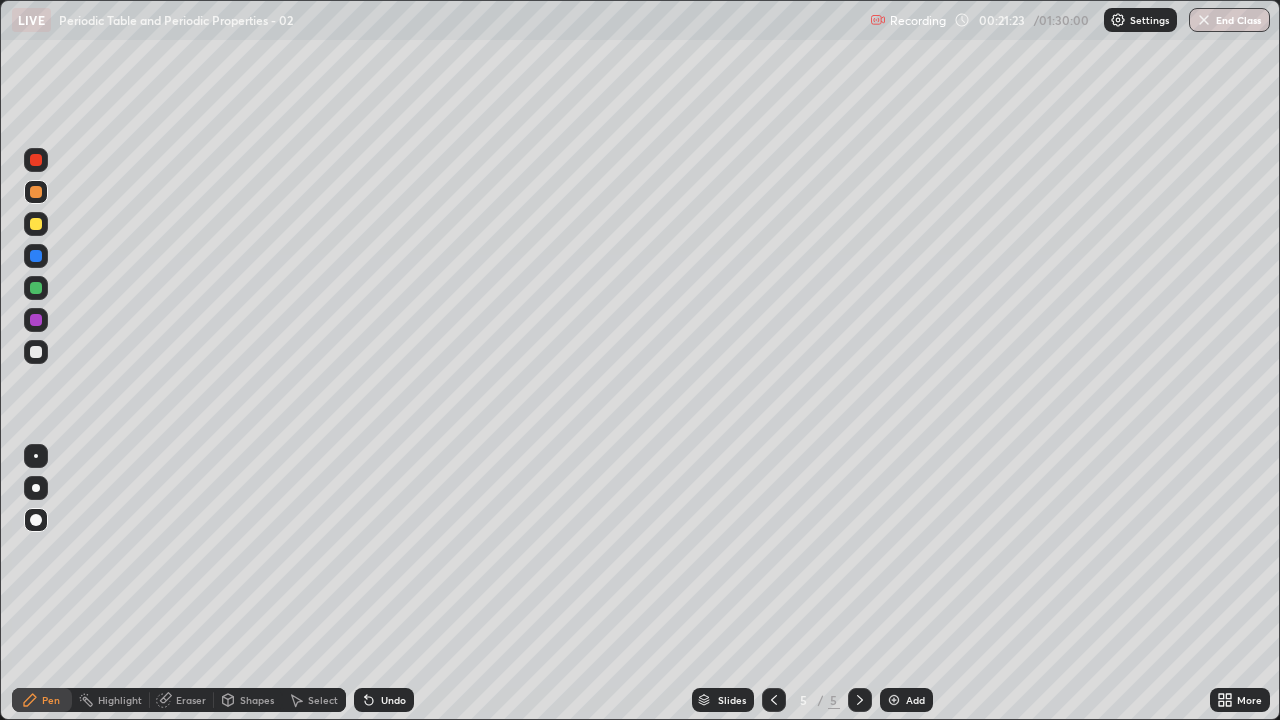 click at bounding box center (36, 224) 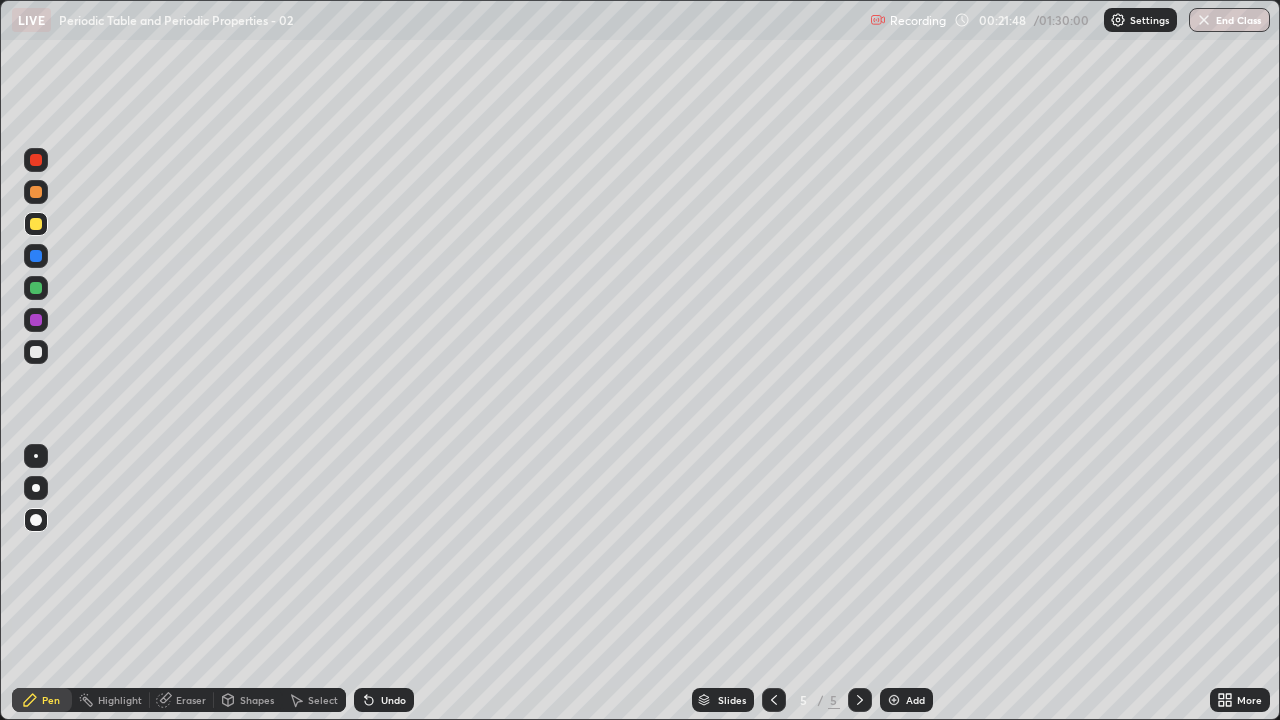 click at bounding box center [36, 192] 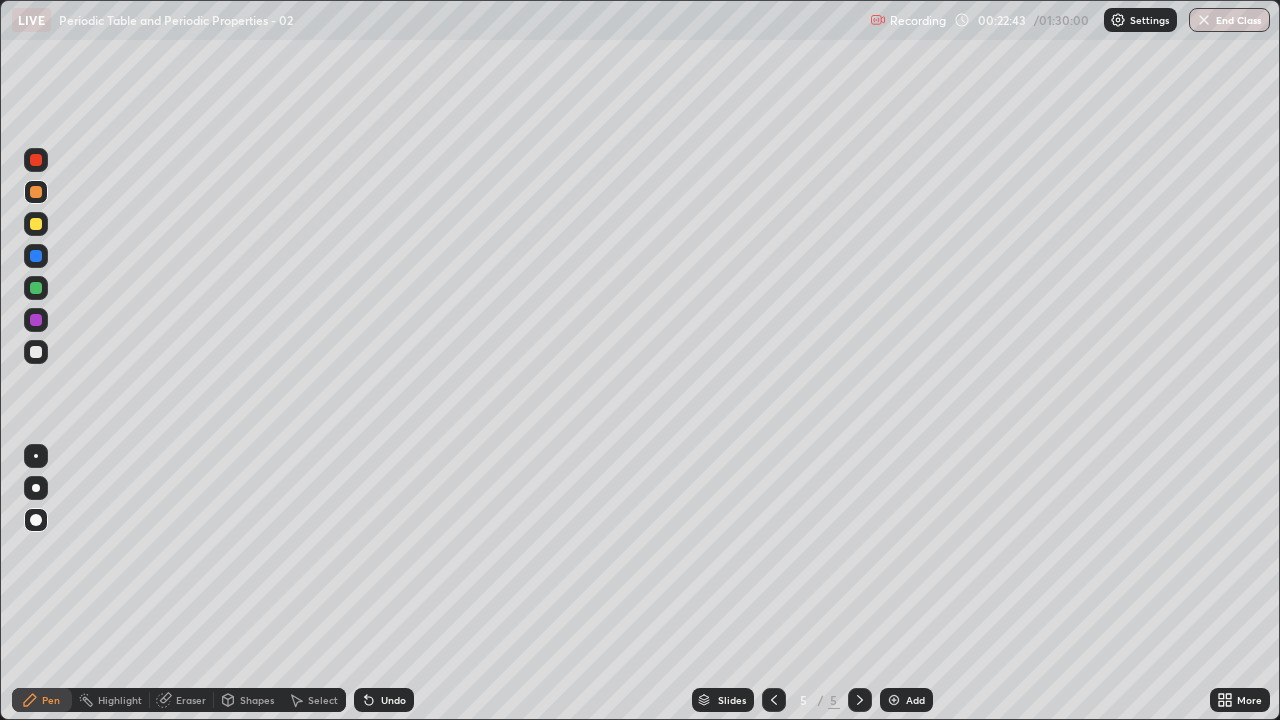 click on "Undo" at bounding box center (384, 700) 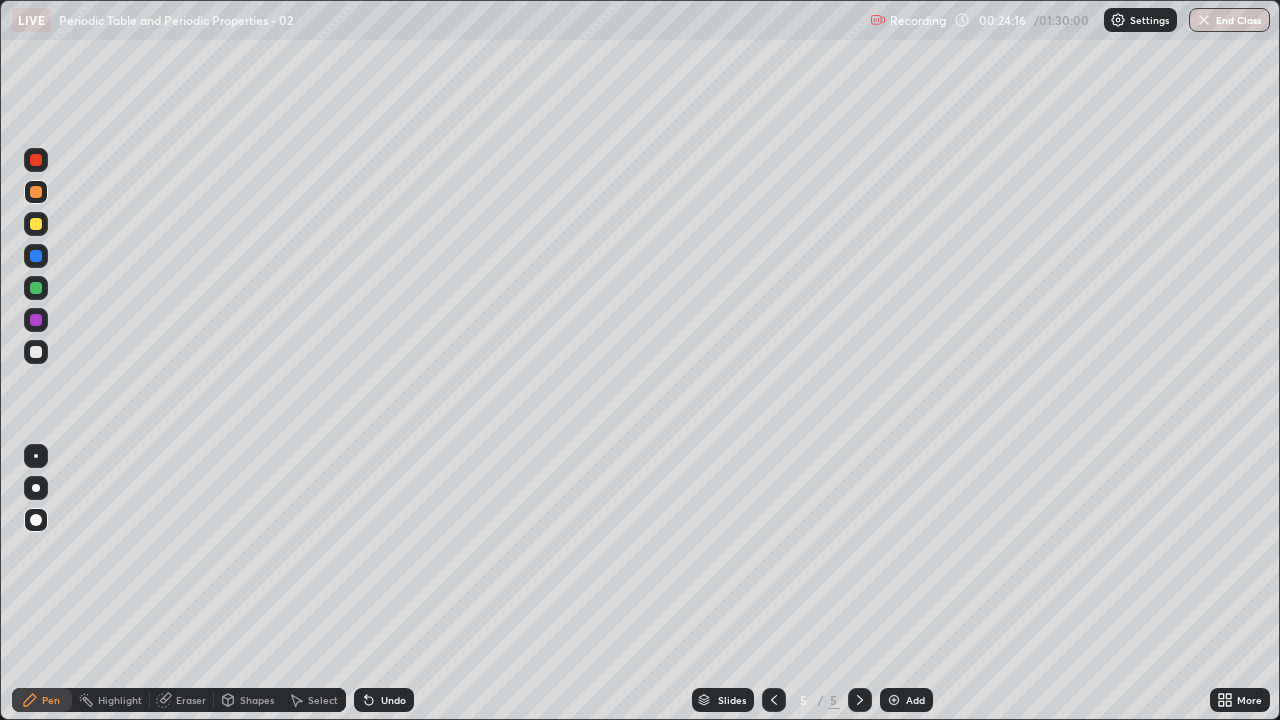 click at bounding box center (36, 320) 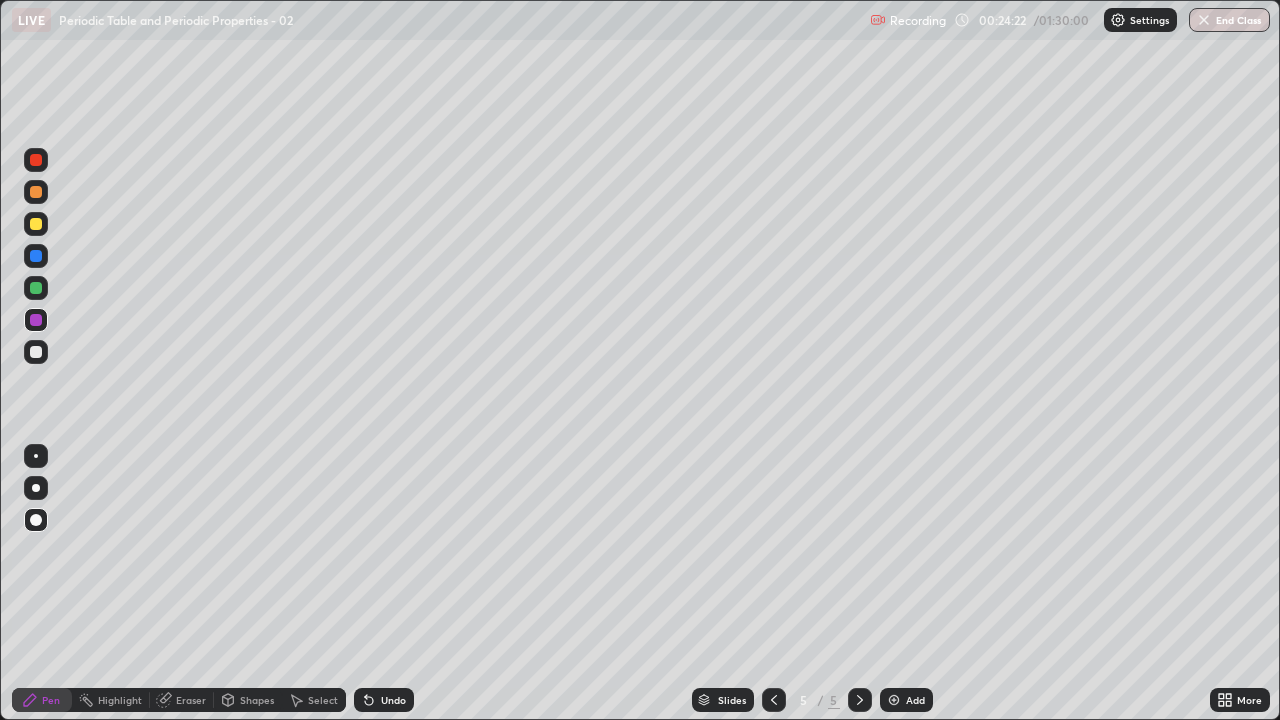 click on "Undo" at bounding box center (393, 700) 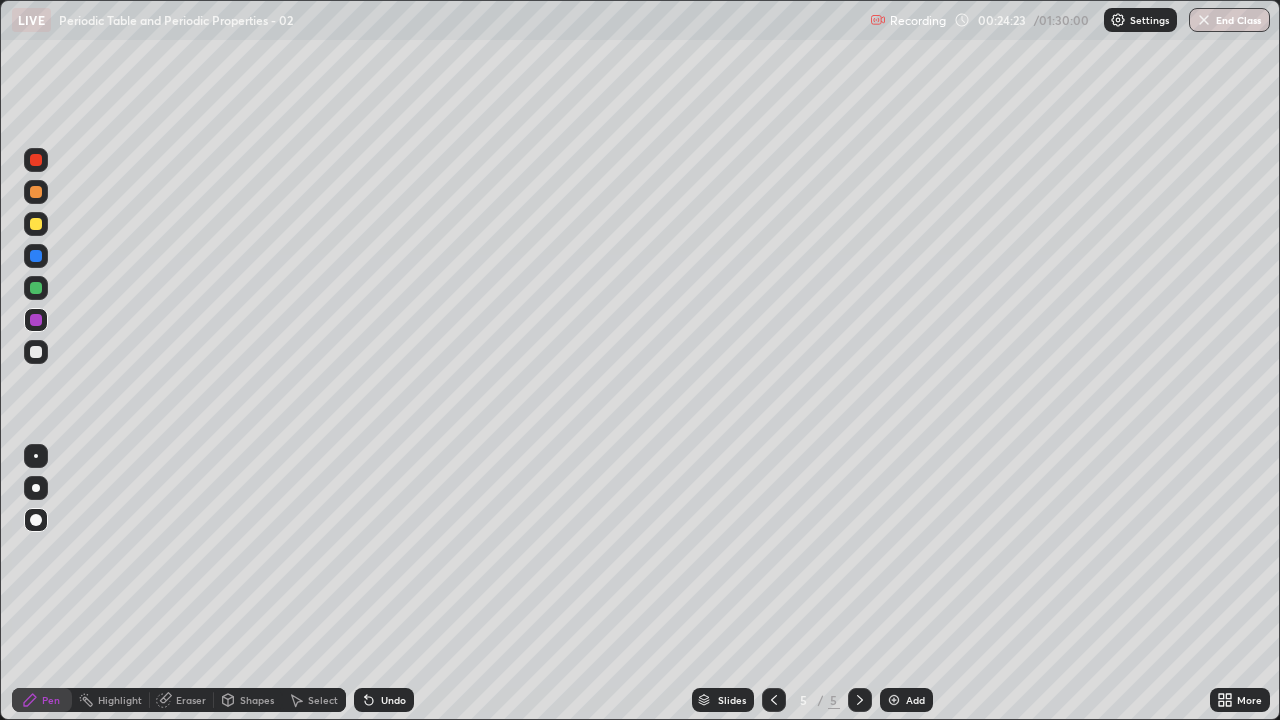 click on "Undo" at bounding box center [393, 700] 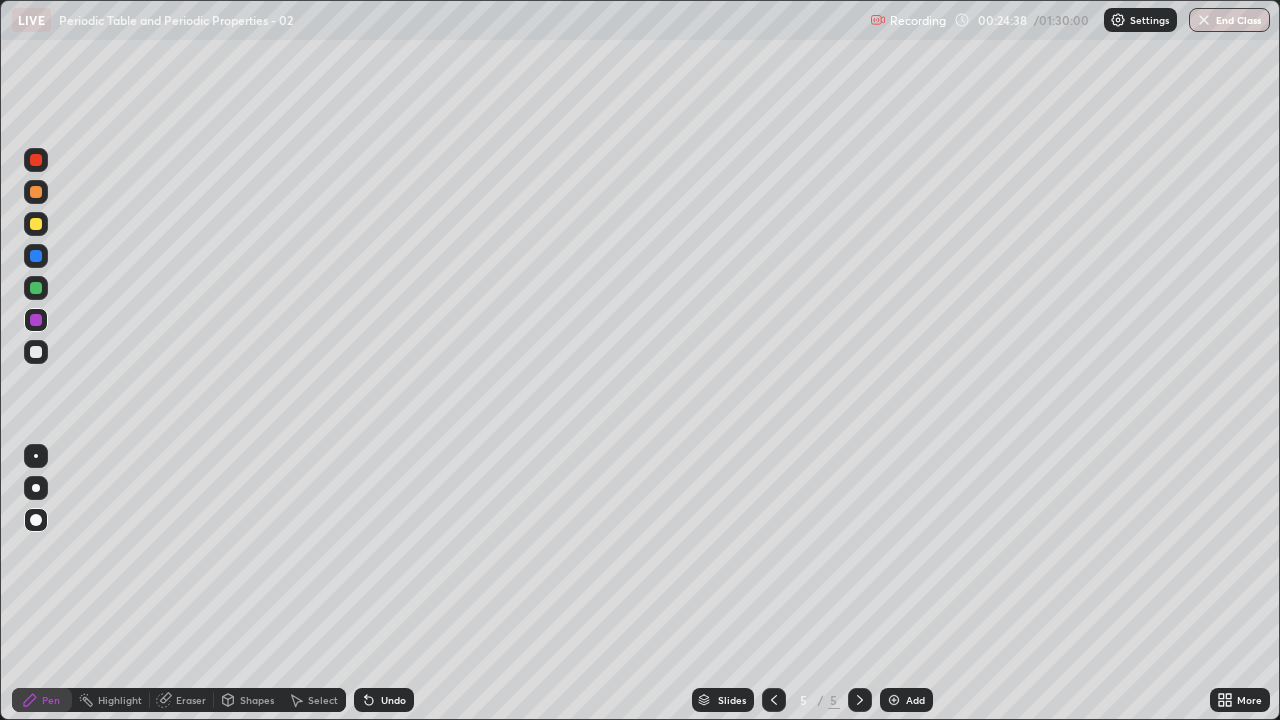click 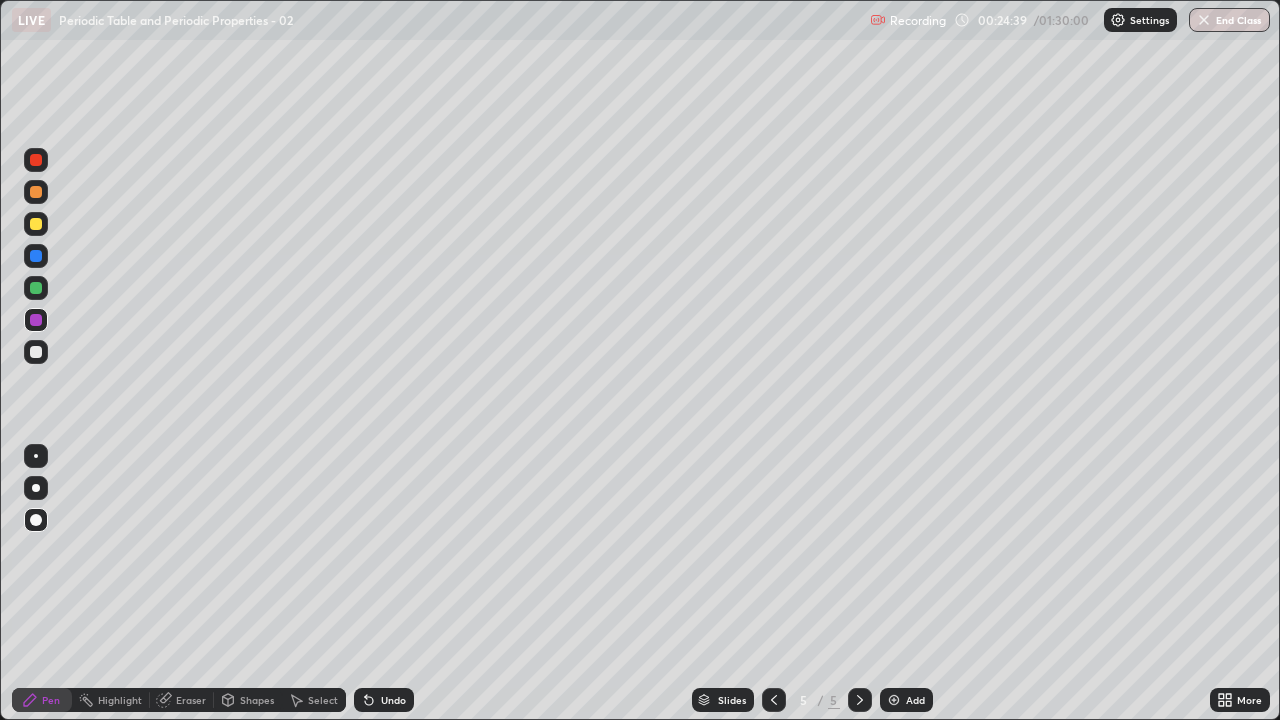 click on "Undo" at bounding box center (384, 700) 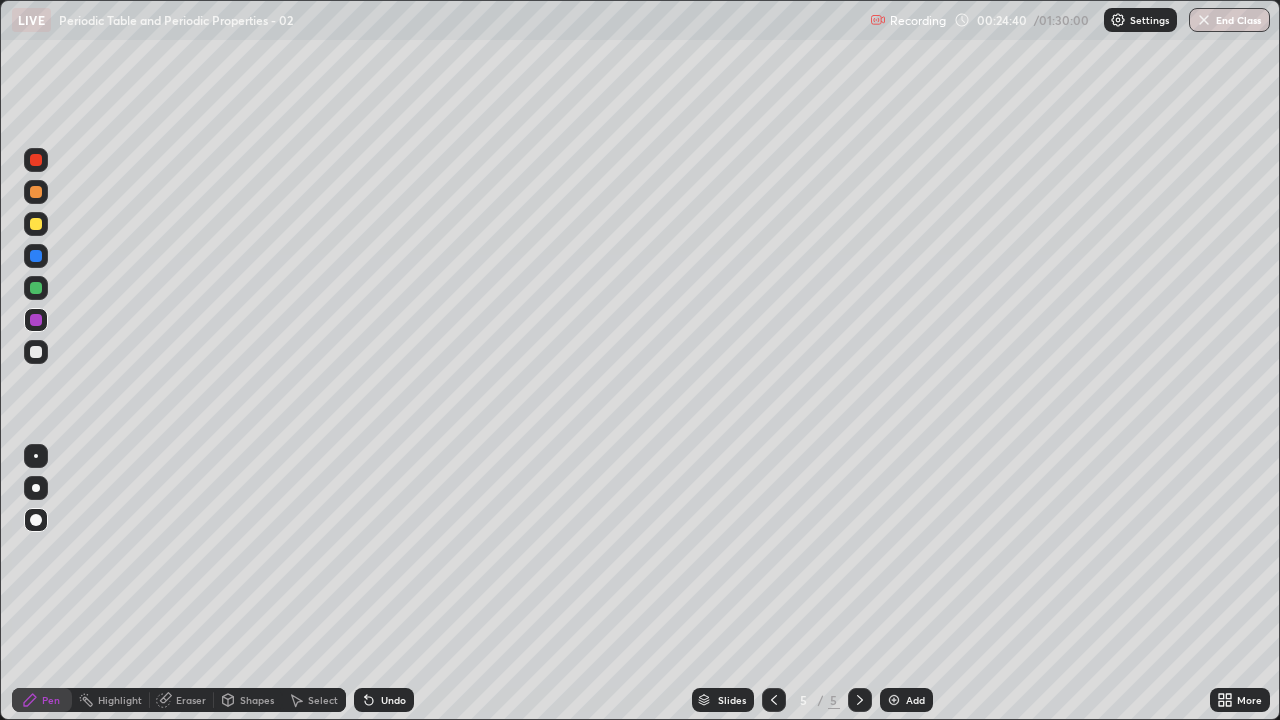 click 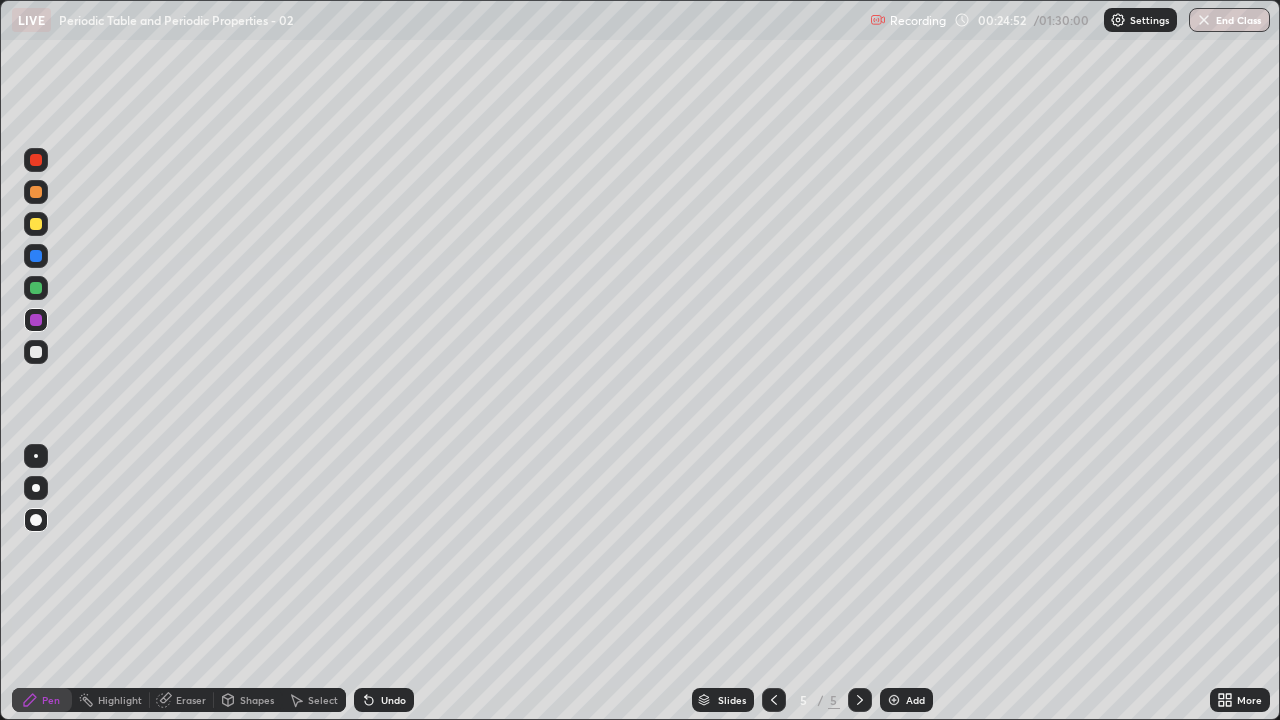 click at bounding box center (36, 224) 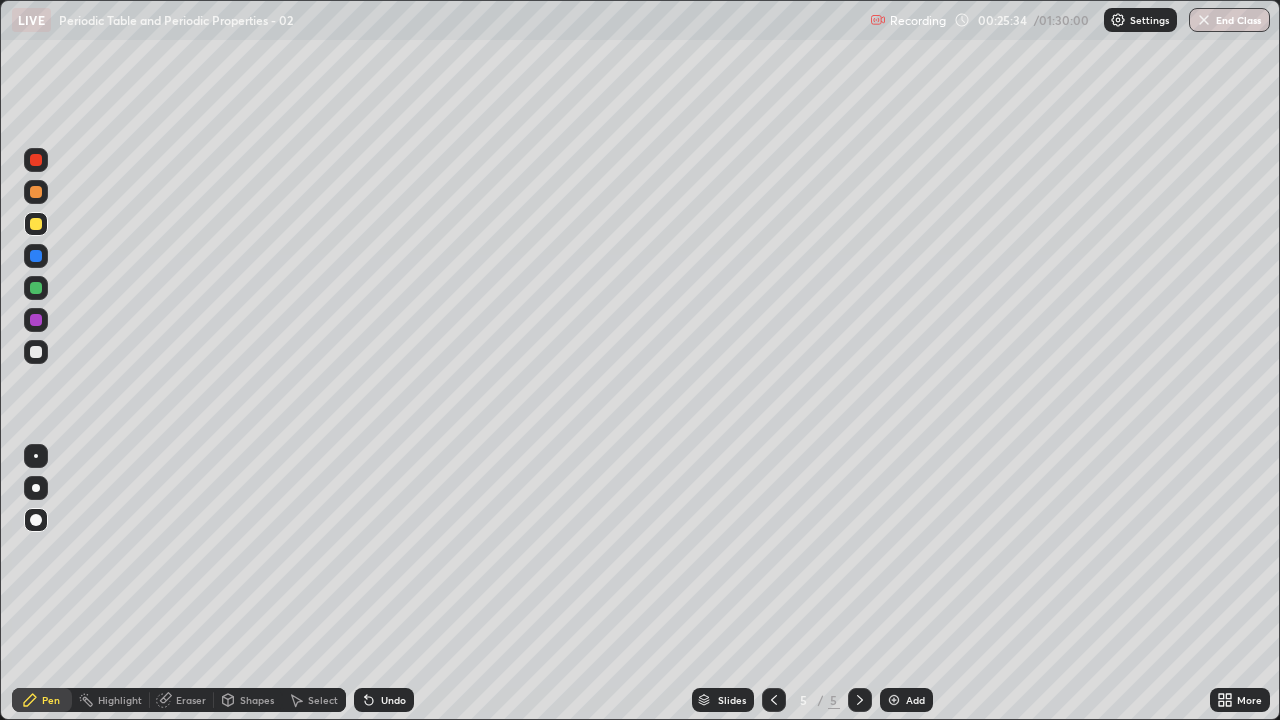 click on "Eraser" at bounding box center [191, 700] 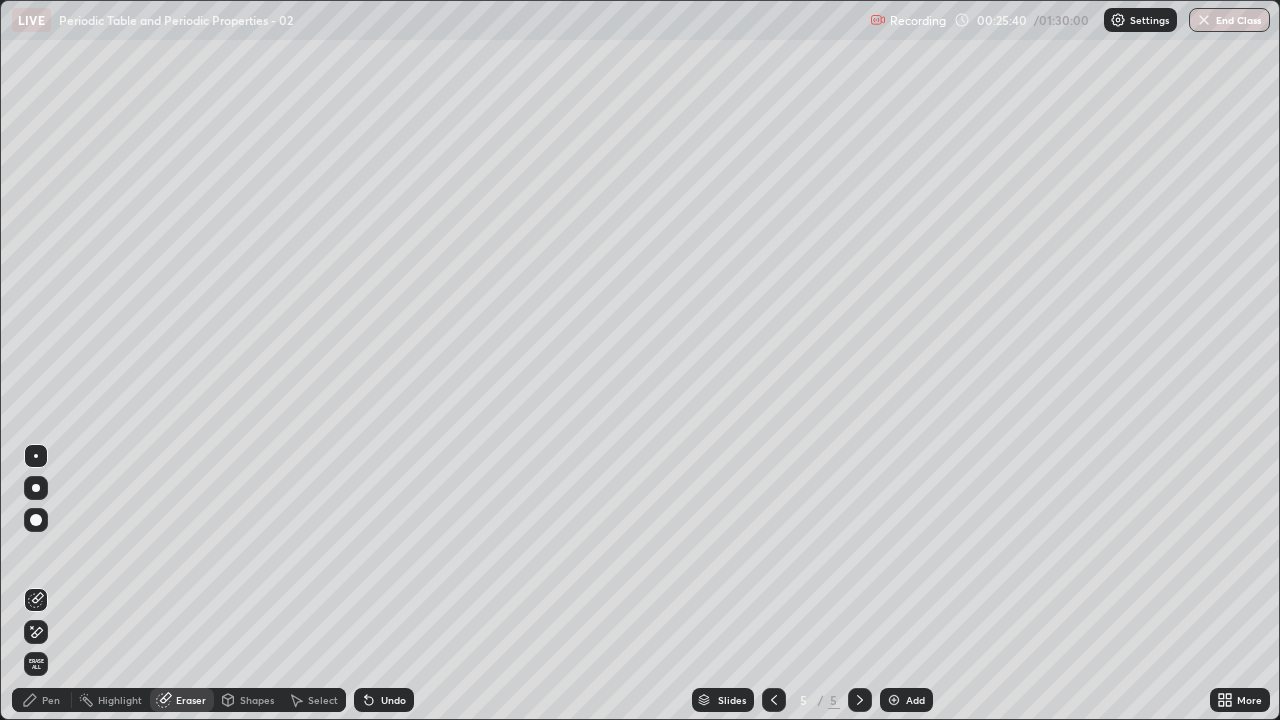 click on "Pen" at bounding box center (51, 700) 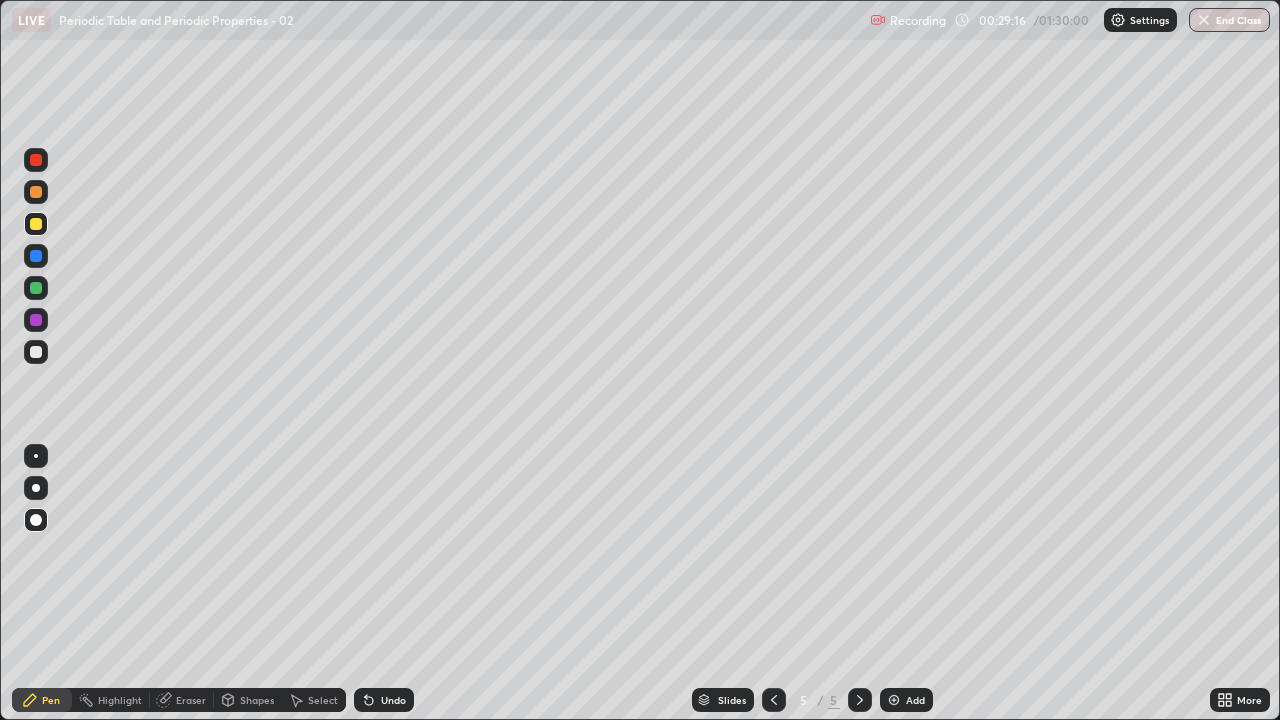 click 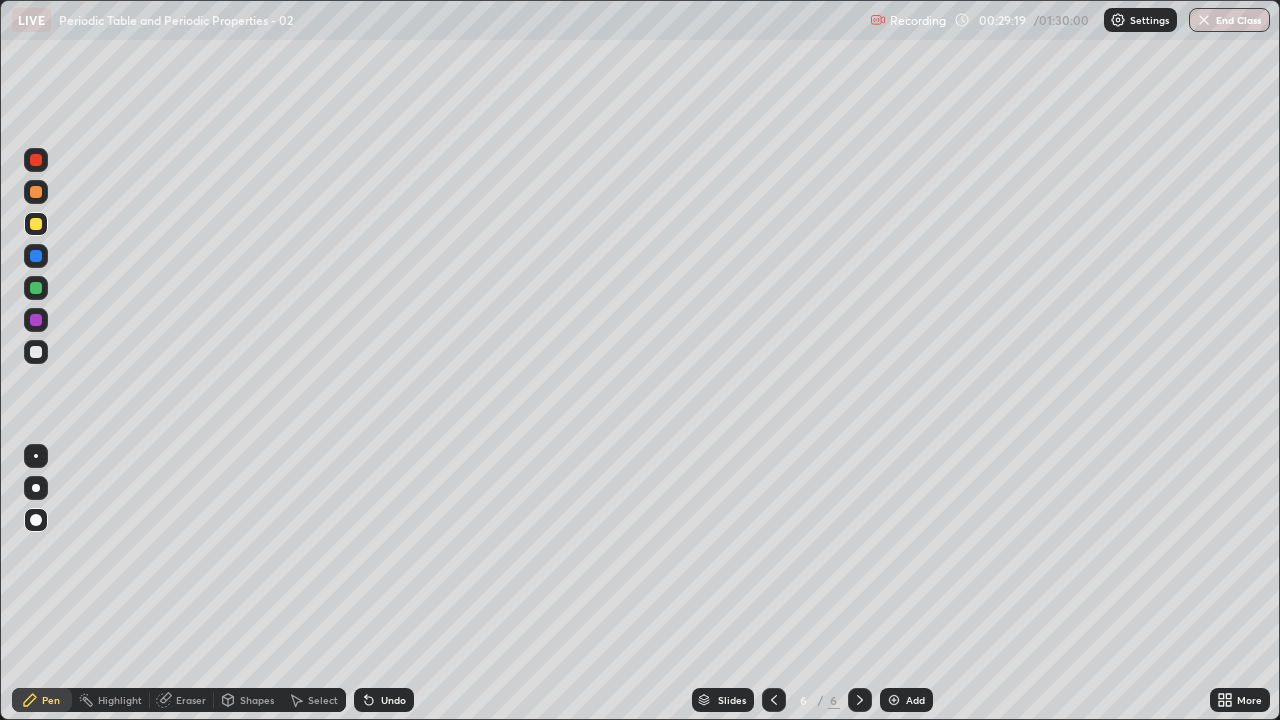 click at bounding box center (36, 192) 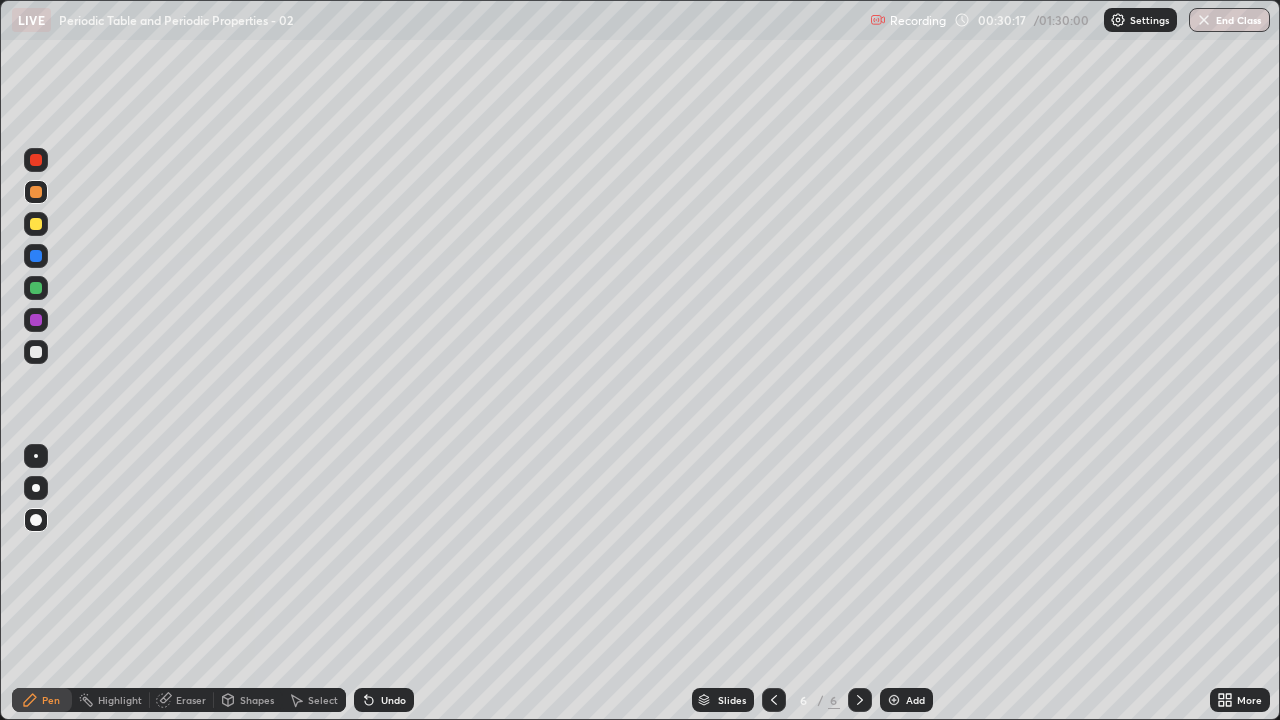 click at bounding box center (36, 192) 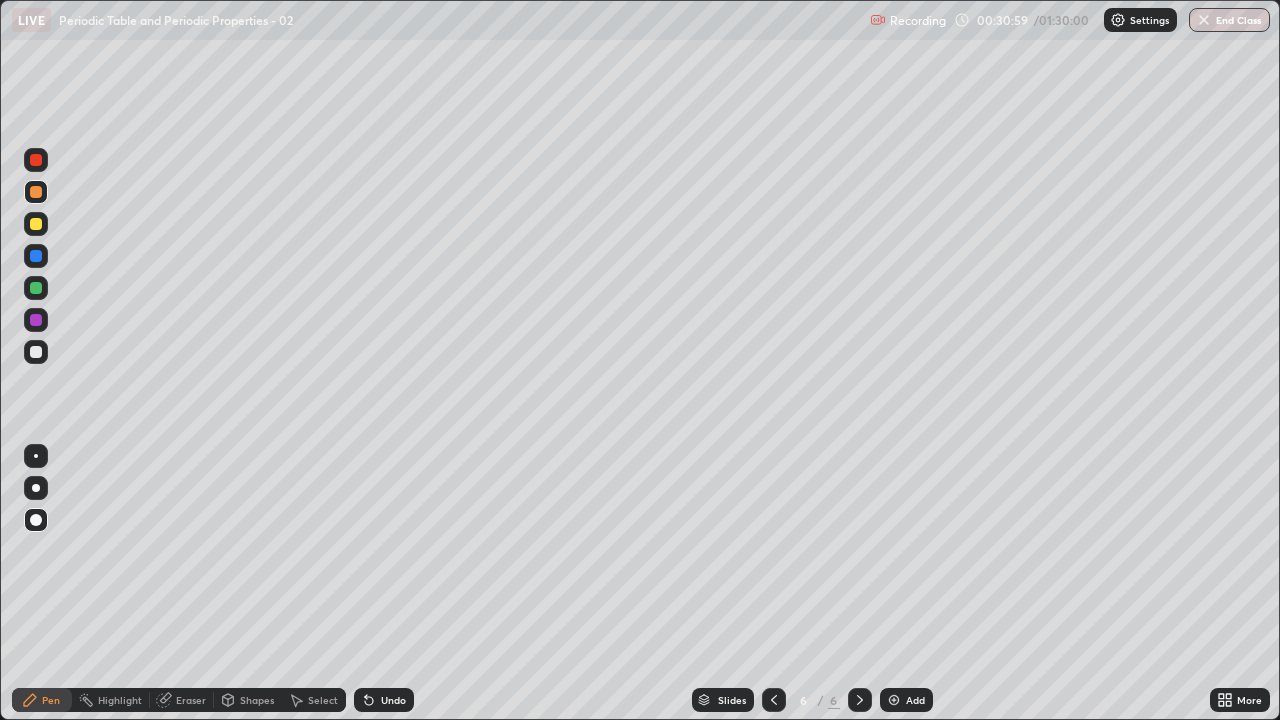 click on "Undo" at bounding box center (393, 700) 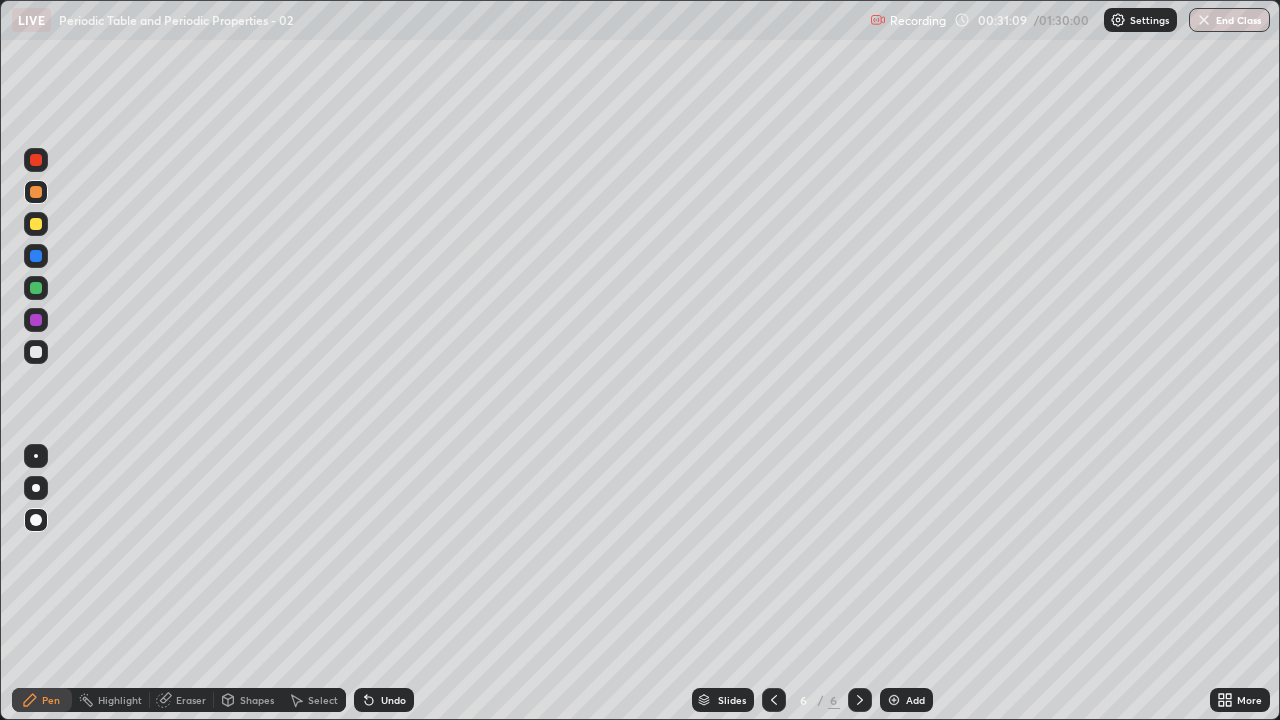 click at bounding box center [36, 224] 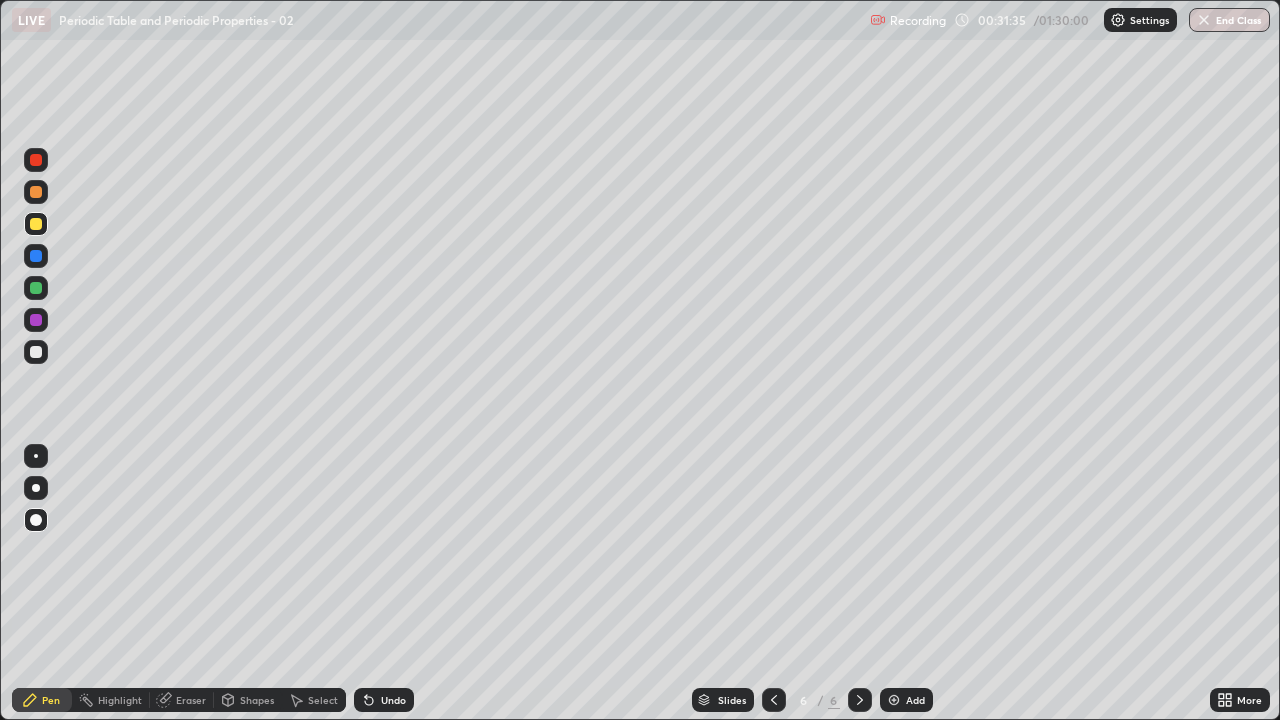click at bounding box center (36, 192) 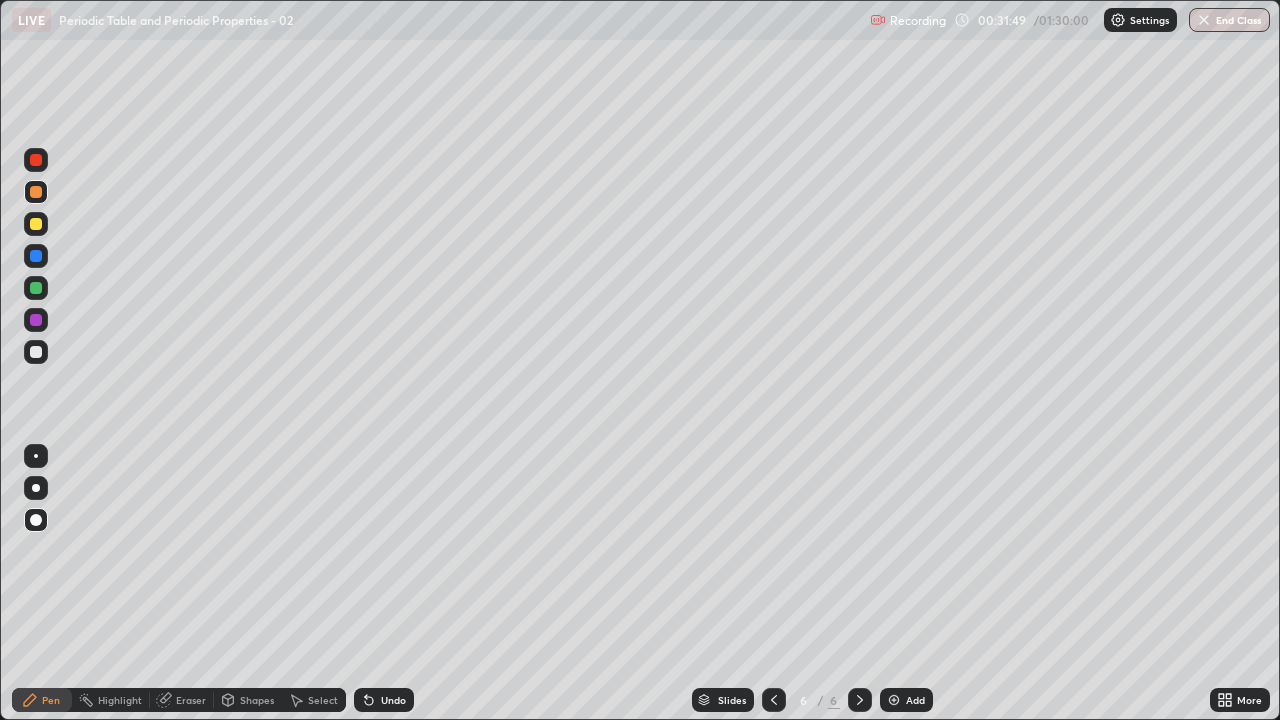 click at bounding box center (36, 192) 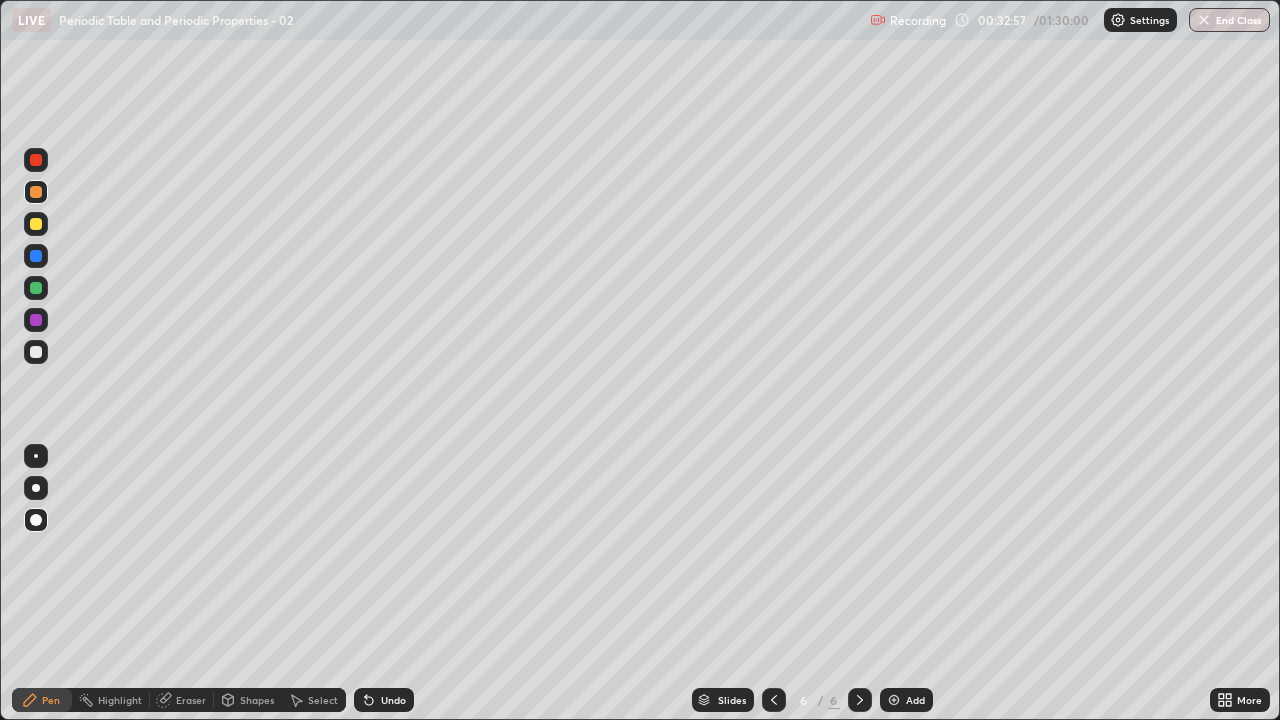 click on "Undo" at bounding box center (384, 700) 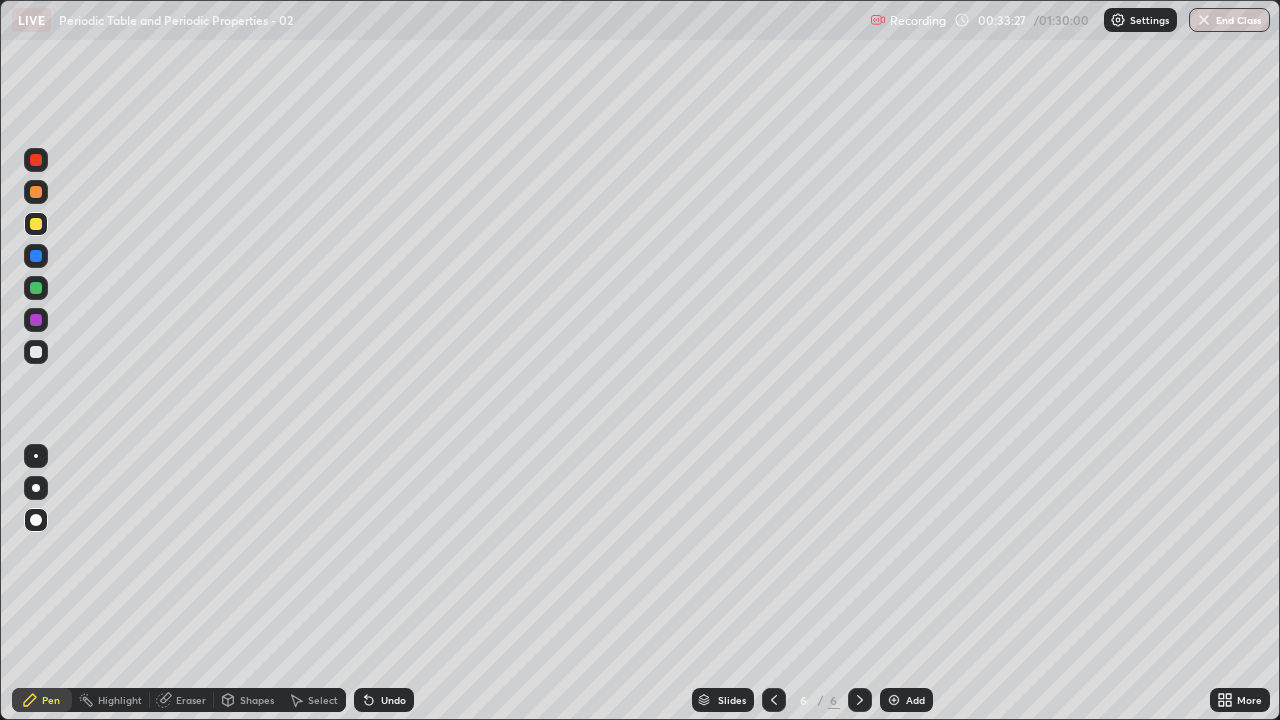 click at bounding box center (36, 192) 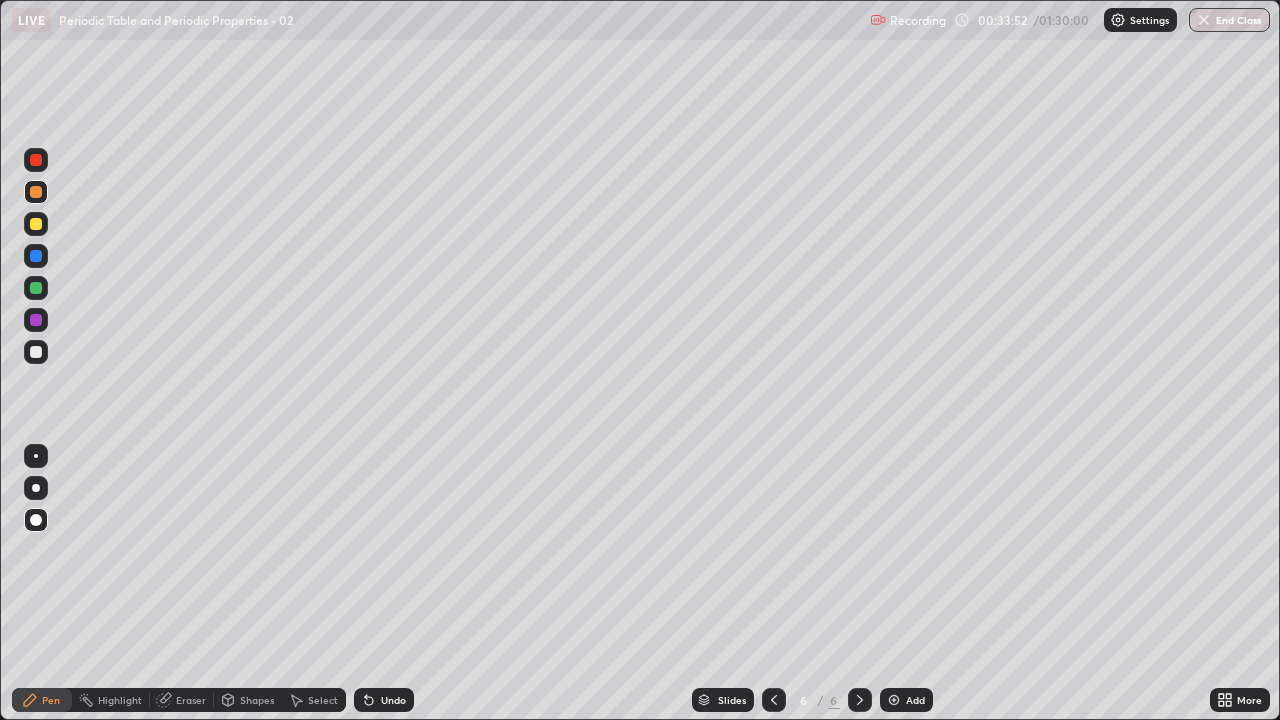 click at bounding box center (36, 192) 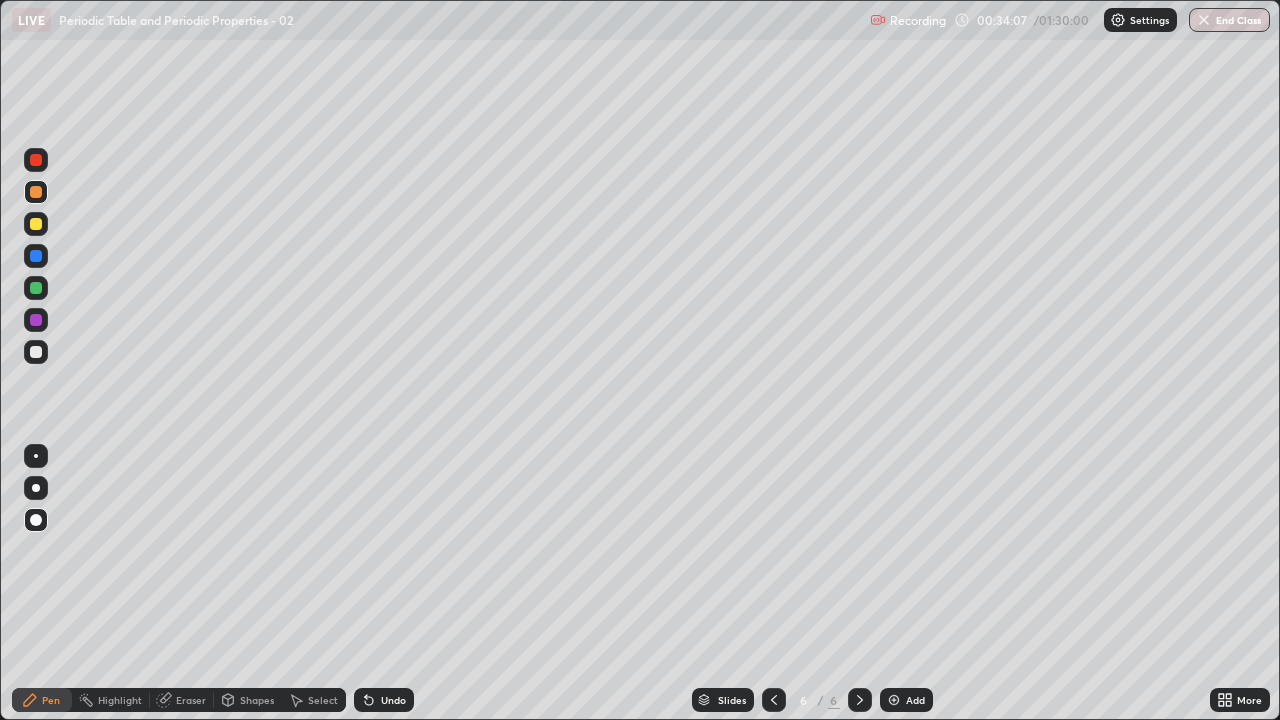 click at bounding box center (36, 160) 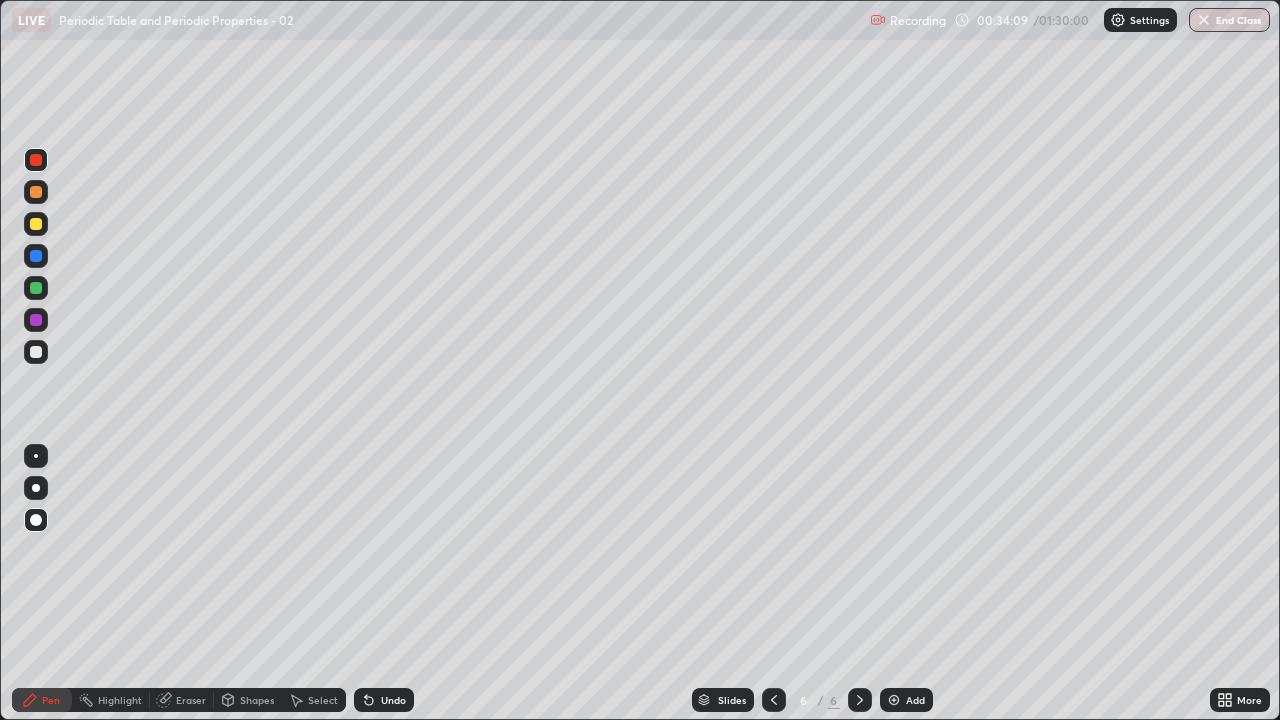 click at bounding box center (36, 192) 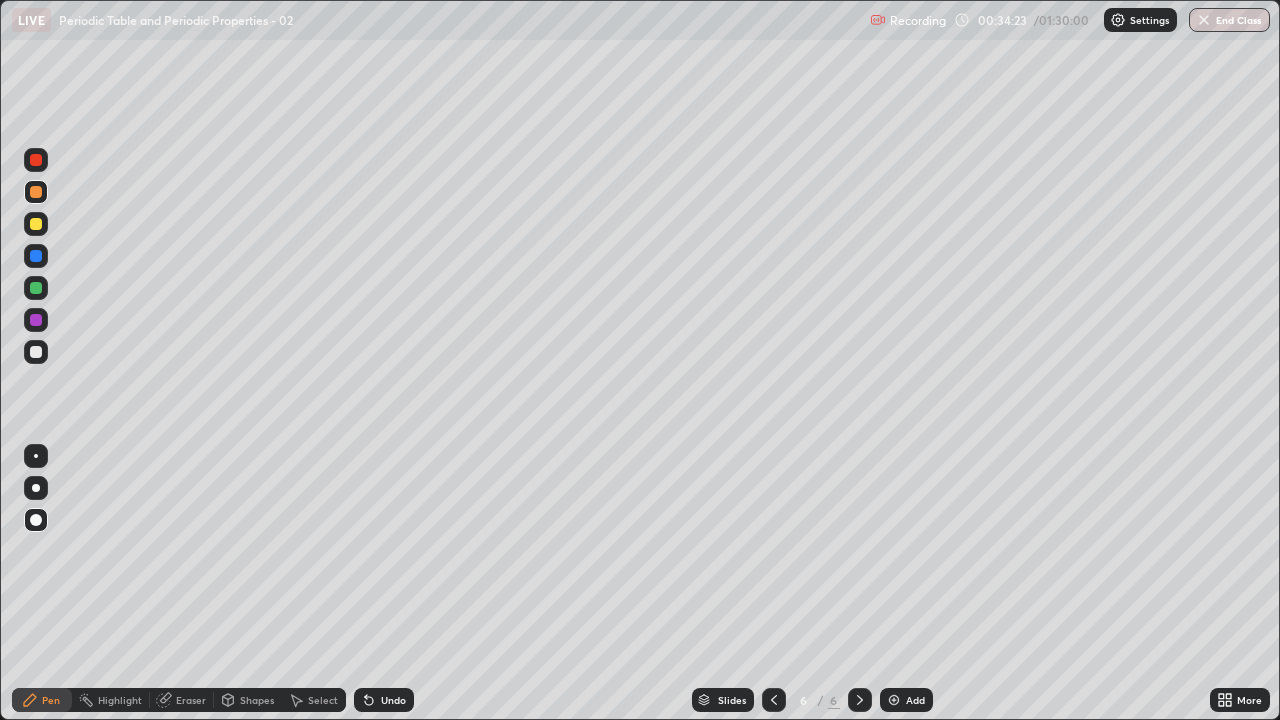 click at bounding box center (36, 160) 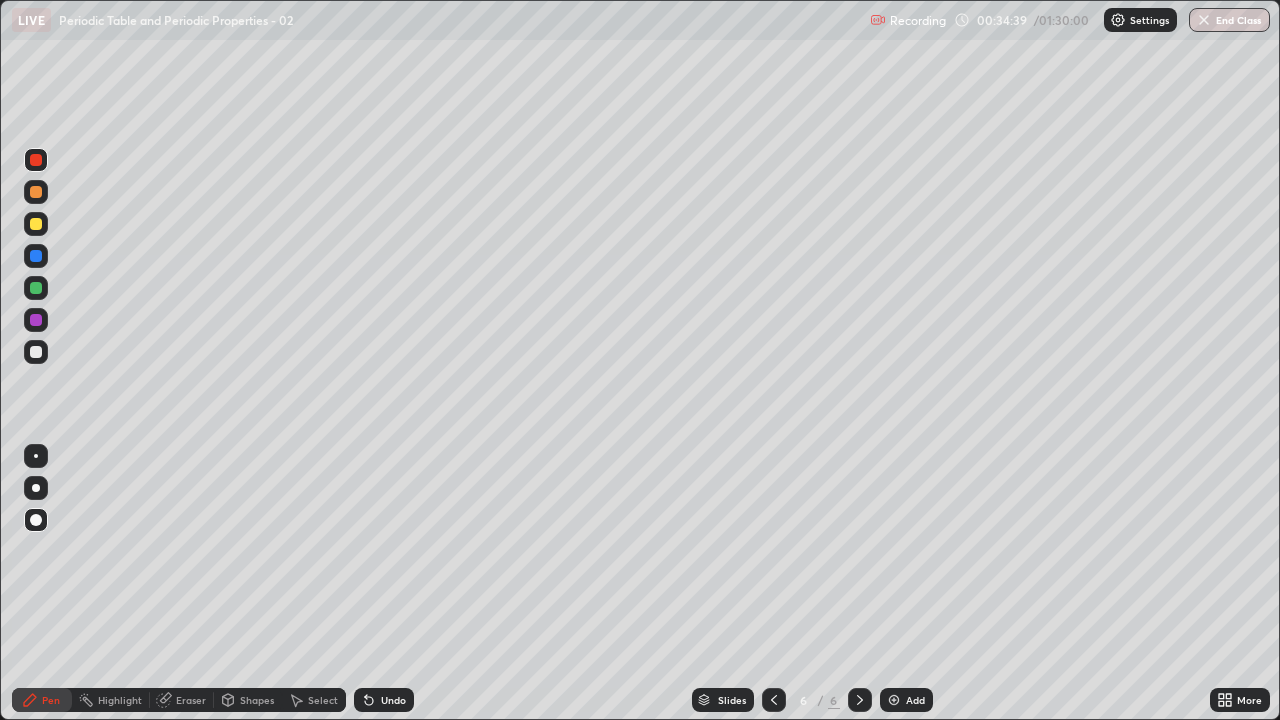 click at bounding box center (36, 192) 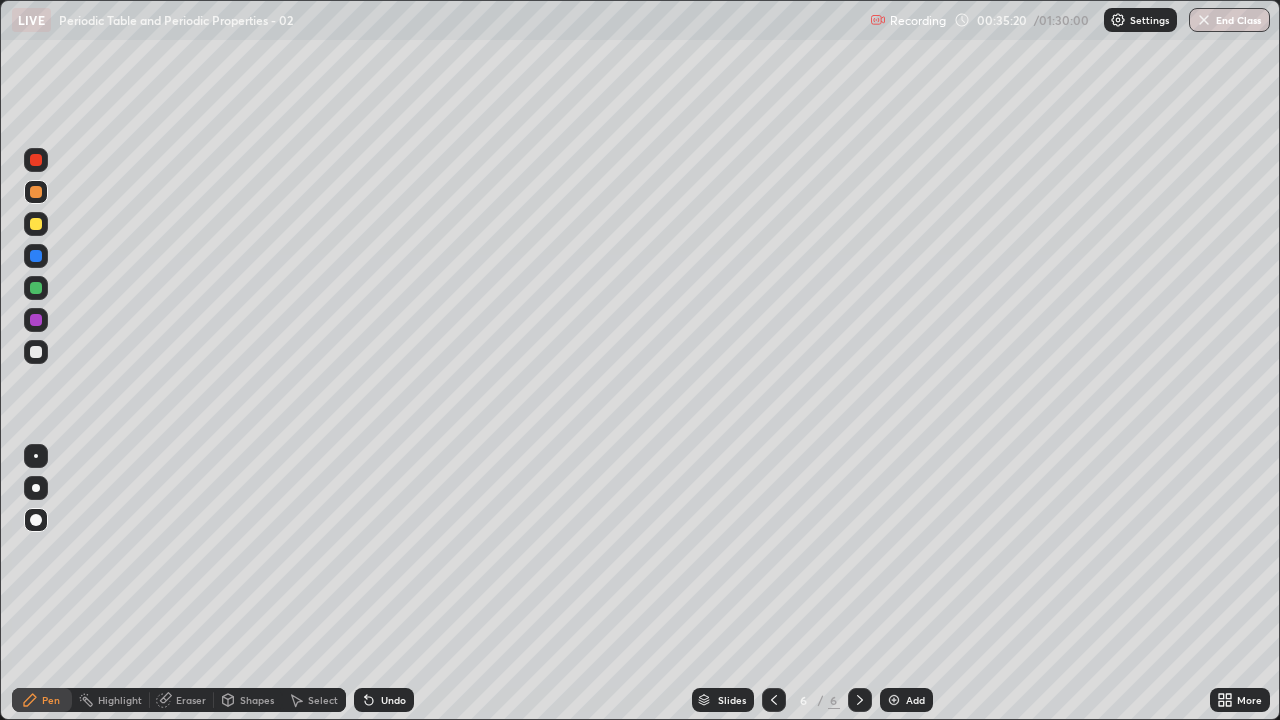 click at bounding box center (36, 224) 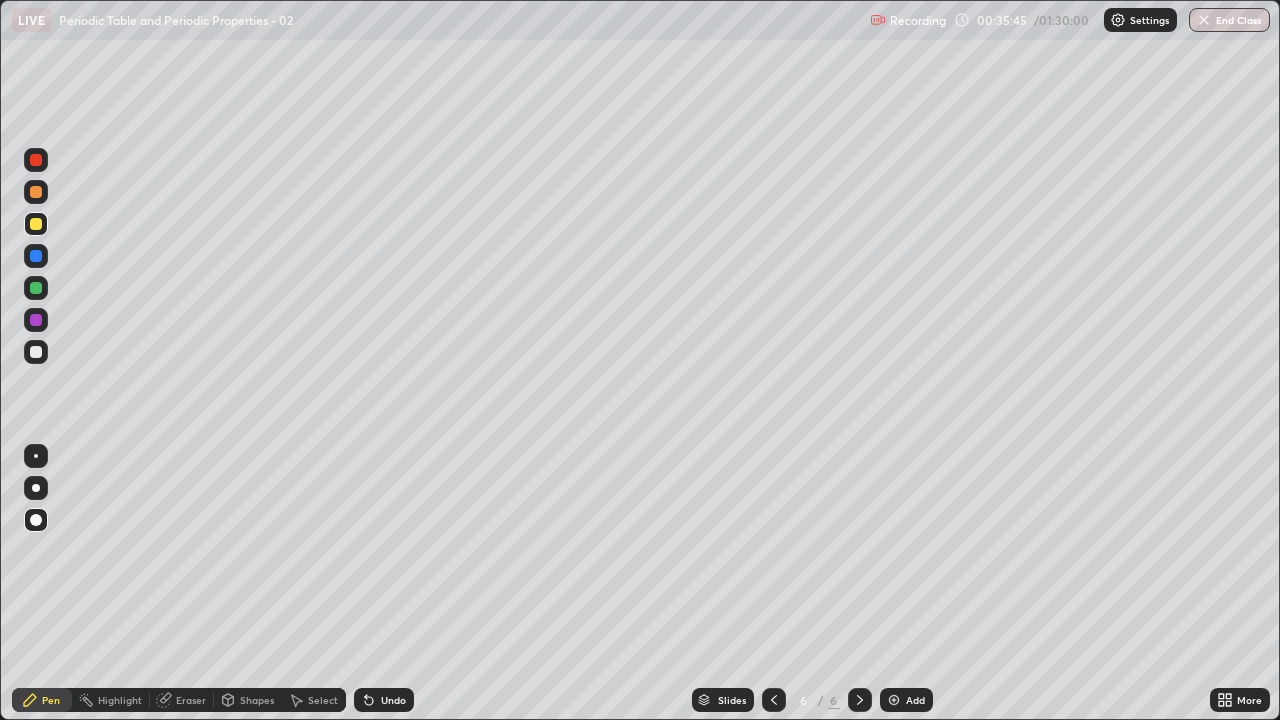 click 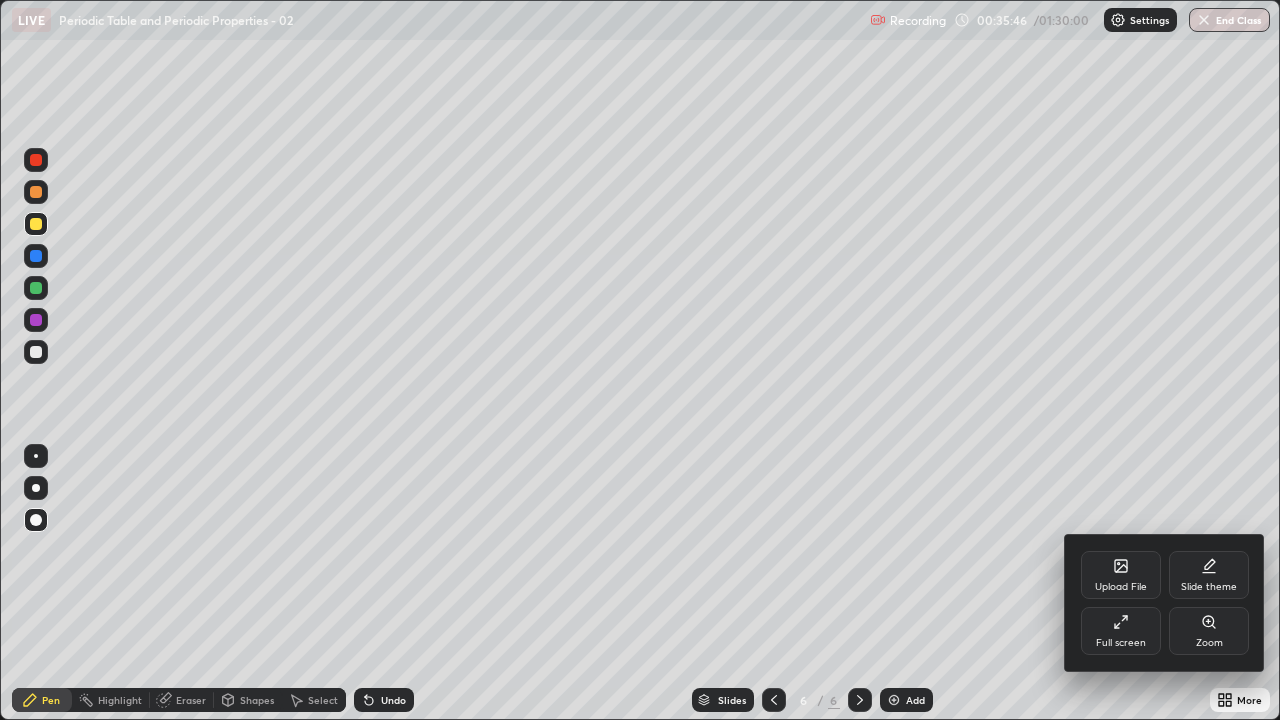 click on "Full screen" at bounding box center (1121, 631) 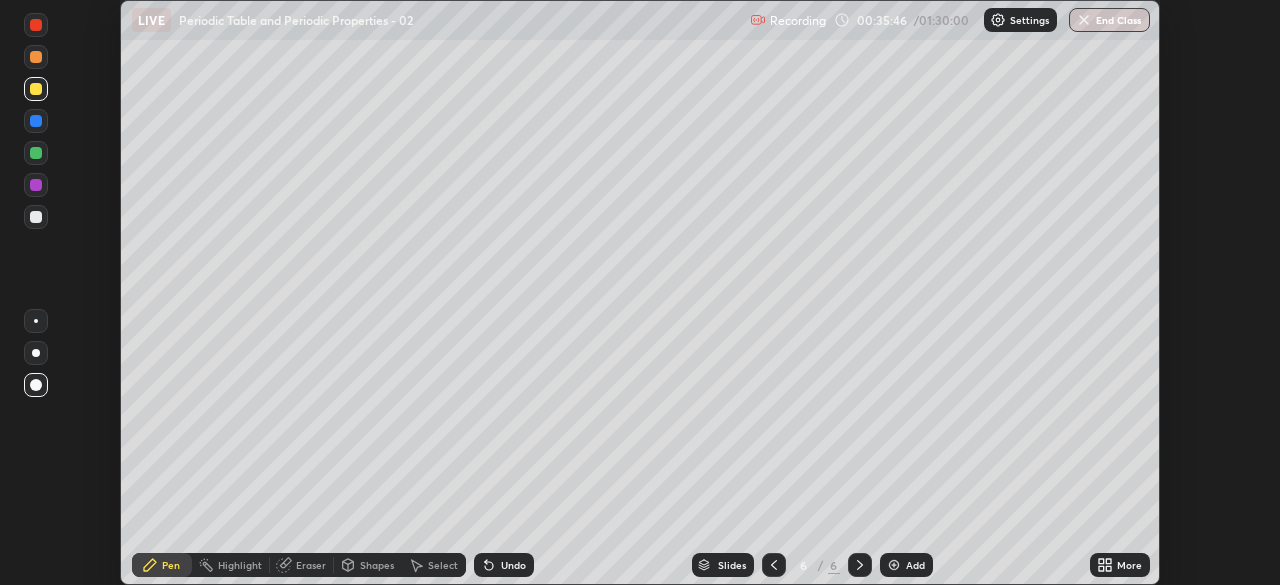 scroll, scrollTop: 585, scrollLeft: 1280, axis: both 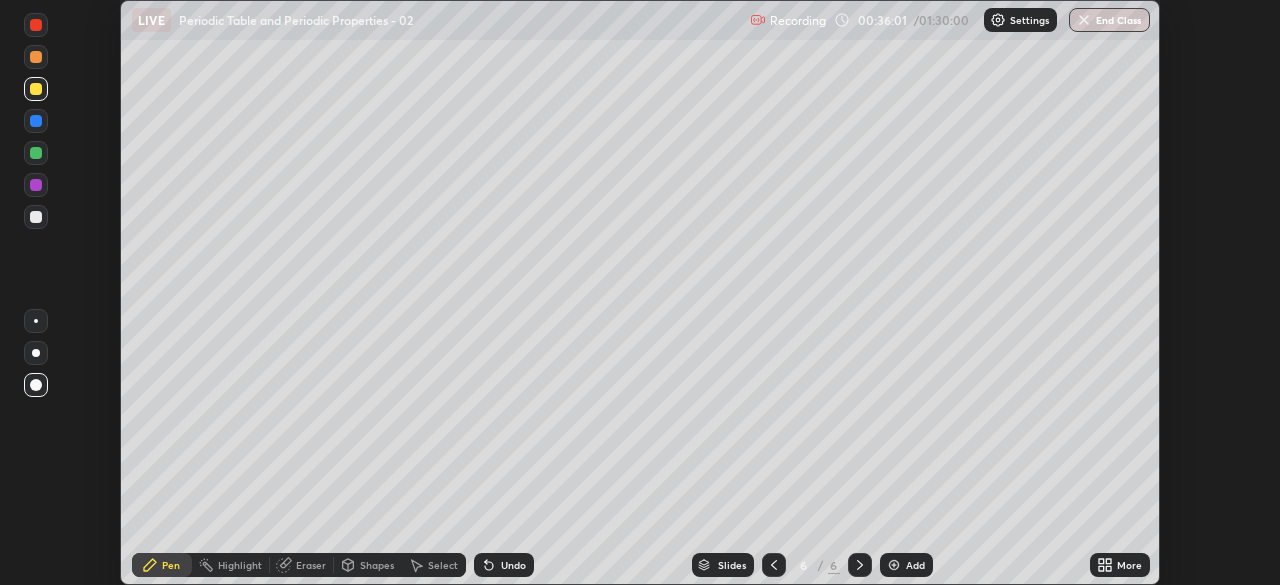 click on "More" at bounding box center (1129, 565) 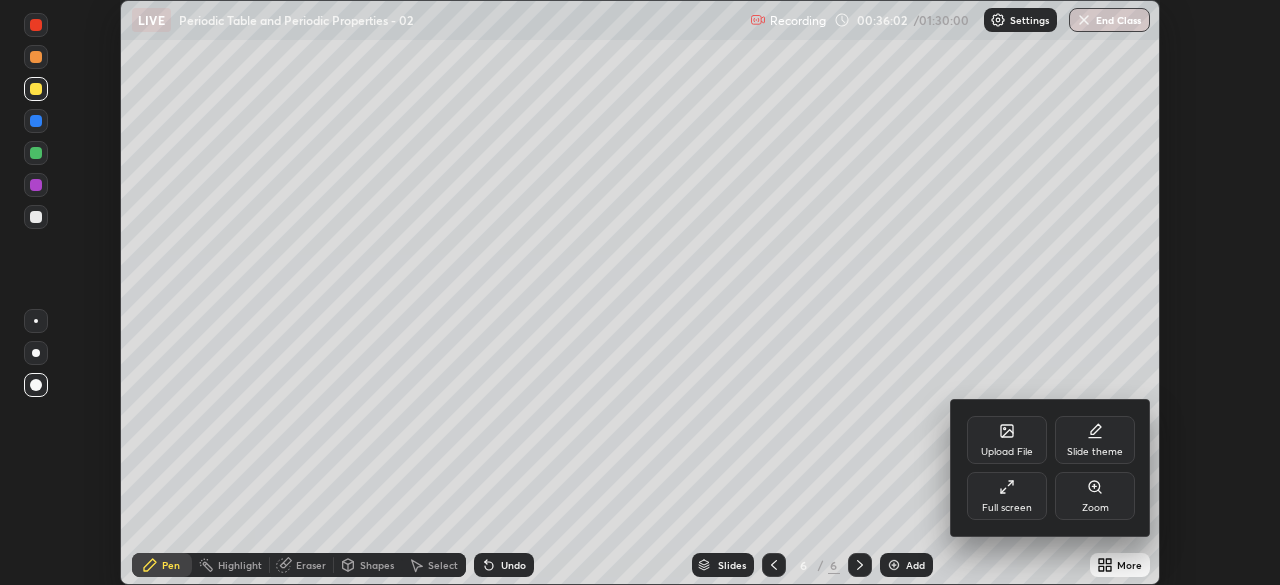click on "Upload File" at bounding box center [1007, 440] 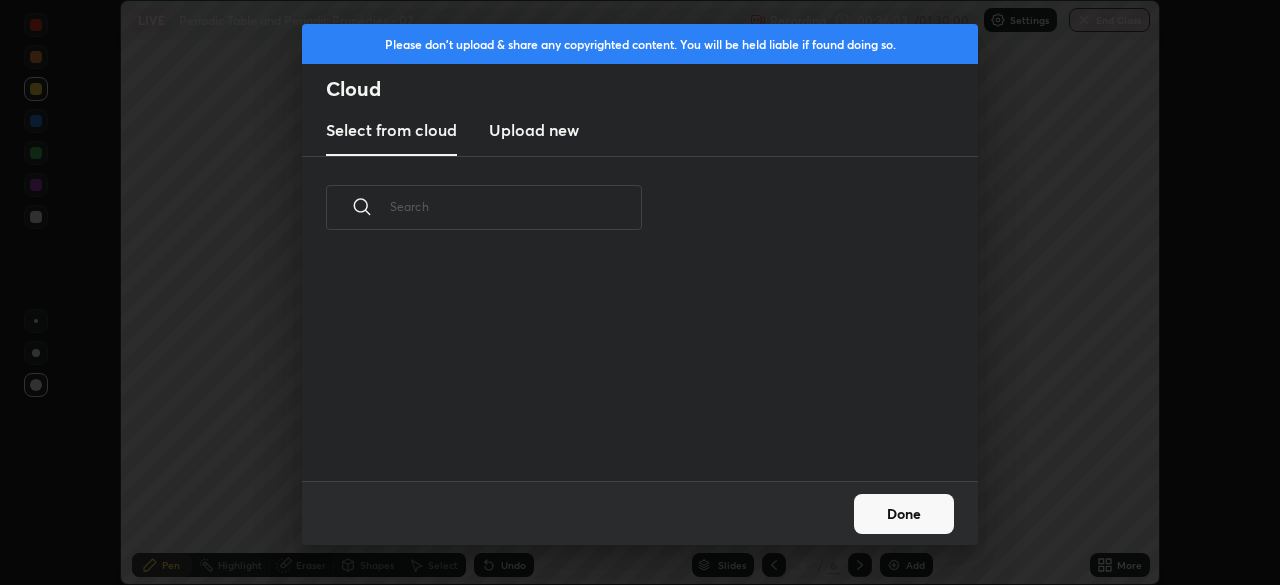 scroll, scrollTop: 7, scrollLeft: 11, axis: both 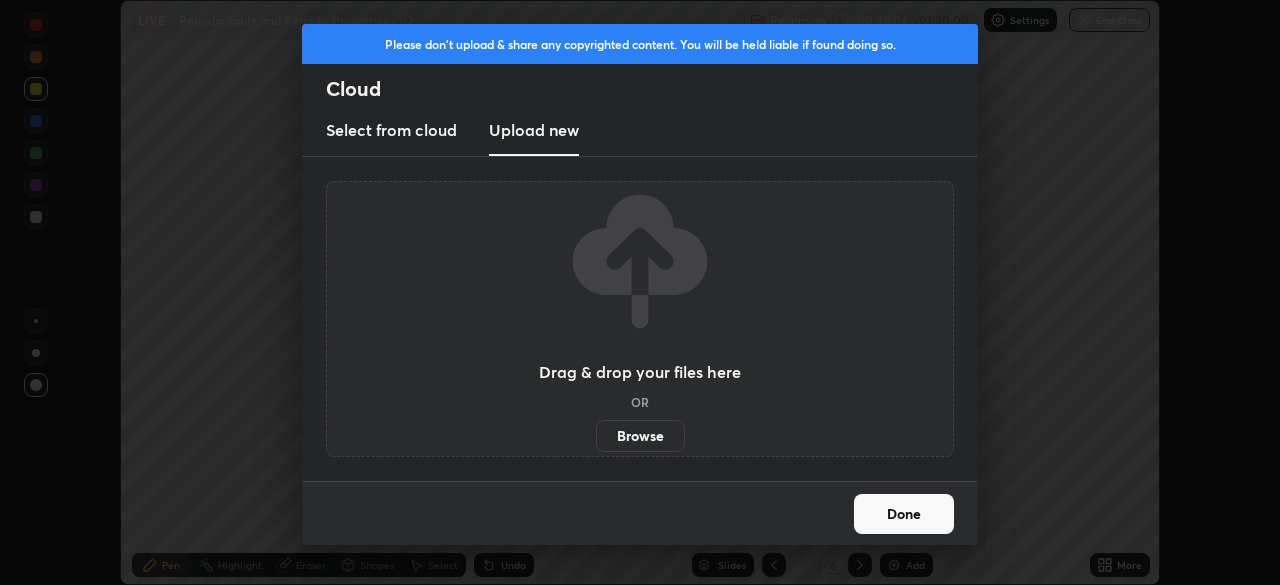 click on "Browse" at bounding box center [640, 436] 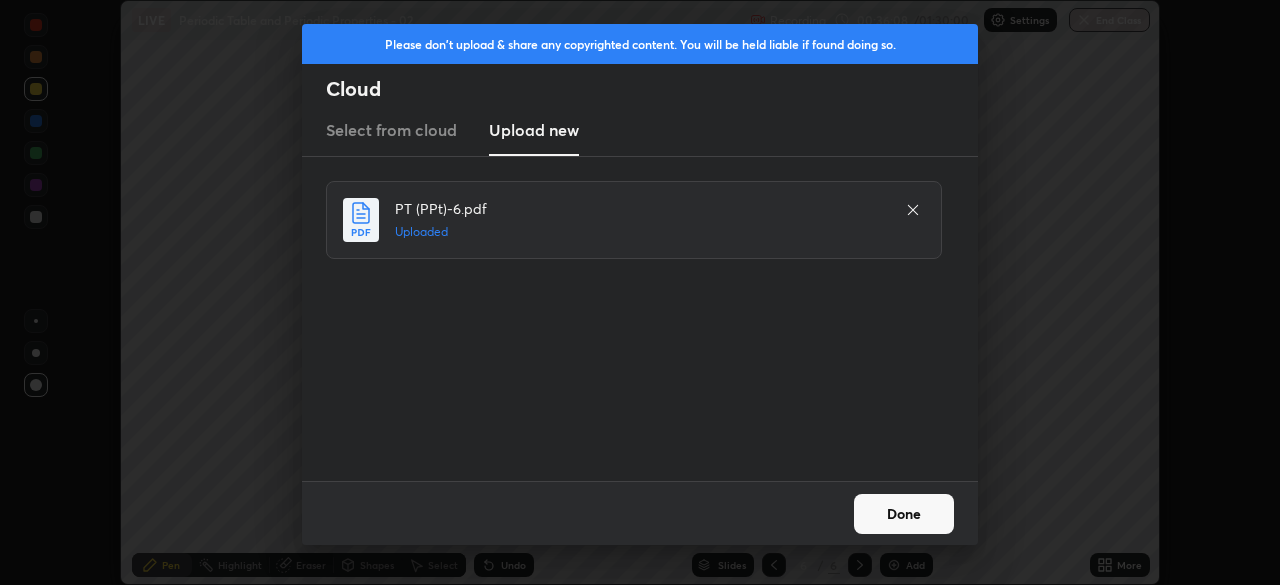 click on "Done" at bounding box center (904, 514) 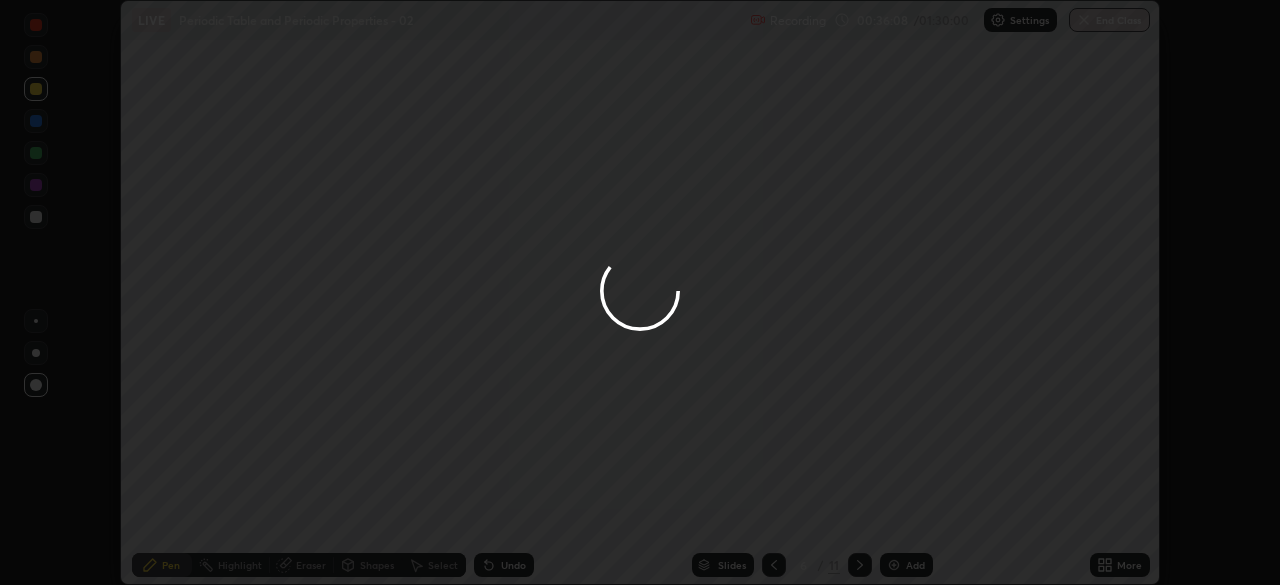 click at bounding box center (640, 292) 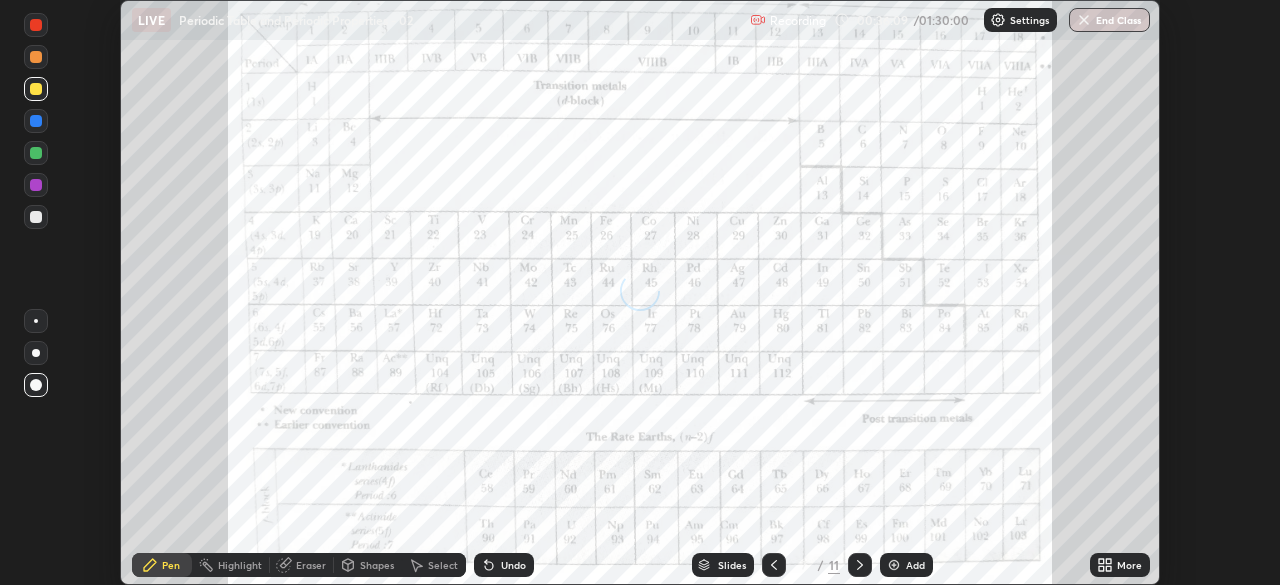 click 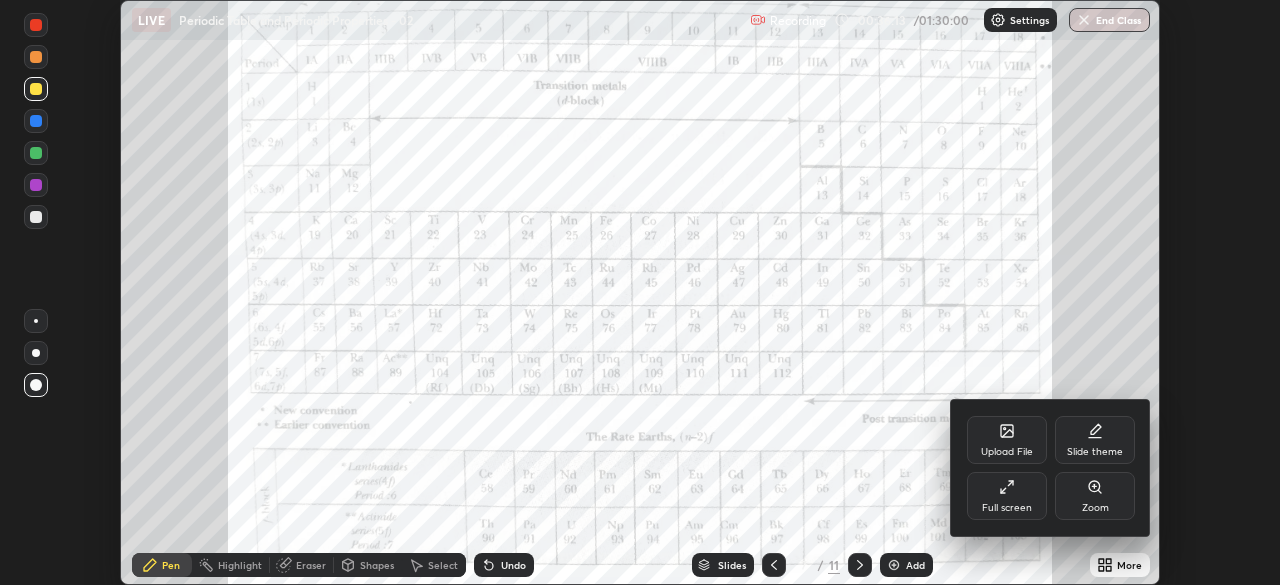 click on "Full screen" at bounding box center (1007, 496) 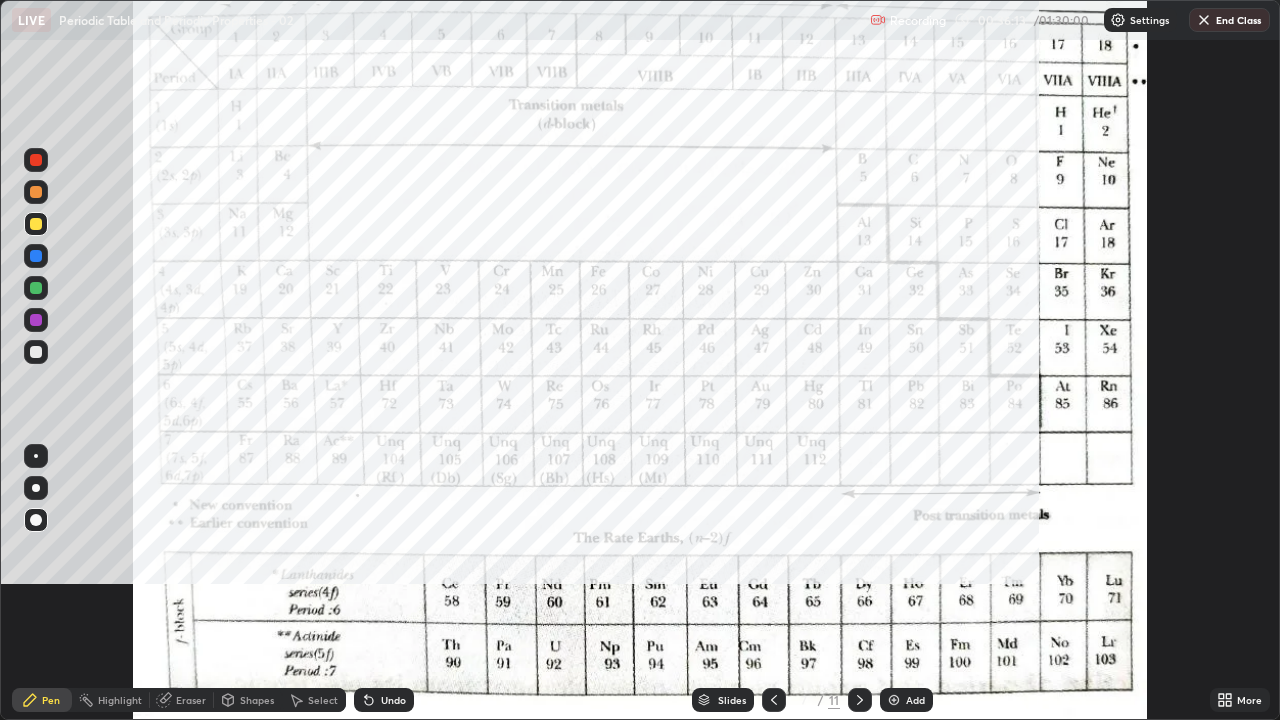 scroll, scrollTop: 99280, scrollLeft: 98720, axis: both 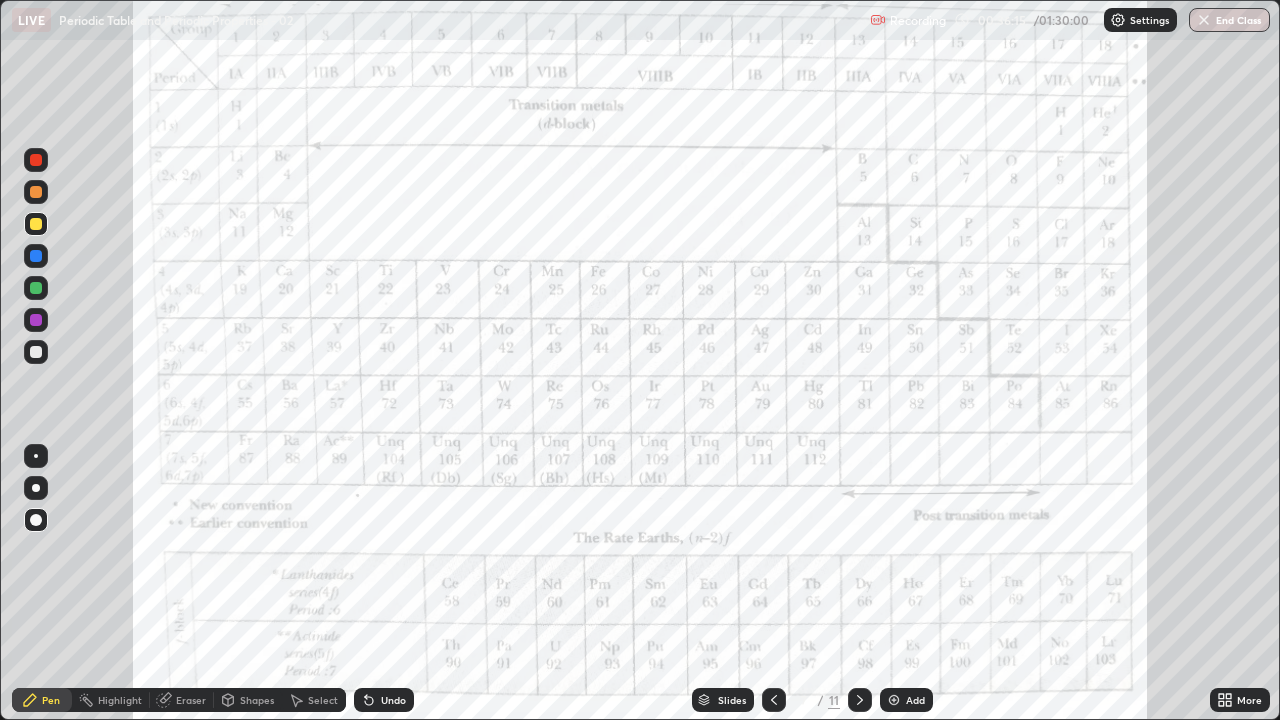 click 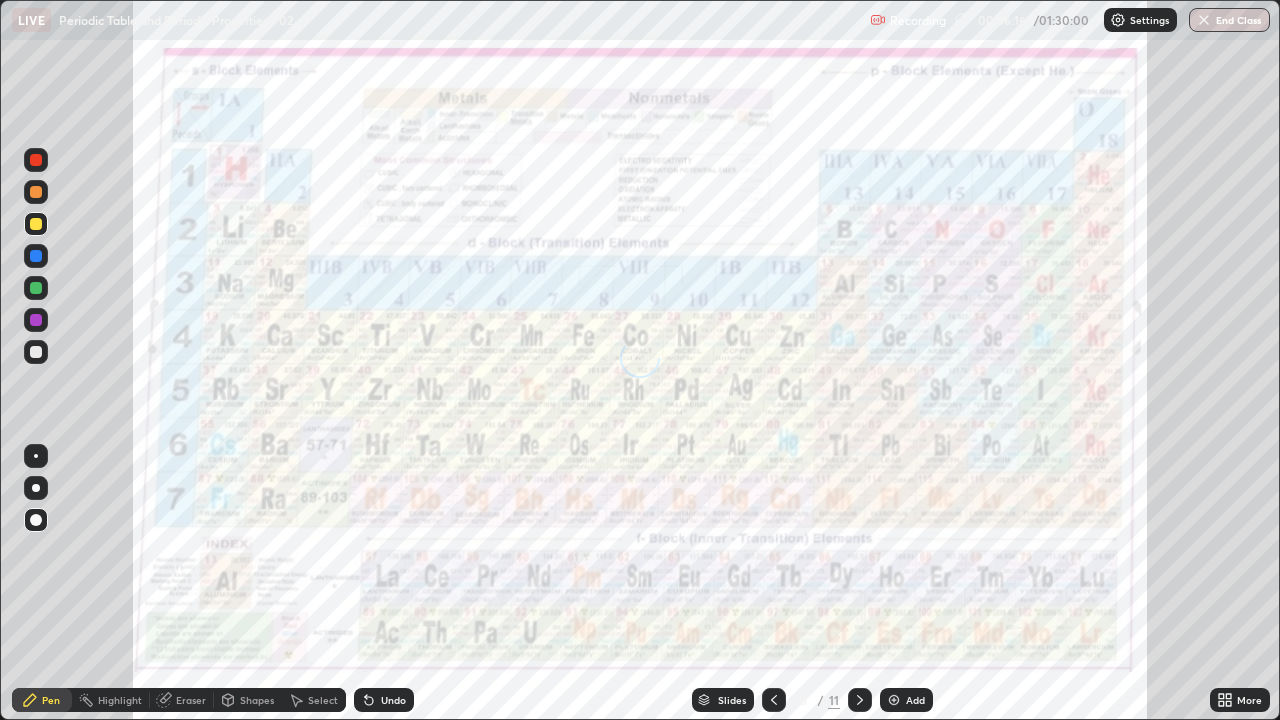 click 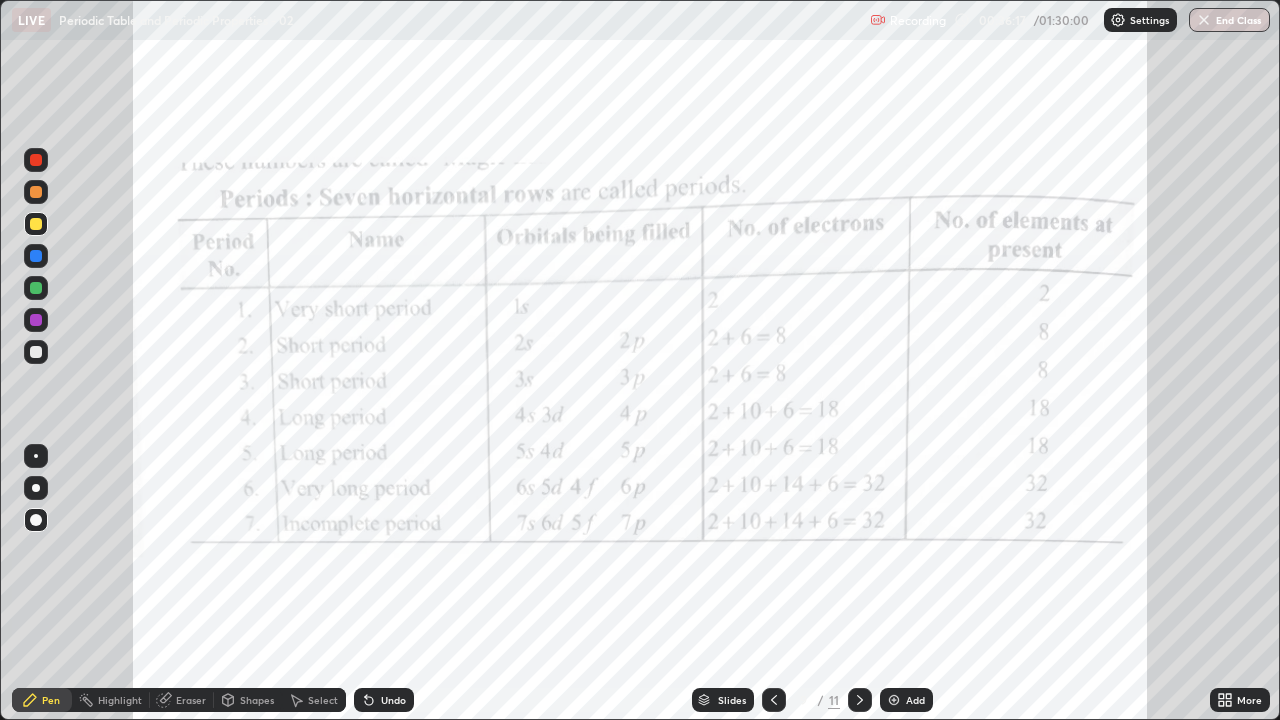 click 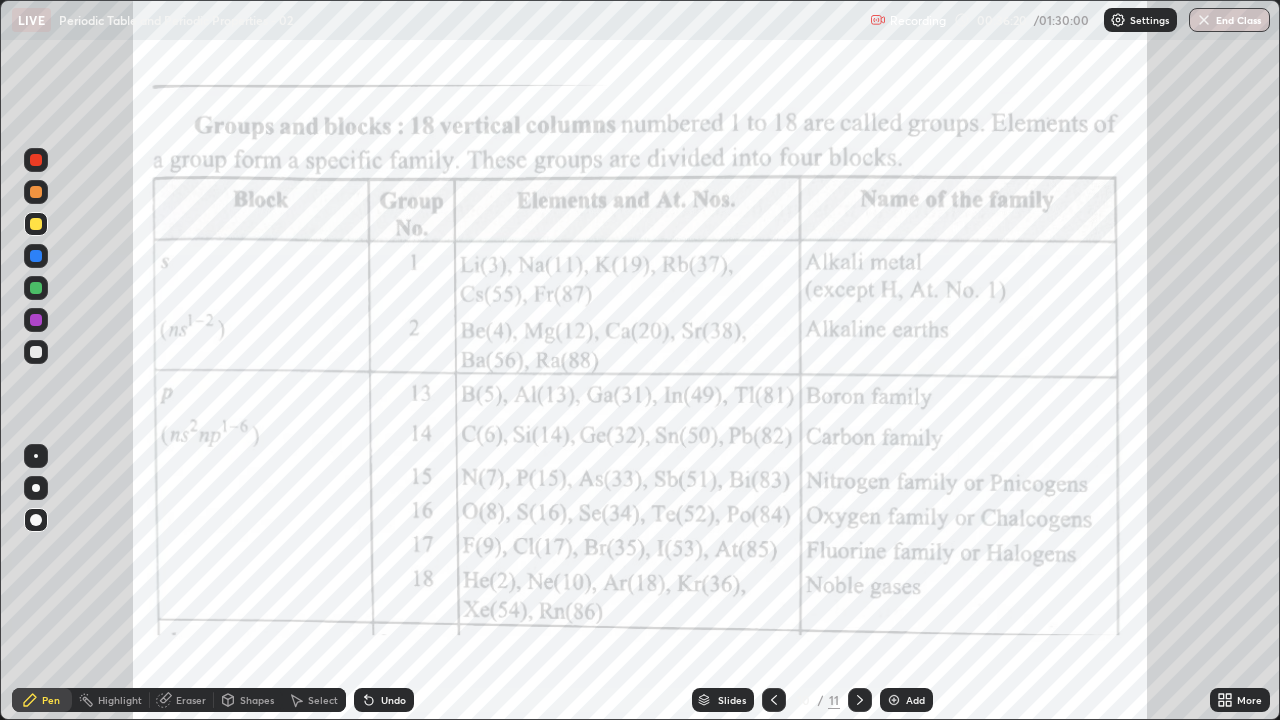 click 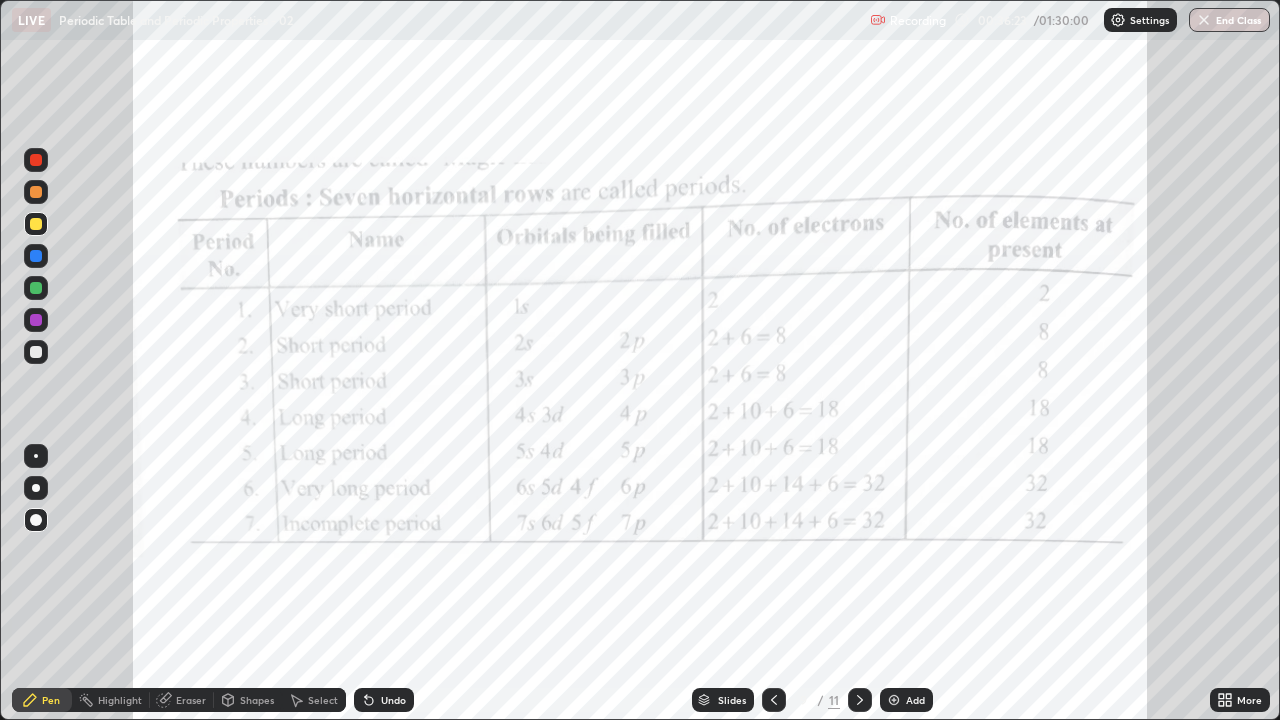 click 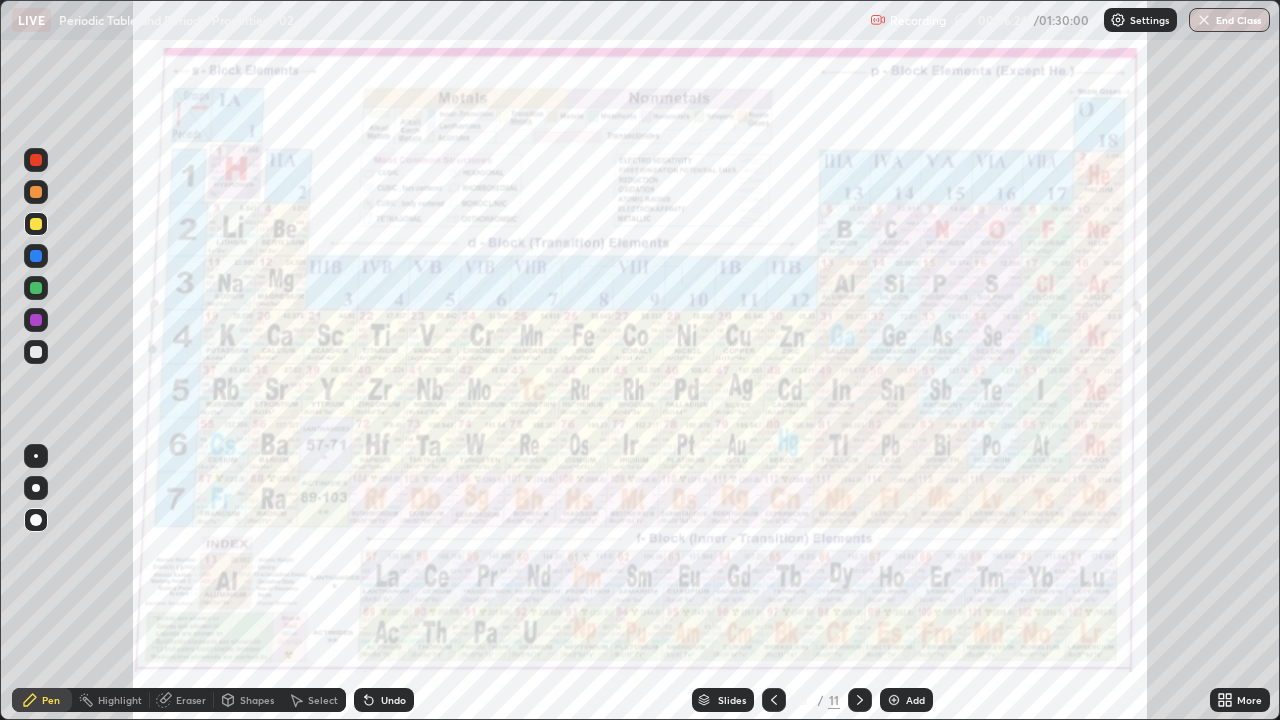 click 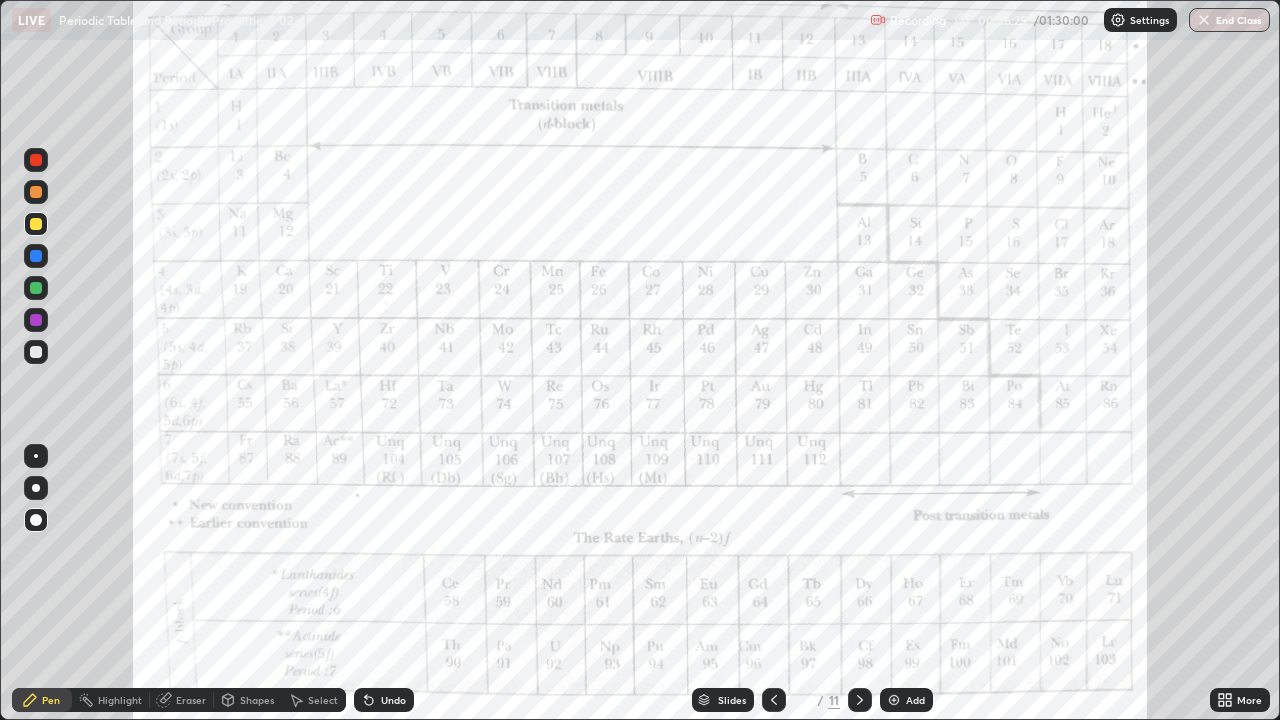 click 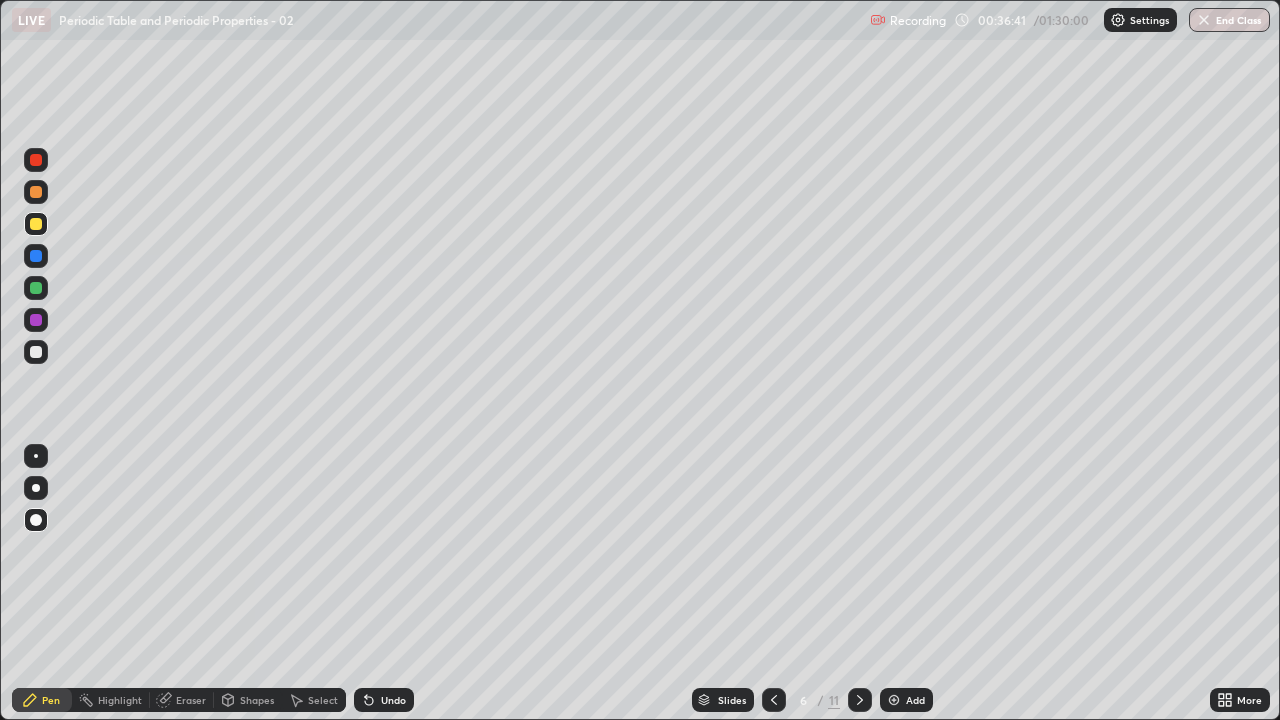 click at bounding box center (36, 192) 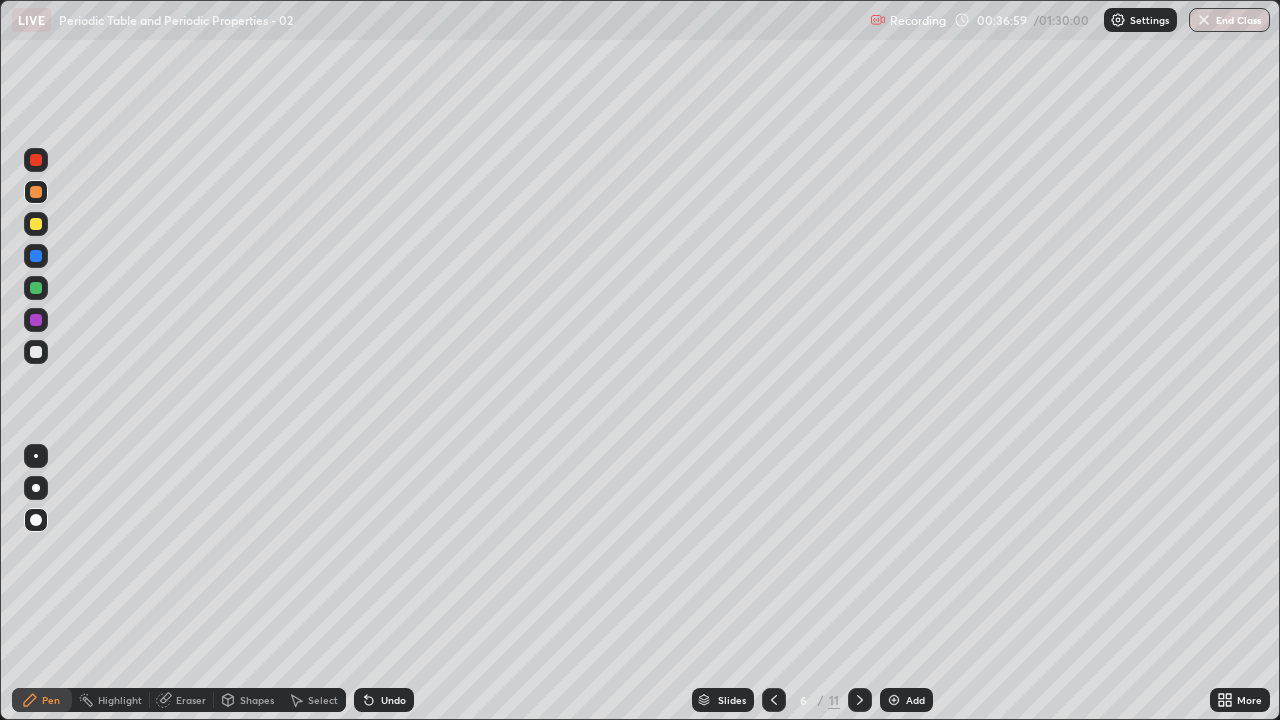 click at bounding box center (36, 224) 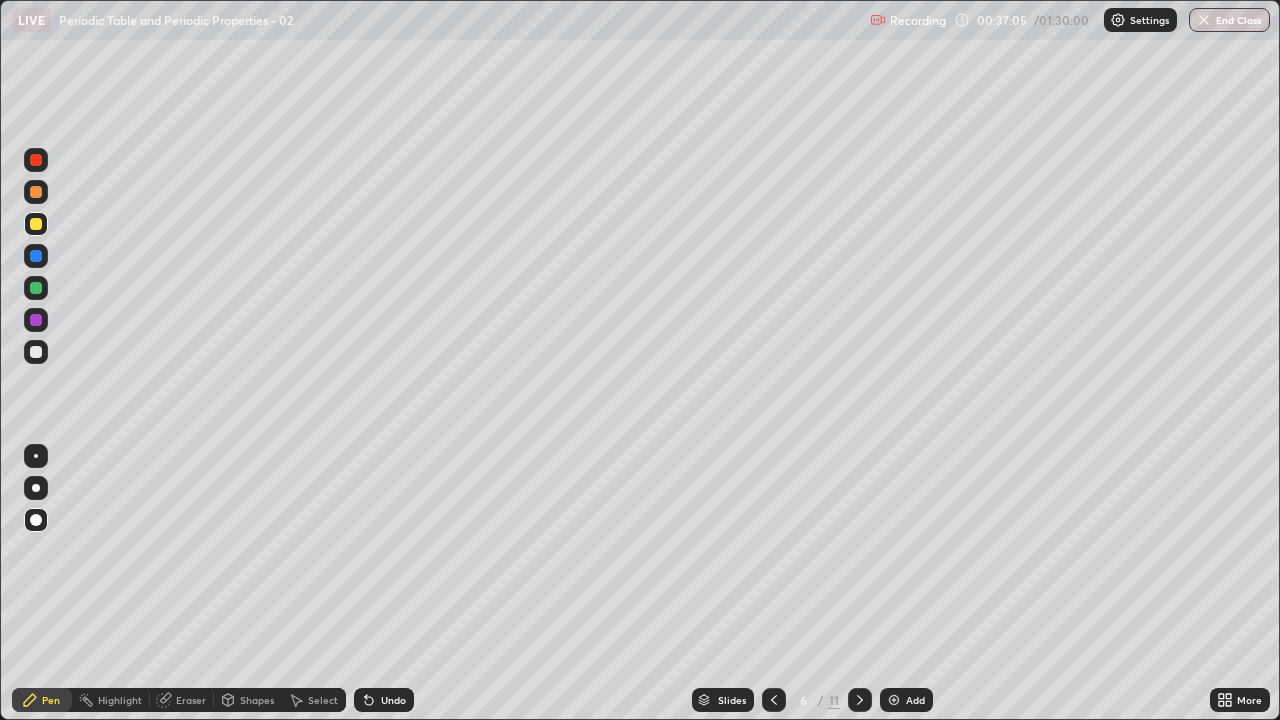 click on "Undo" at bounding box center [384, 700] 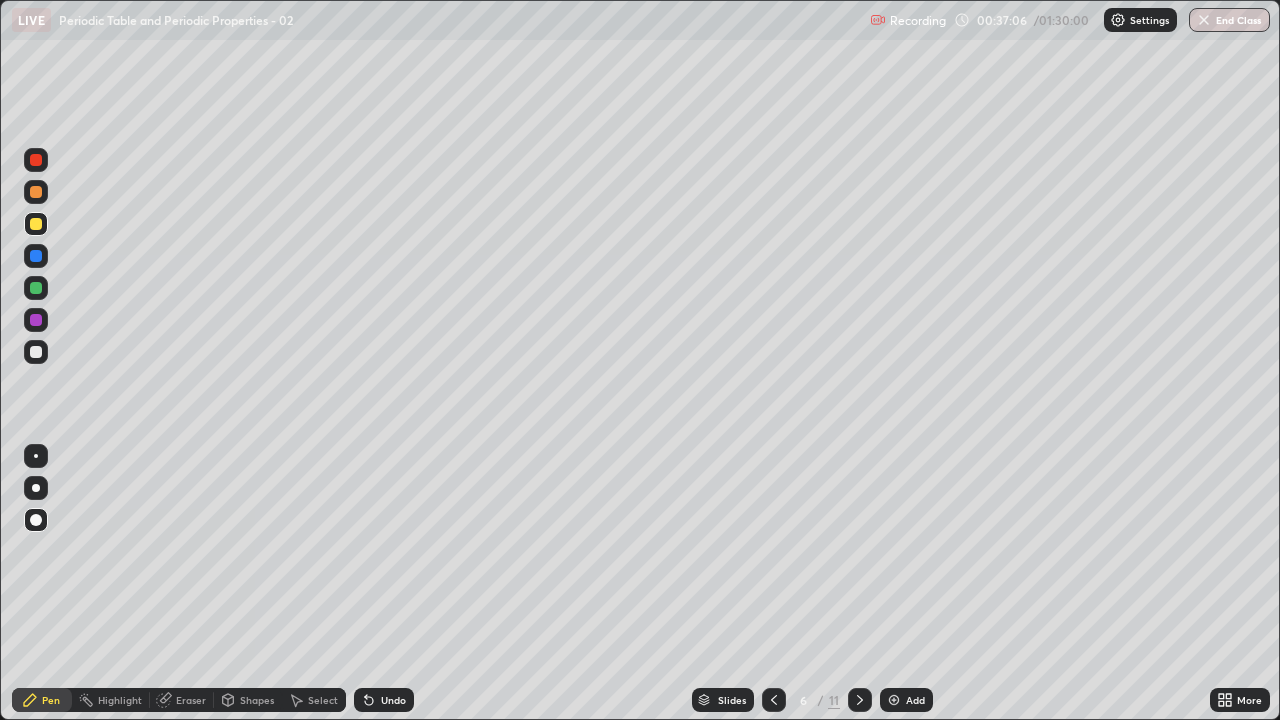 click at bounding box center [36, 192] 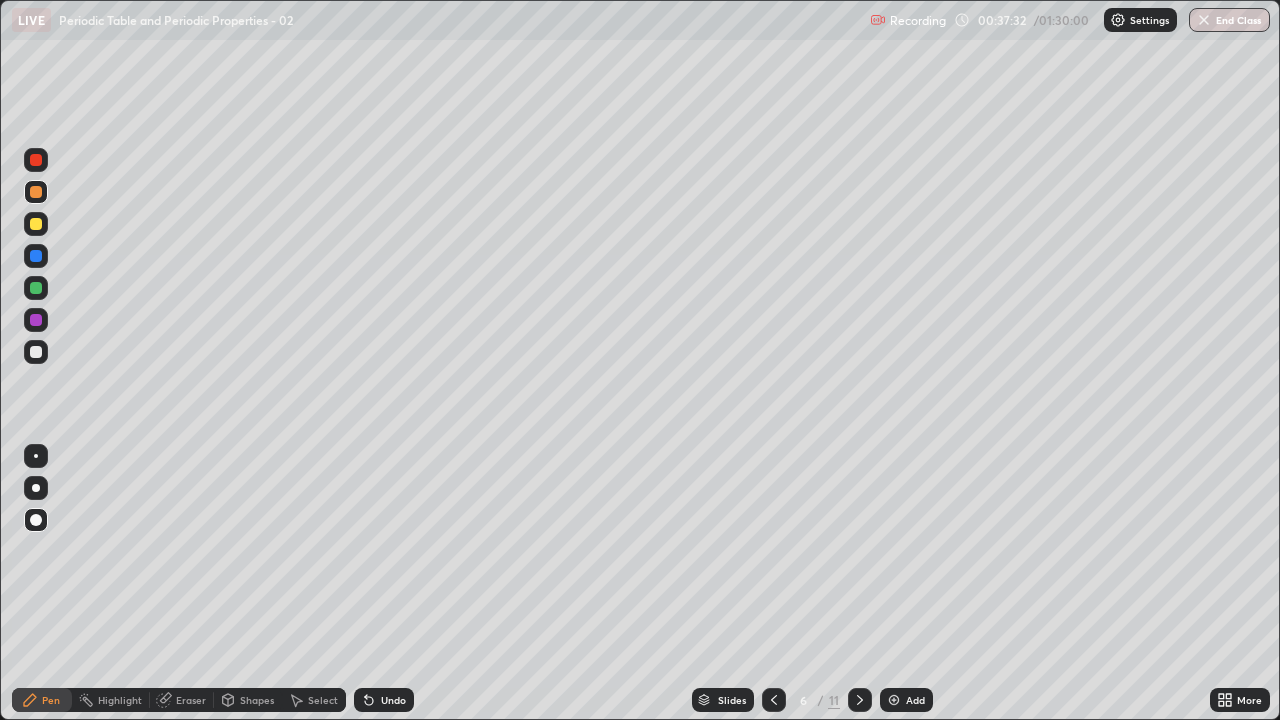 click on "Undo" at bounding box center [393, 700] 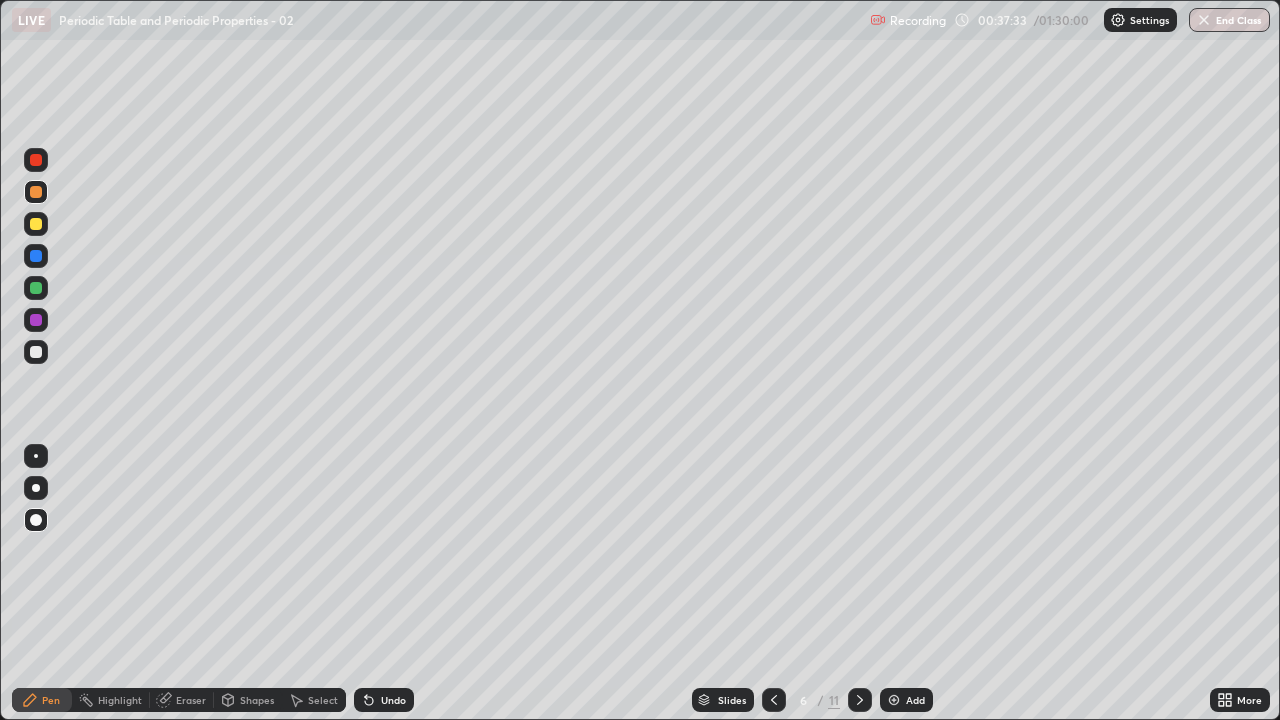 click on "Undo" at bounding box center (393, 700) 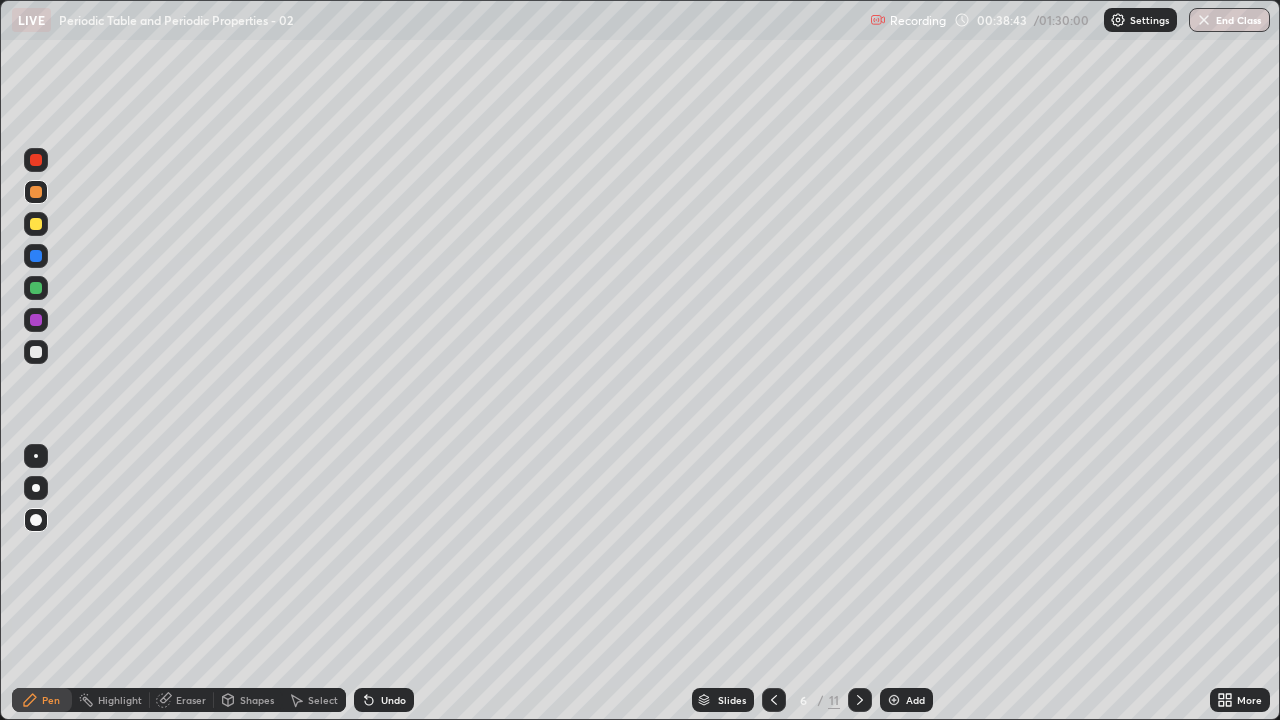 click 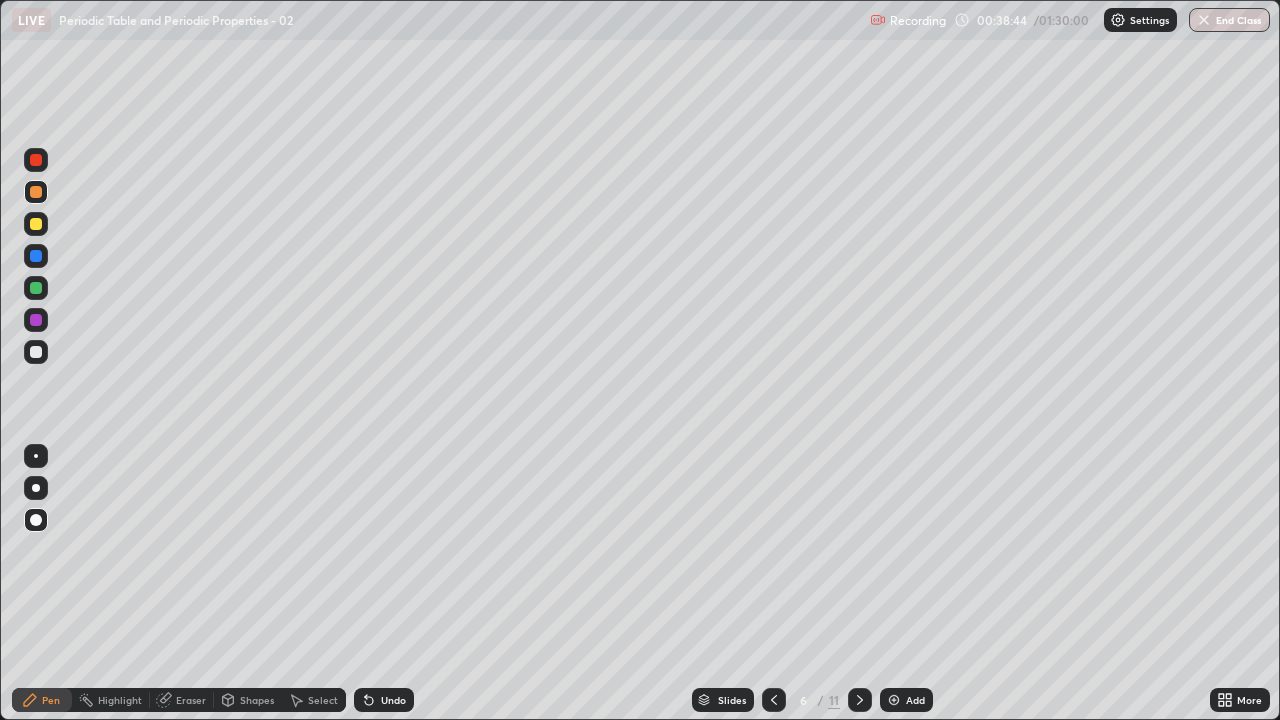 click 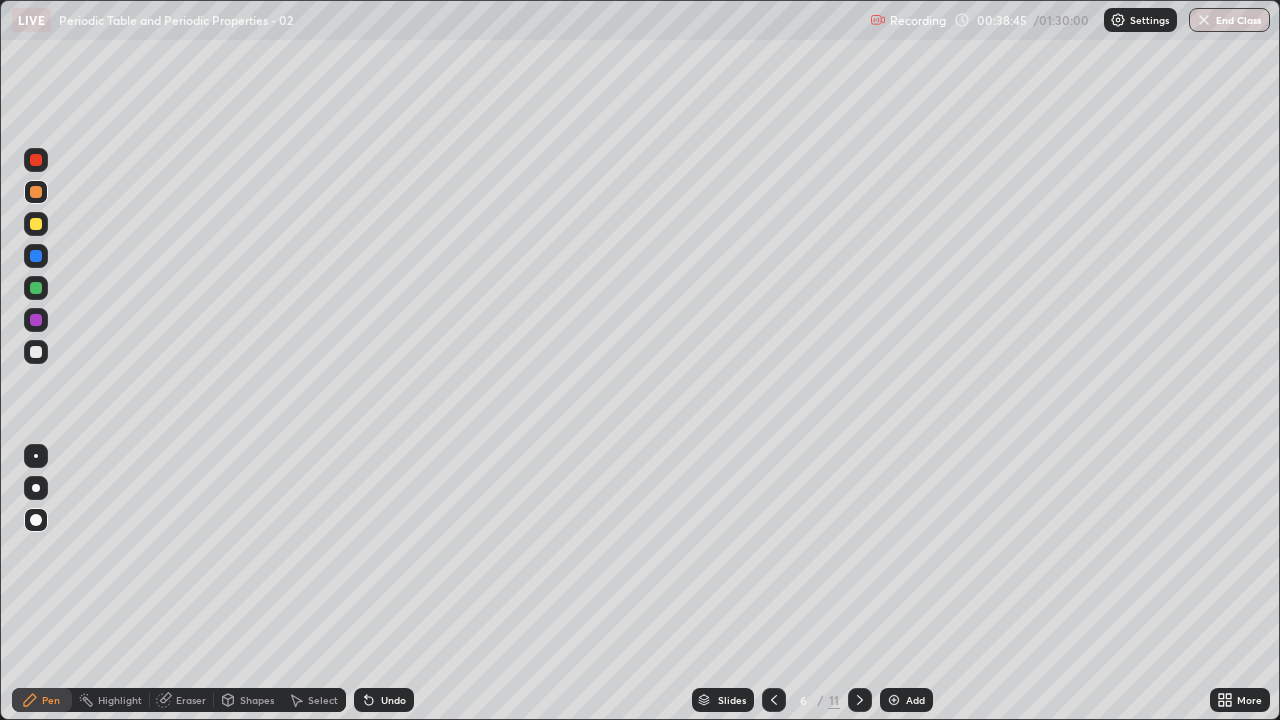 click 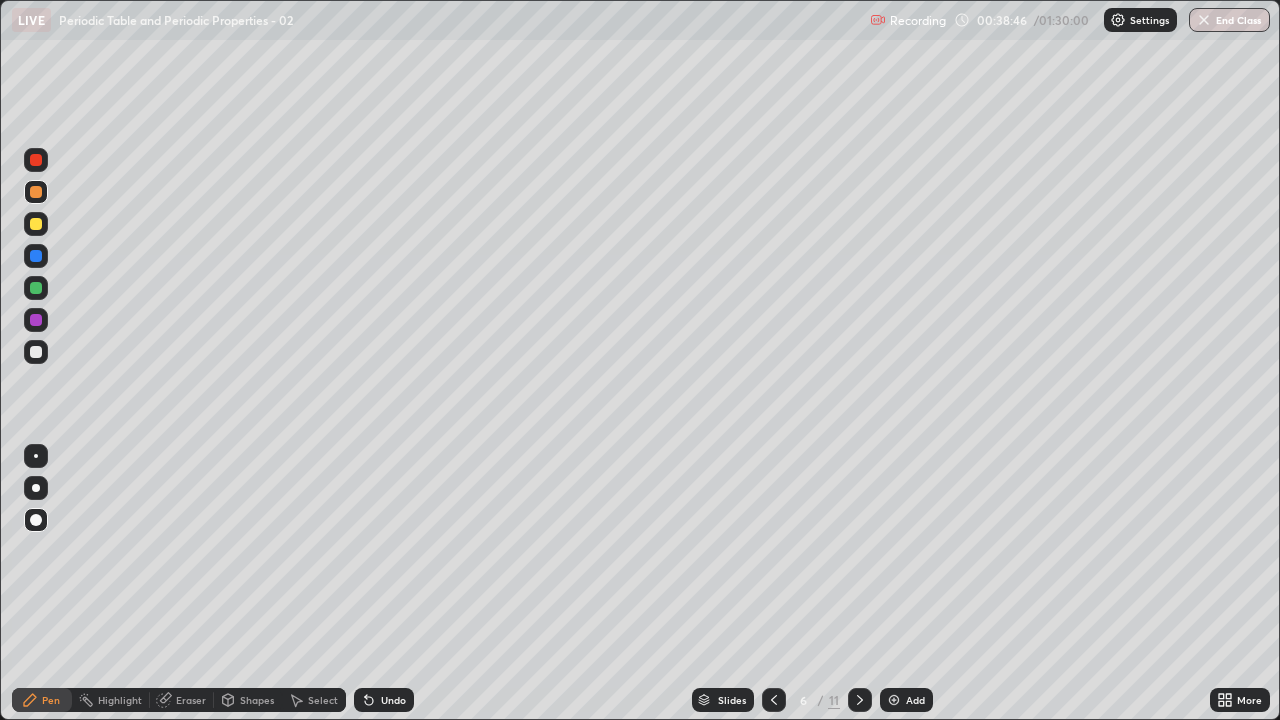 click on "Undo" at bounding box center (380, 700) 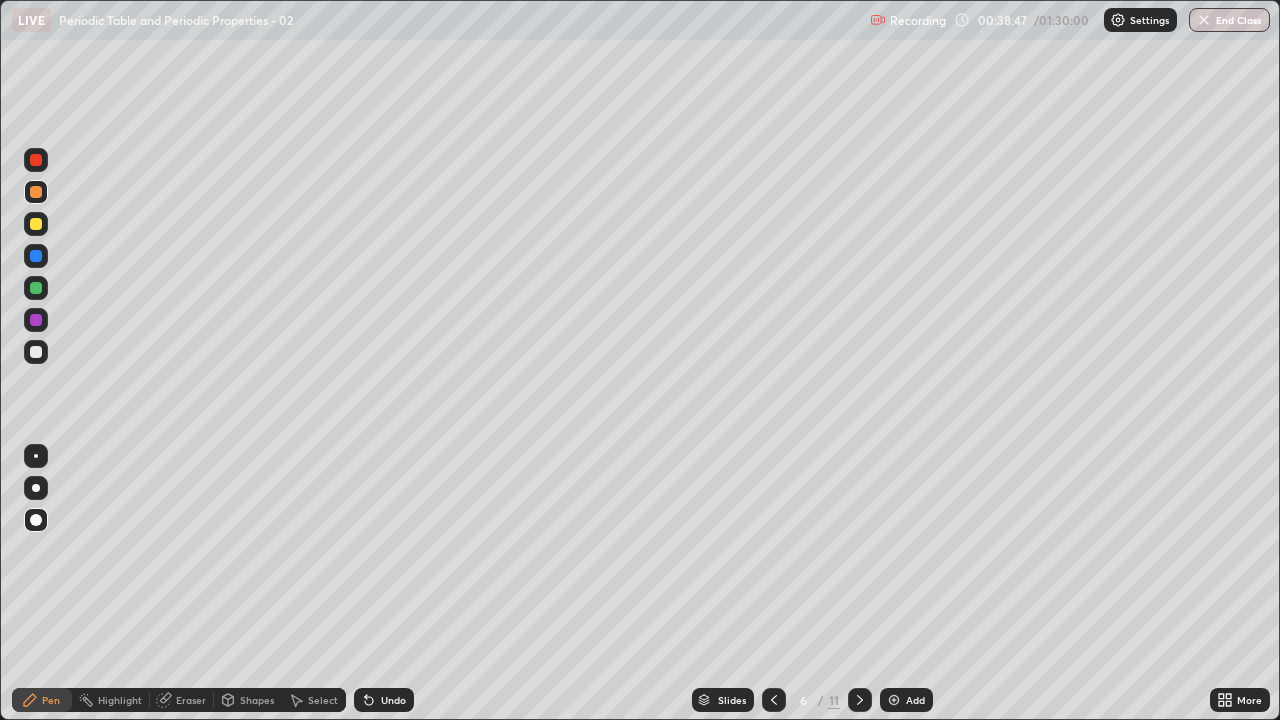 click on "Undo" at bounding box center (384, 700) 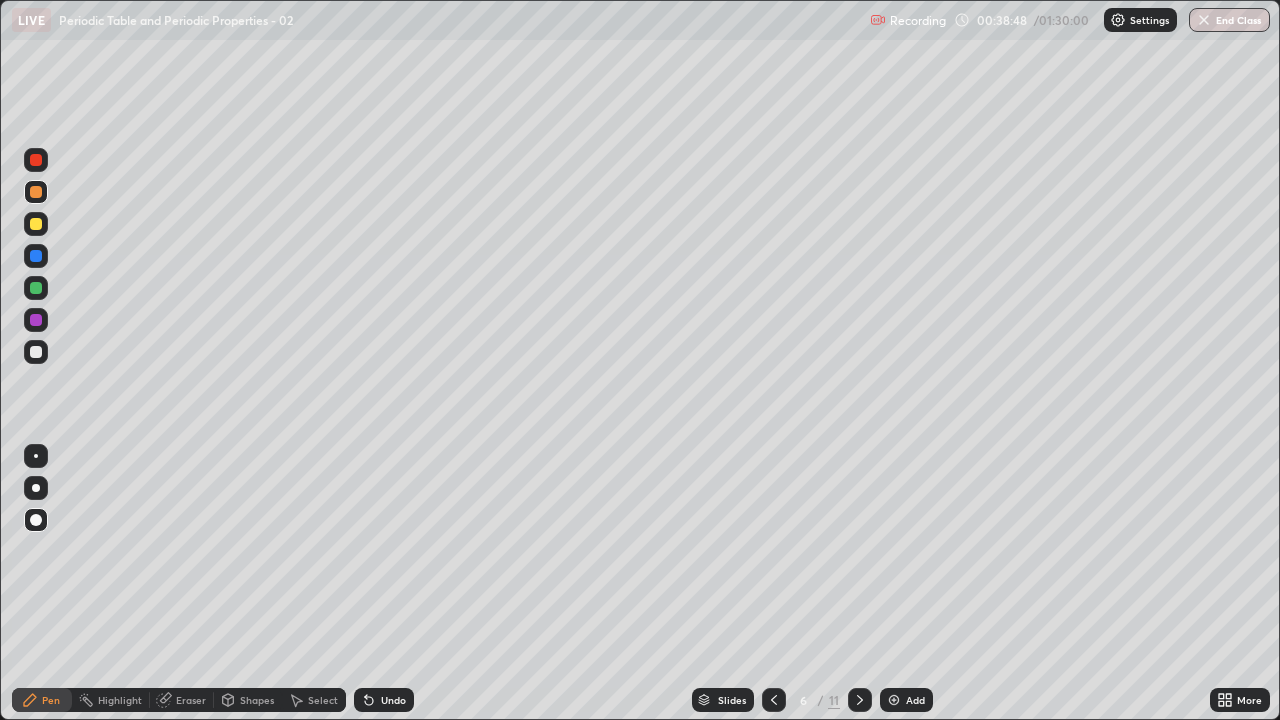 click on "Undo" at bounding box center (384, 700) 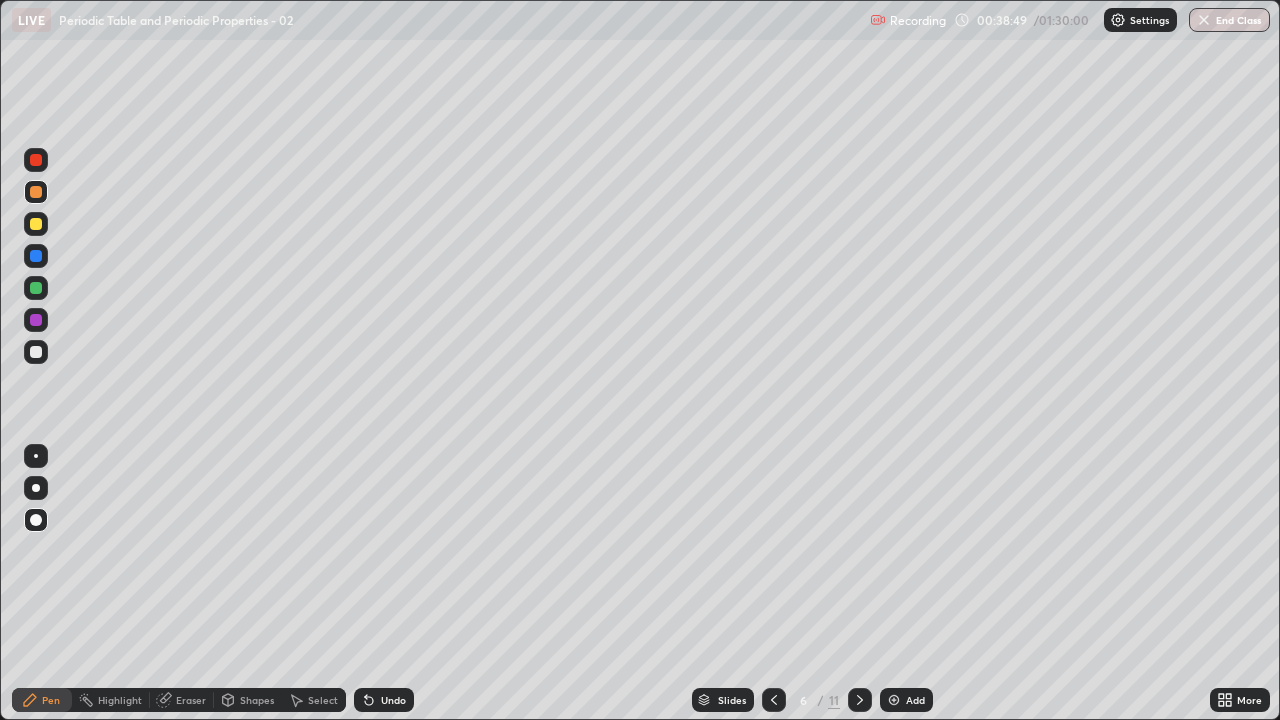 click on "Eraser" at bounding box center (191, 700) 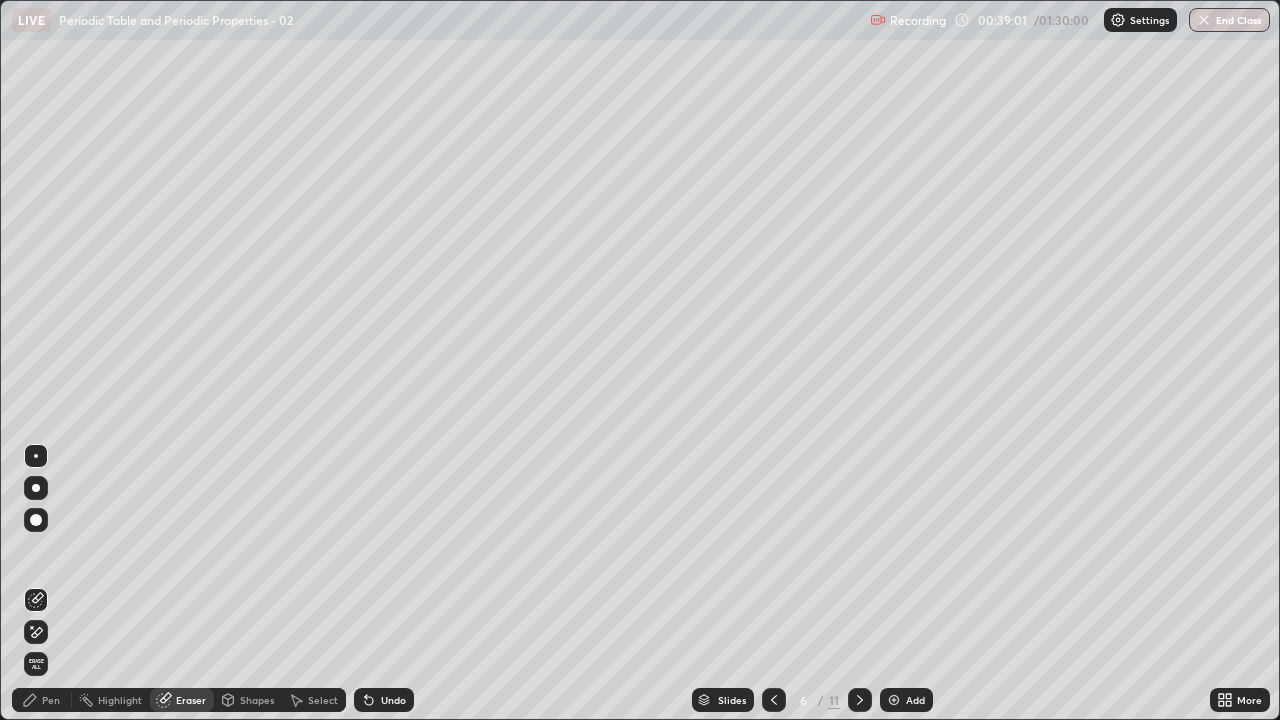 click on "Pen" at bounding box center [42, 700] 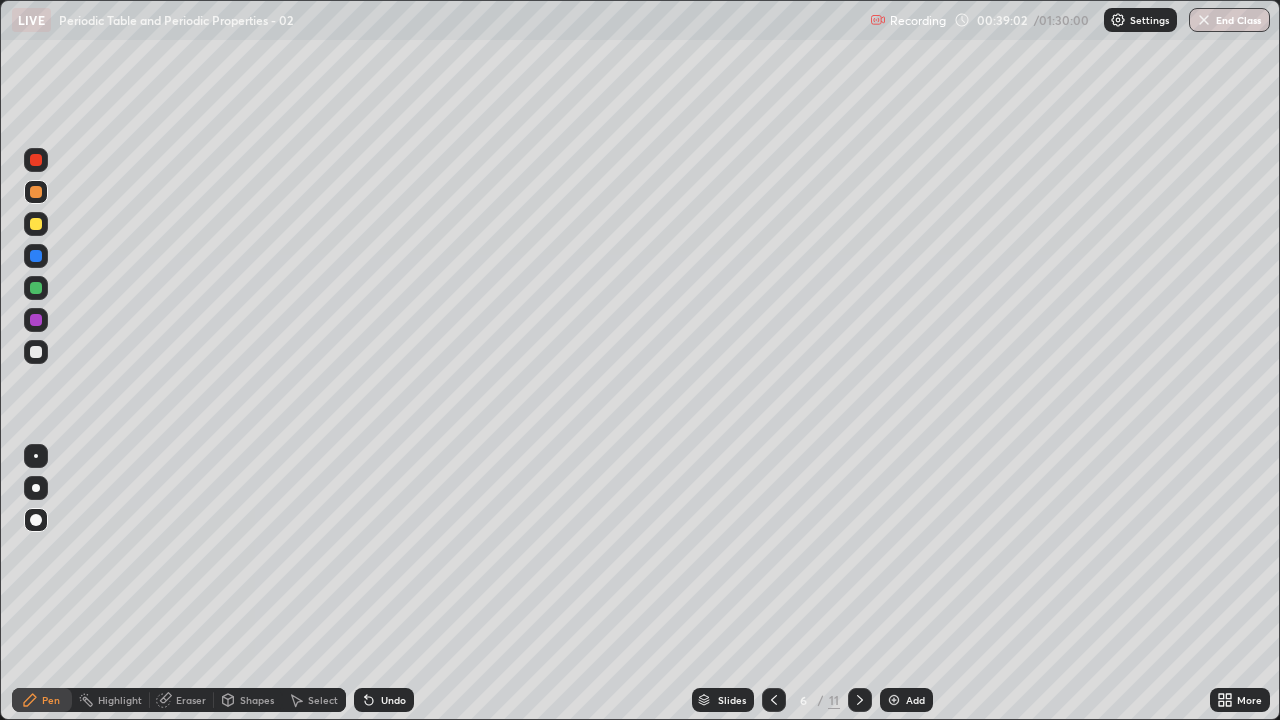 click at bounding box center [36, 224] 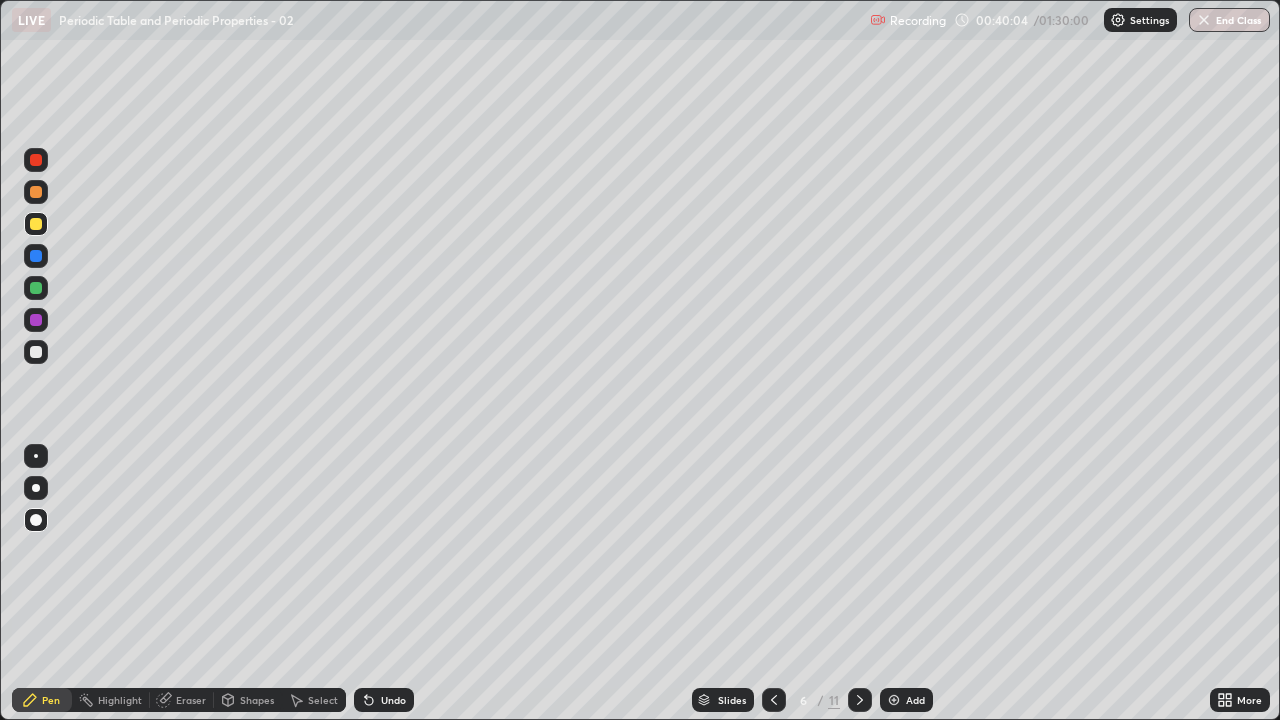 click at bounding box center (36, 224) 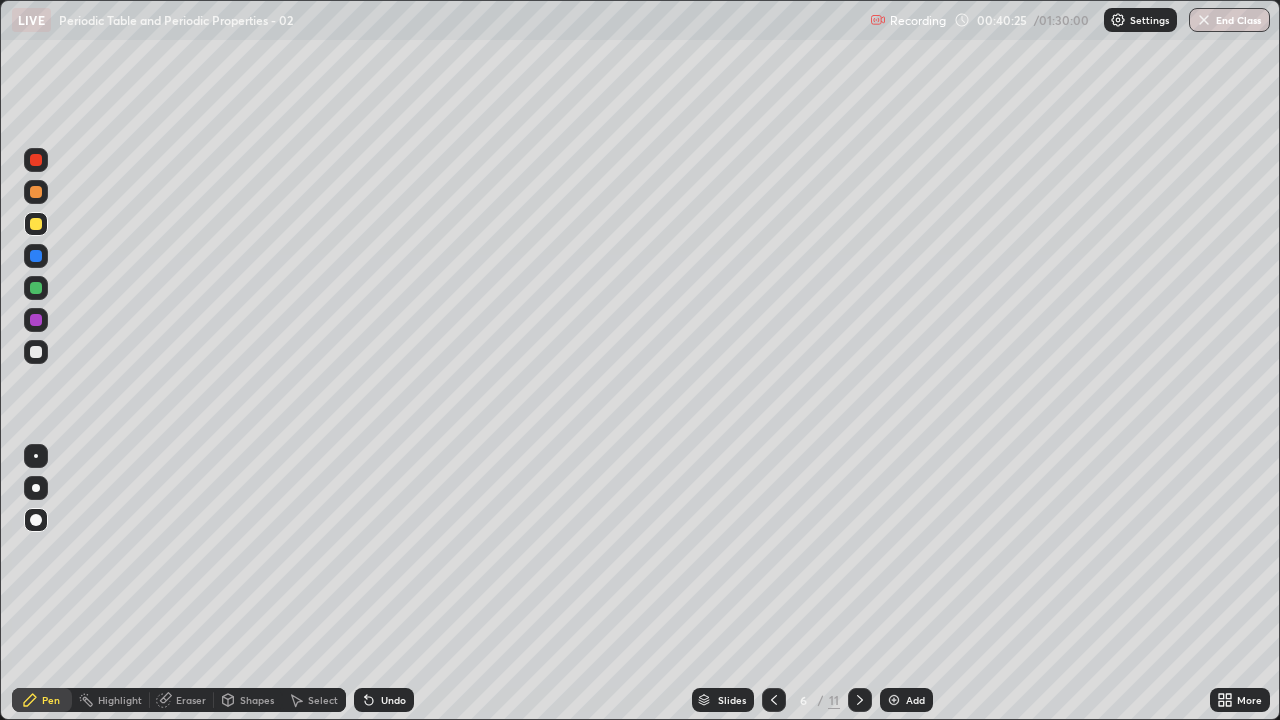 click on "Eraser" at bounding box center [191, 700] 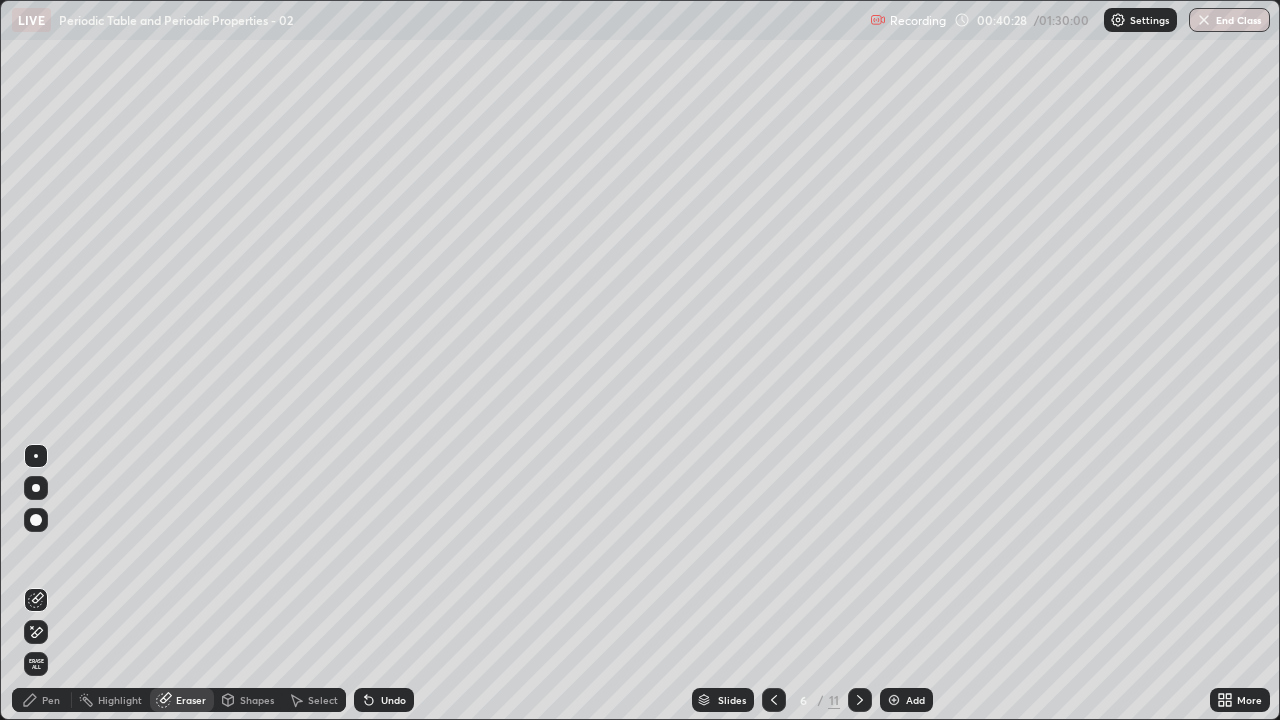 click on "Pen" at bounding box center (51, 700) 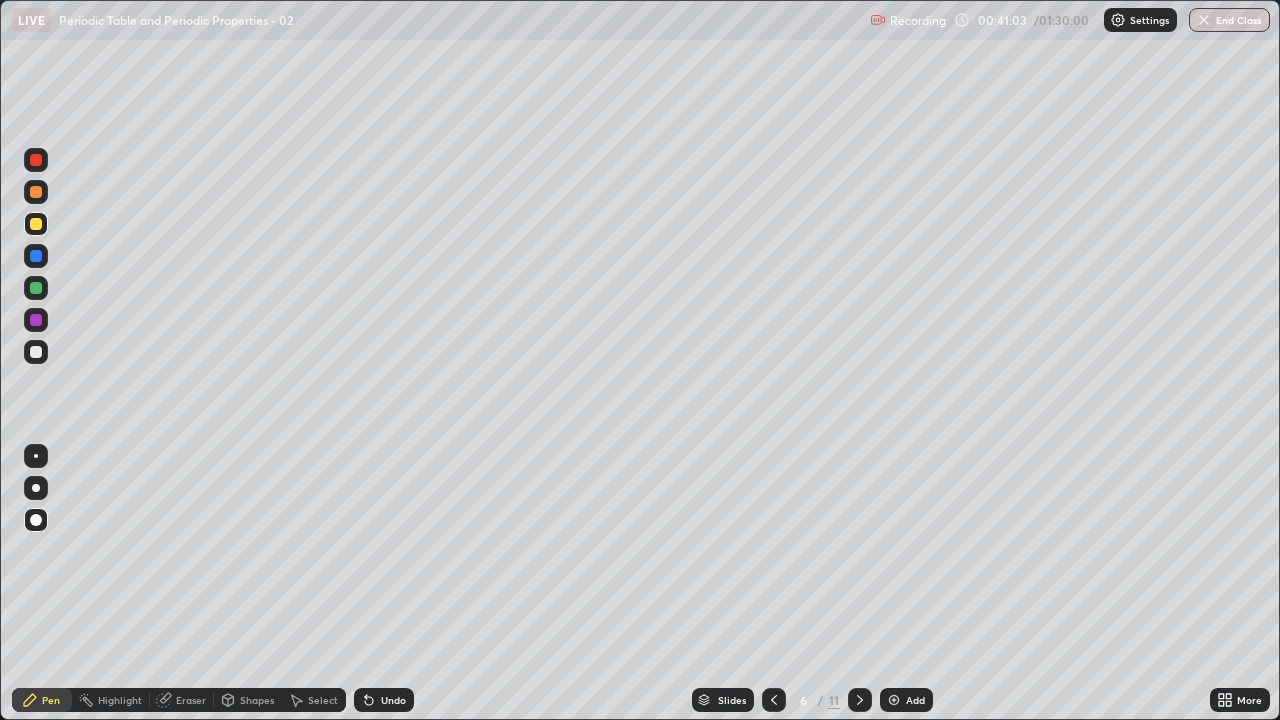 click on "Eraser" at bounding box center (191, 700) 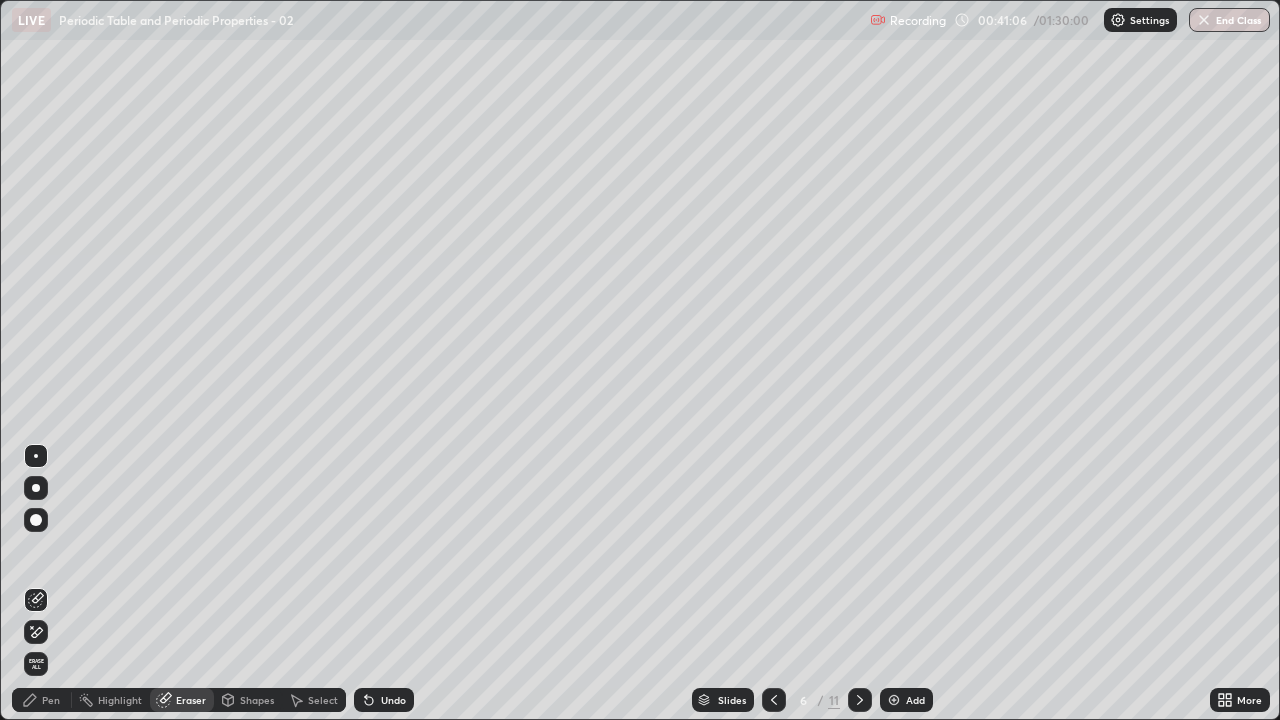click on "Pen" at bounding box center [51, 700] 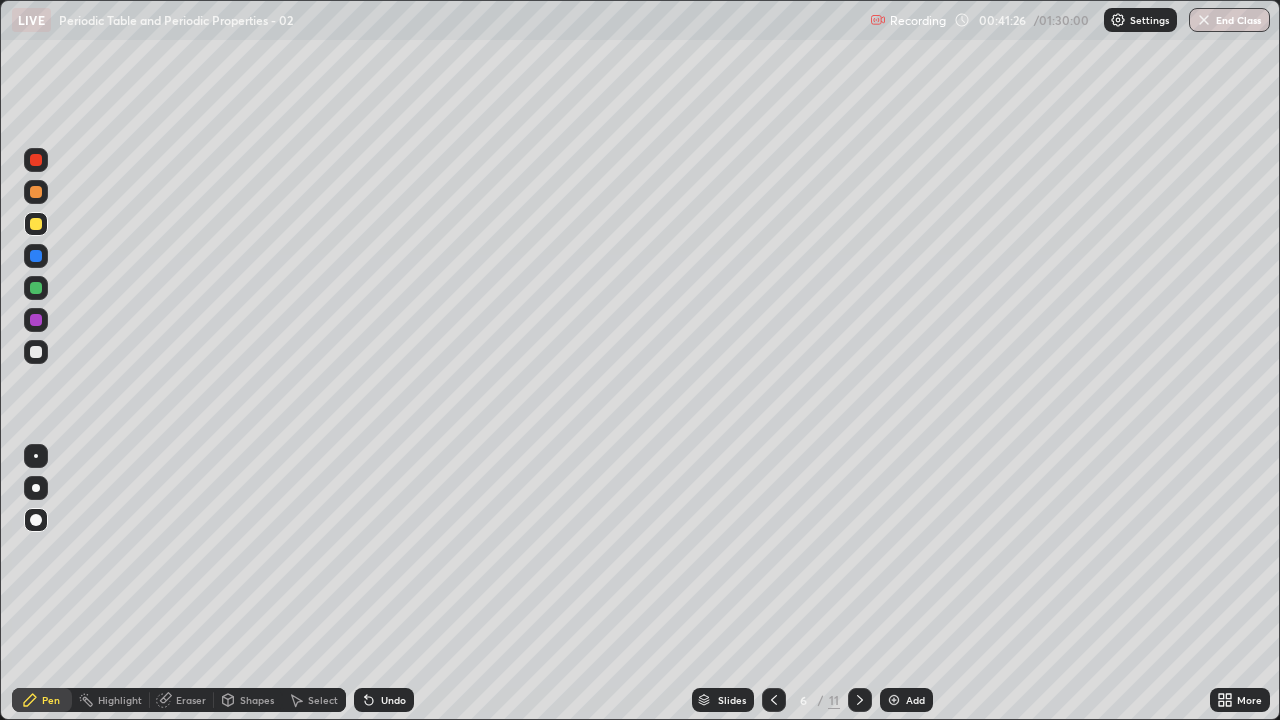 click at bounding box center (36, 192) 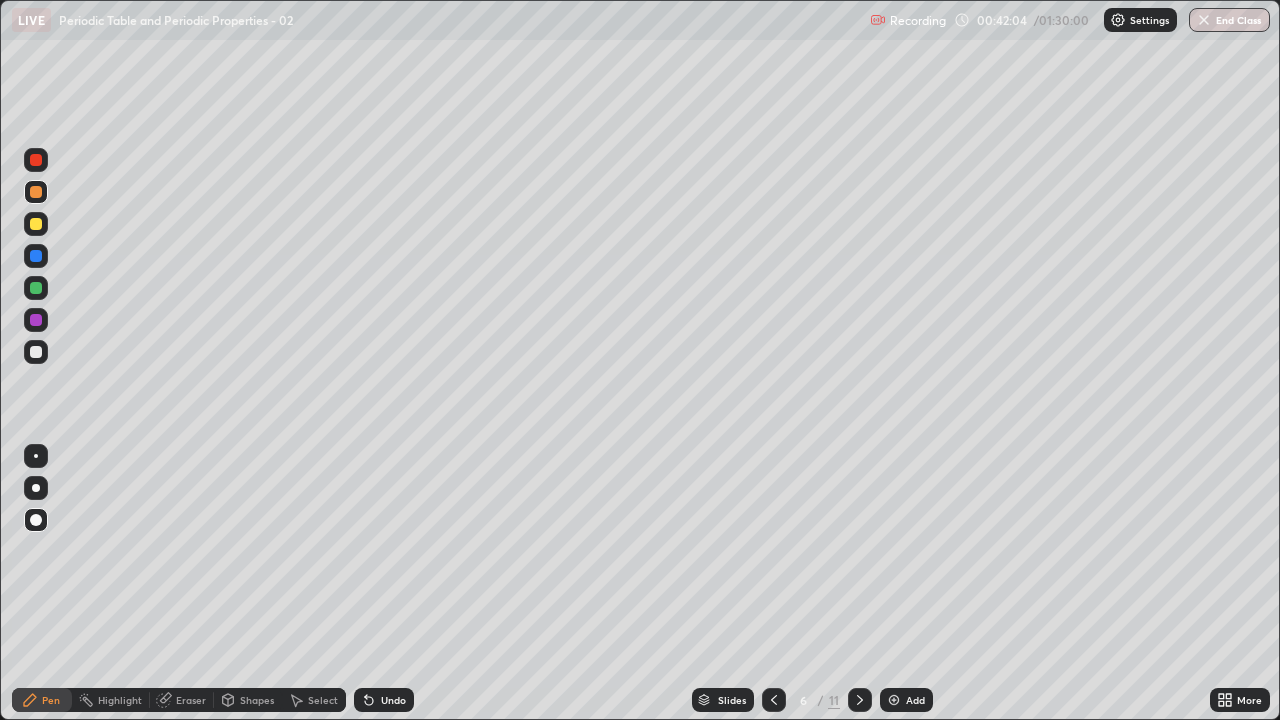click at bounding box center (36, 192) 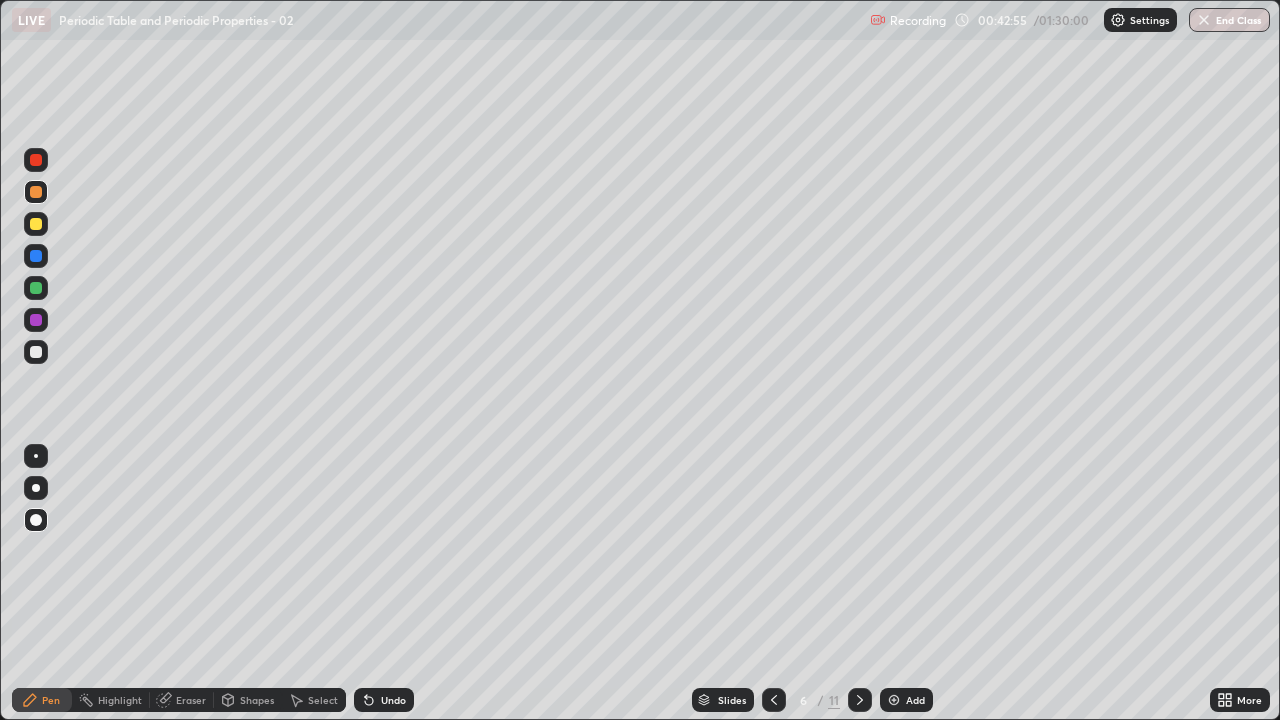 click at bounding box center [36, 224] 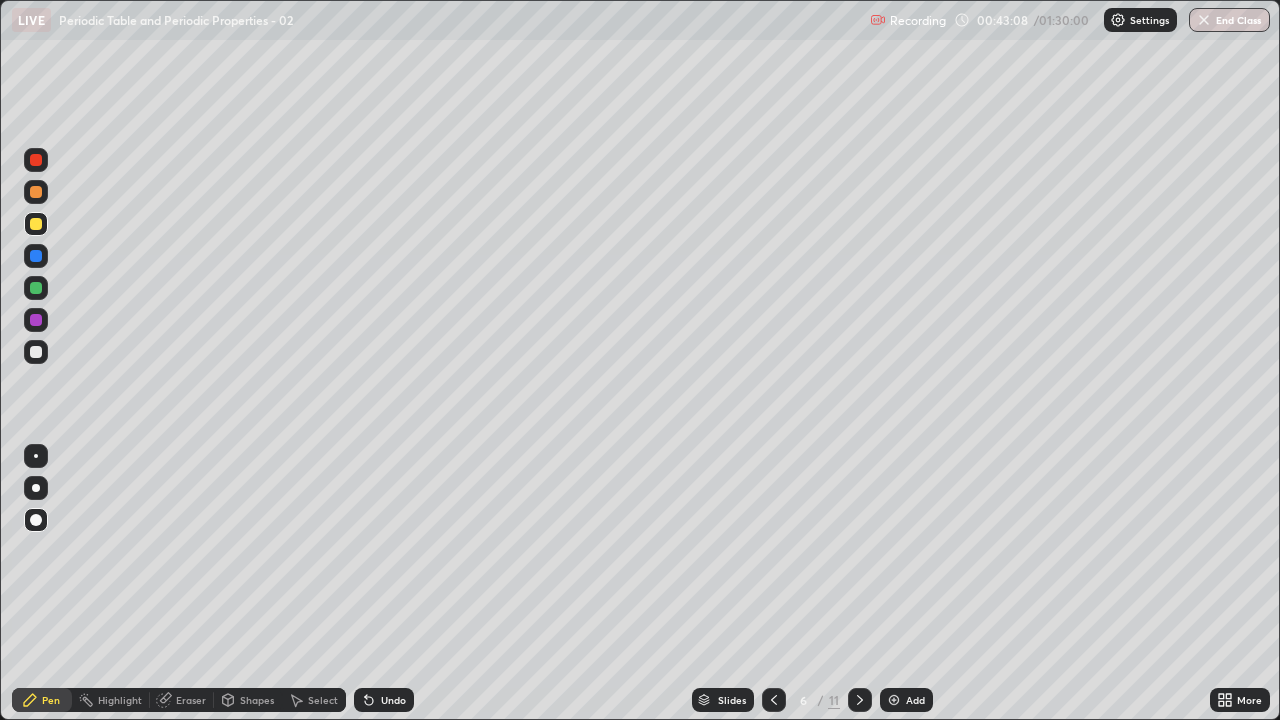 click on "Slides" at bounding box center [732, 700] 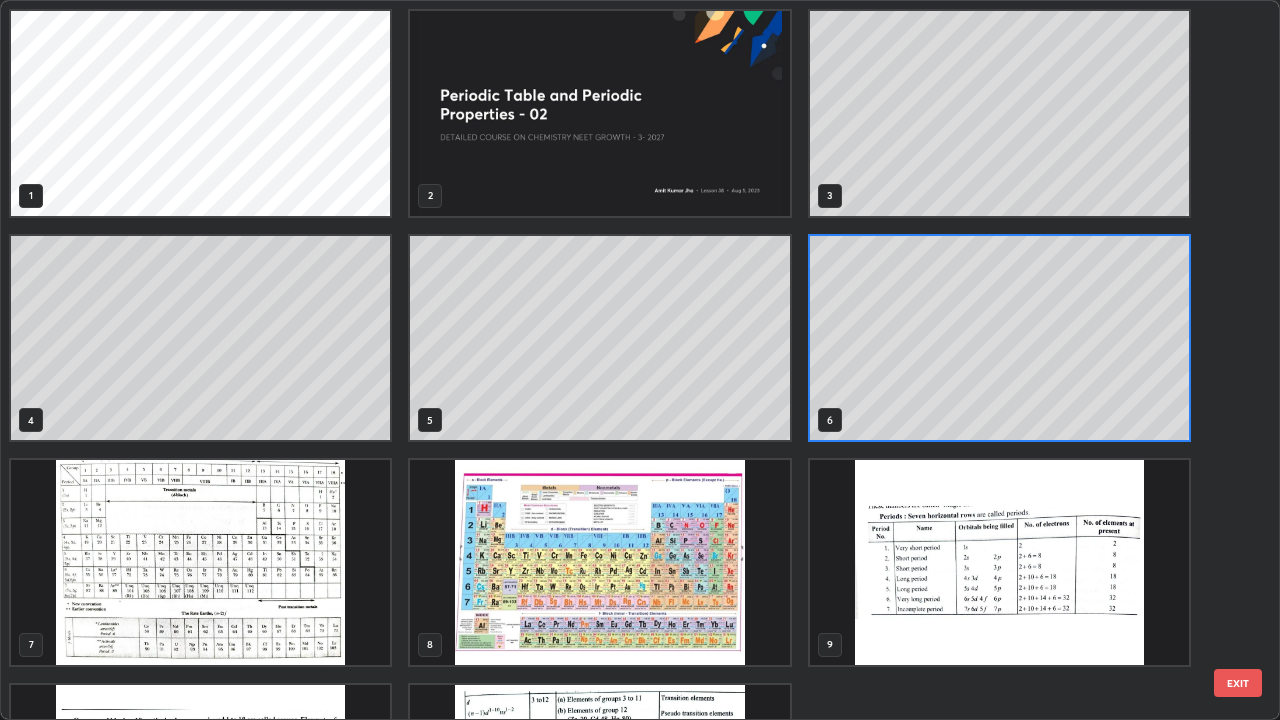 scroll, scrollTop: 7, scrollLeft: 11, axis: both 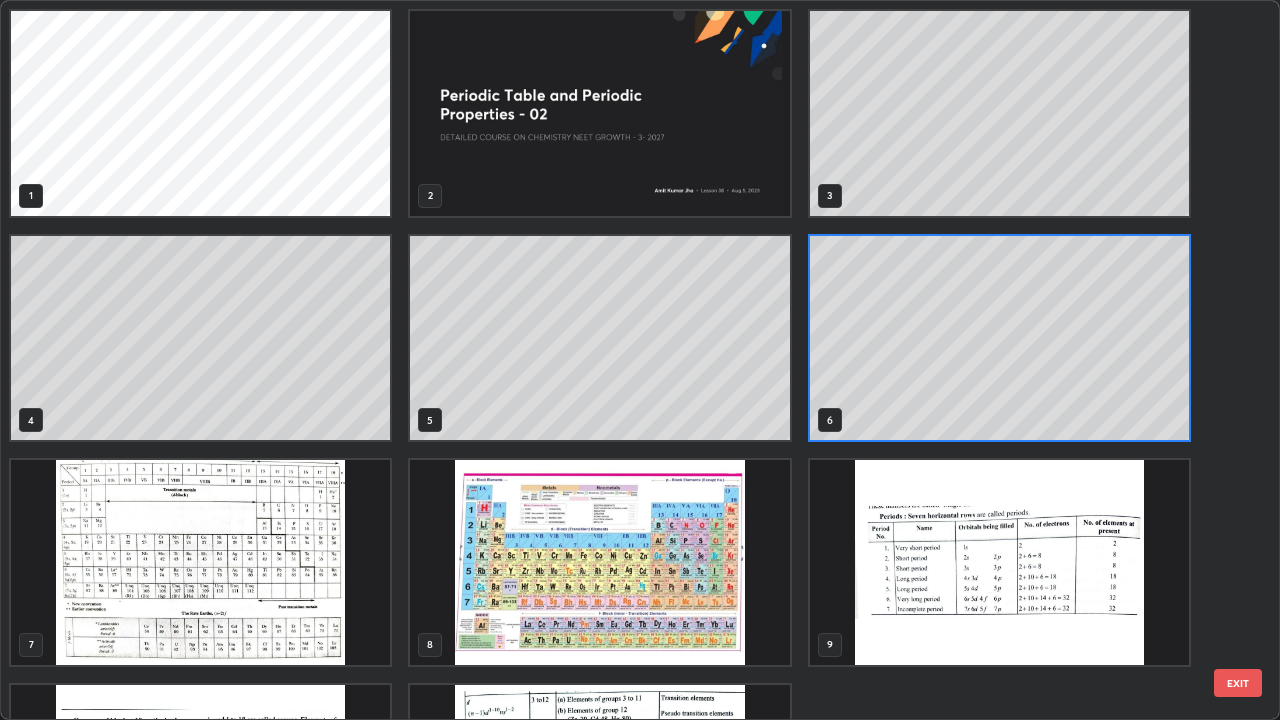 click at bounding box center [200, 562] 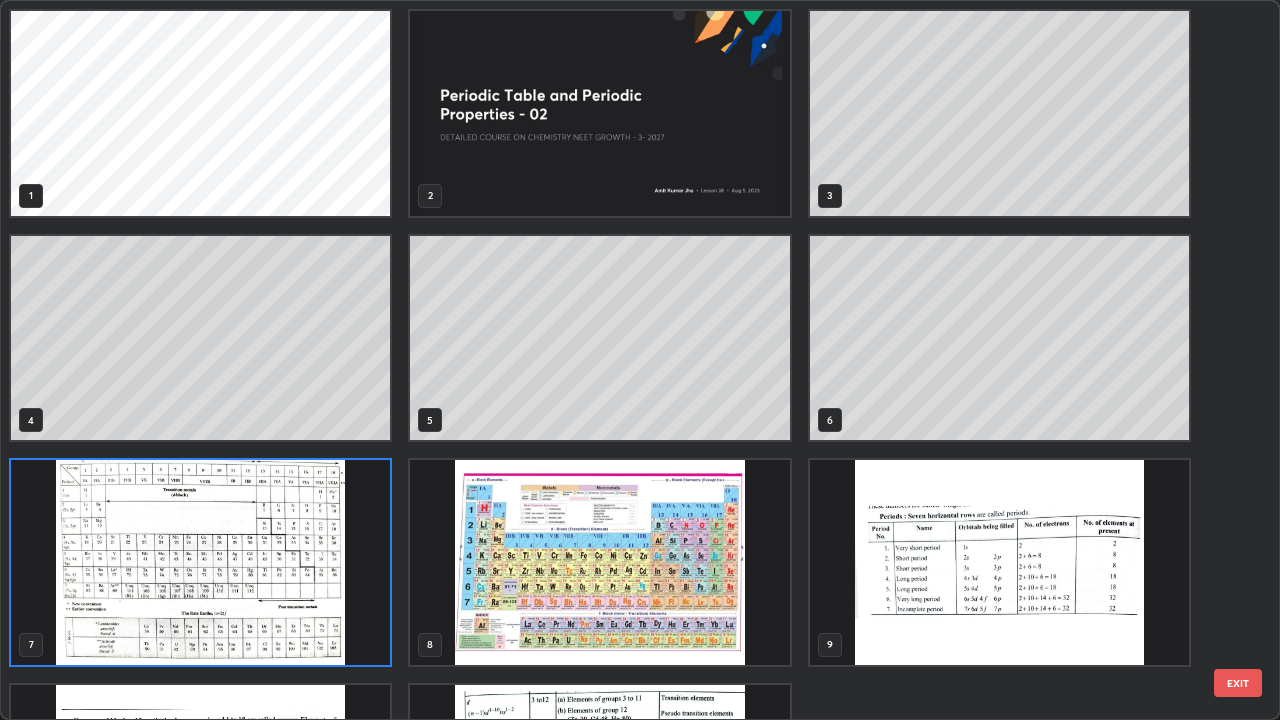 click at bounding box center [599, 562] 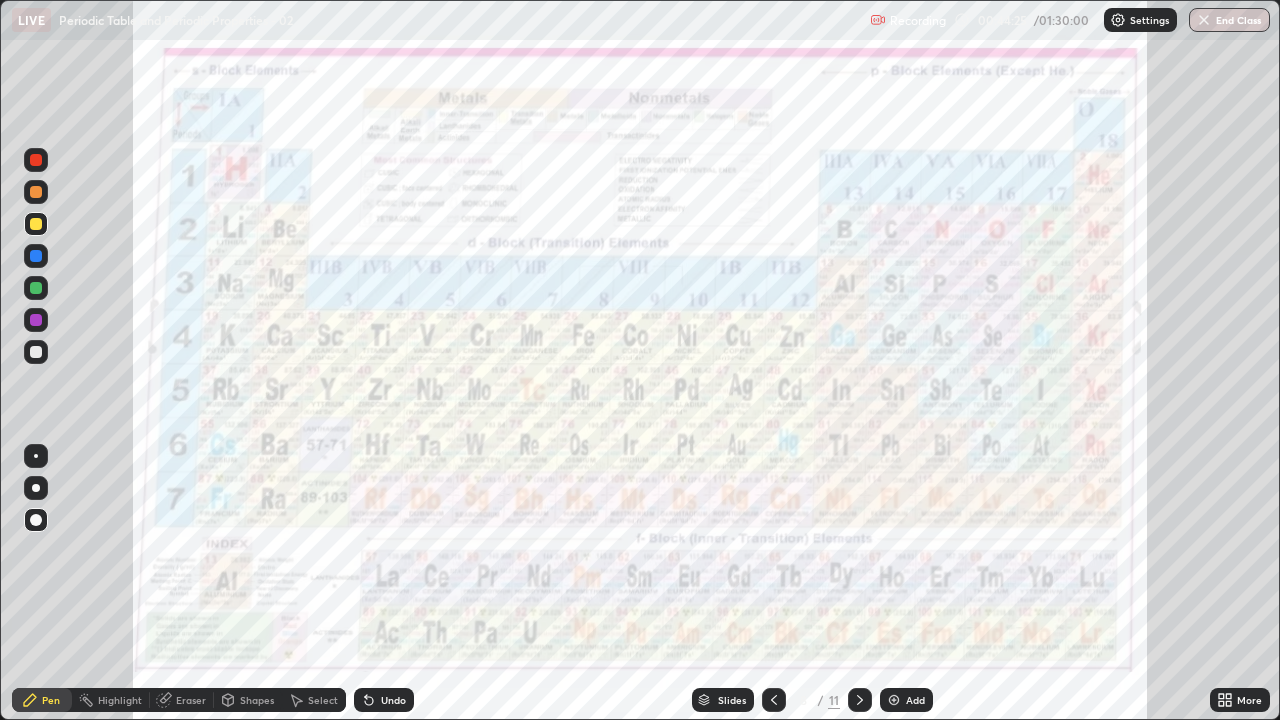 click at bounding box center (774, 700) 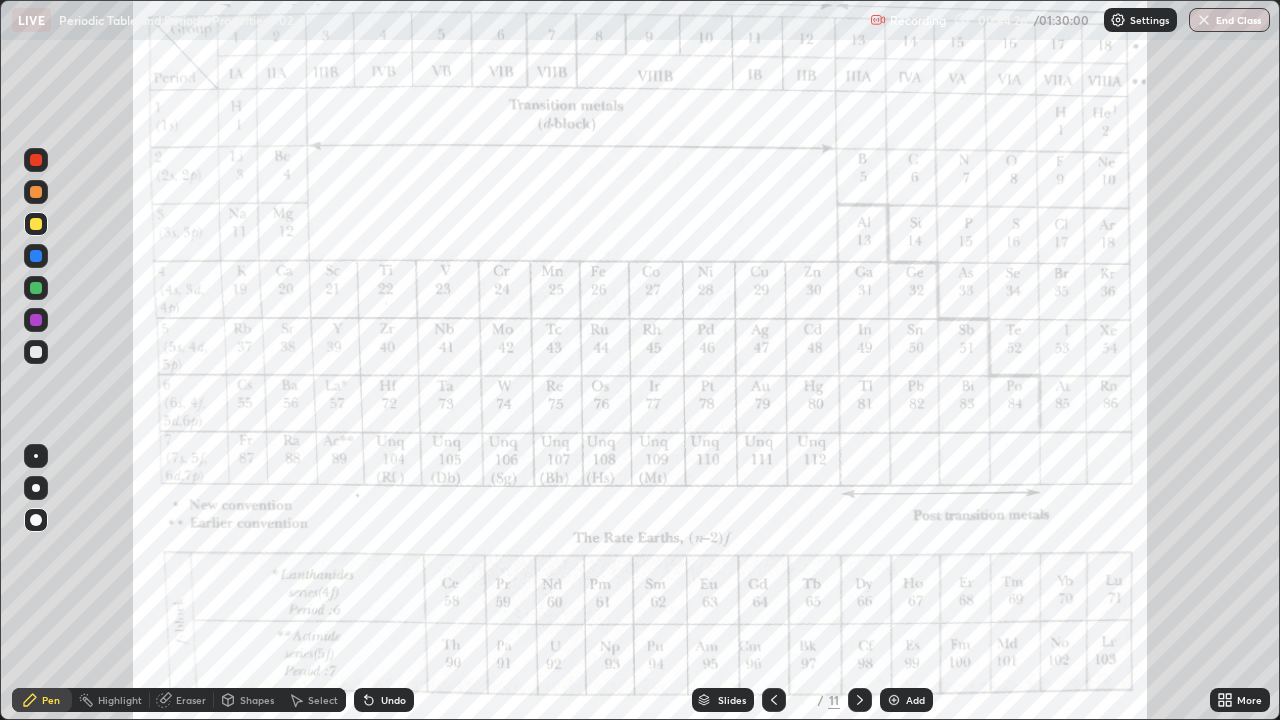 click 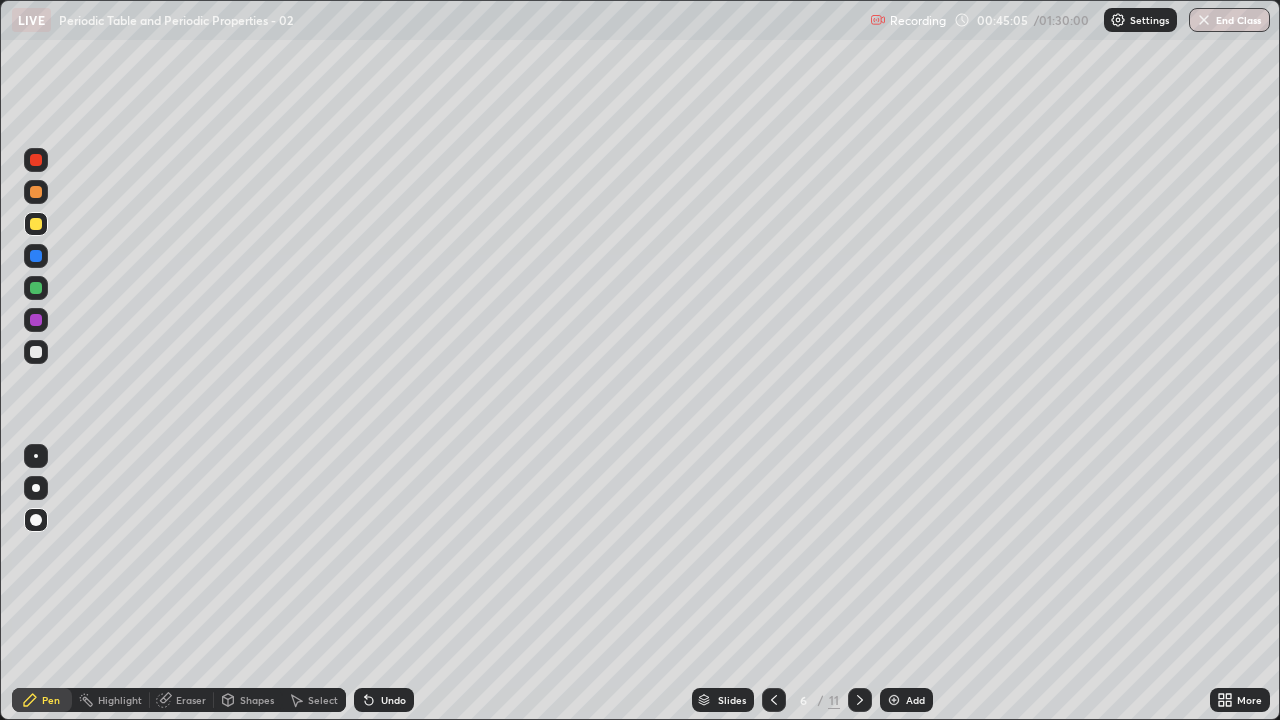 click at bounding box center [36, 192] 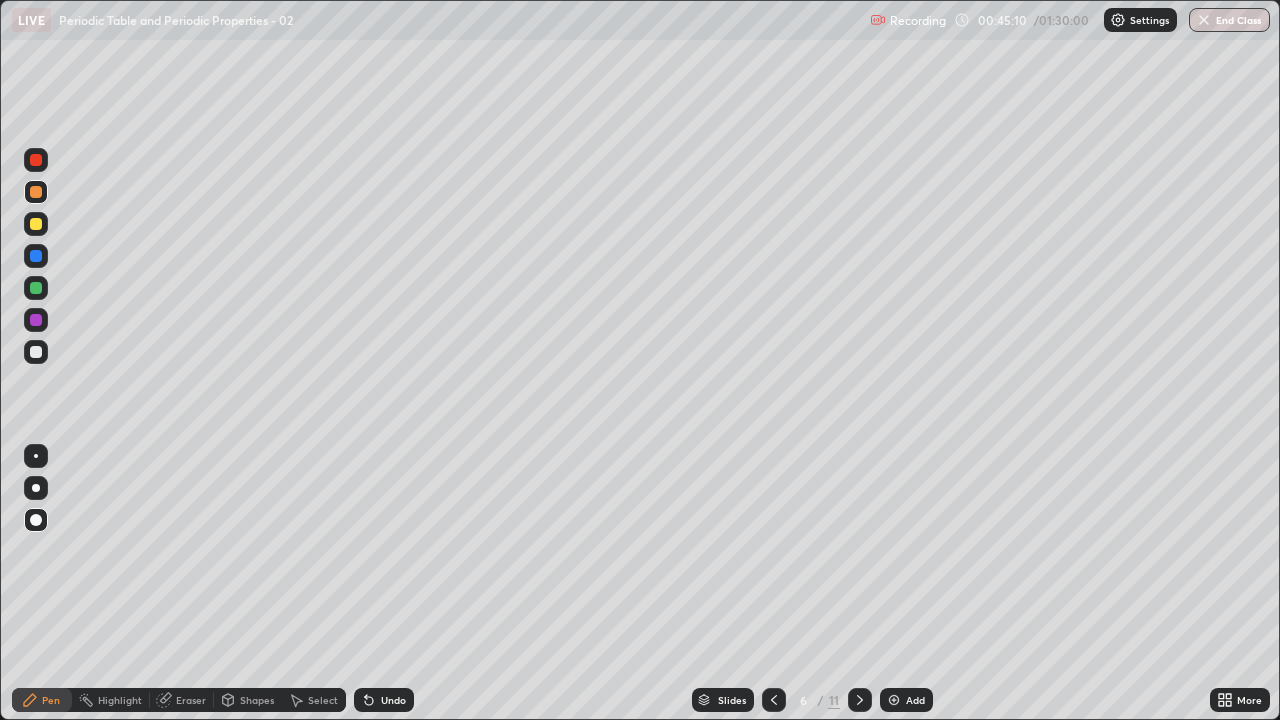 click 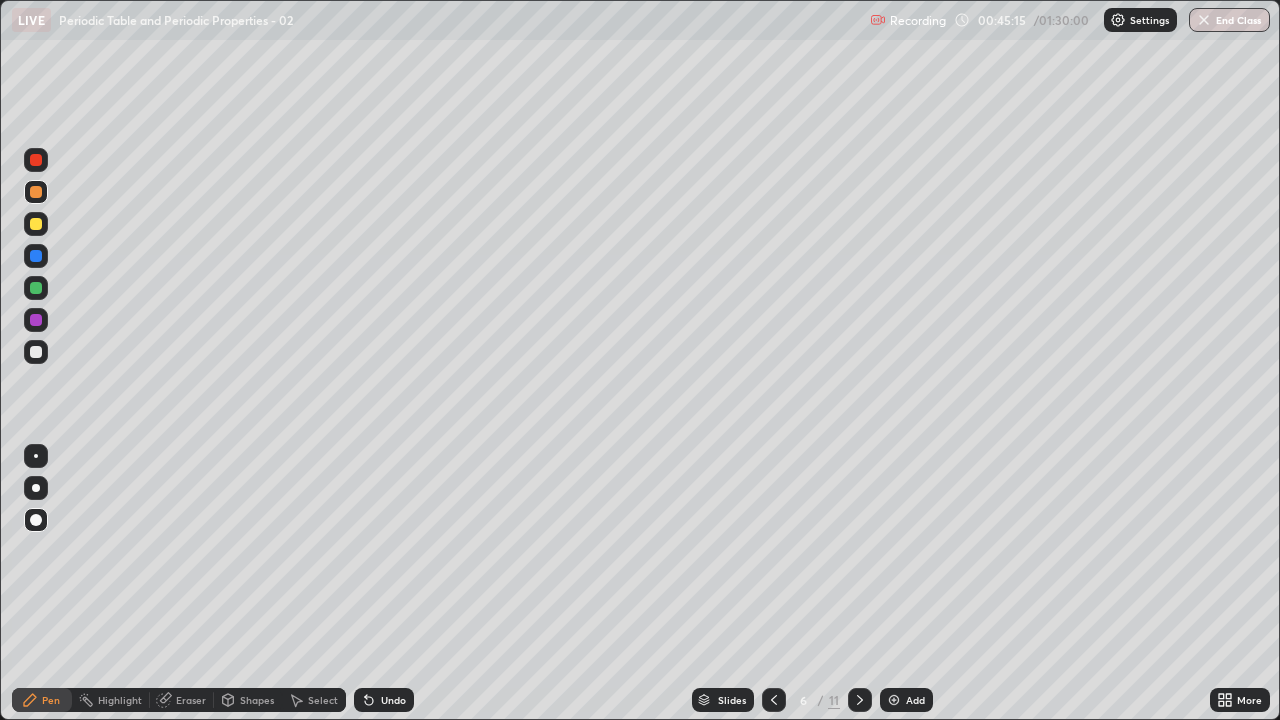 click 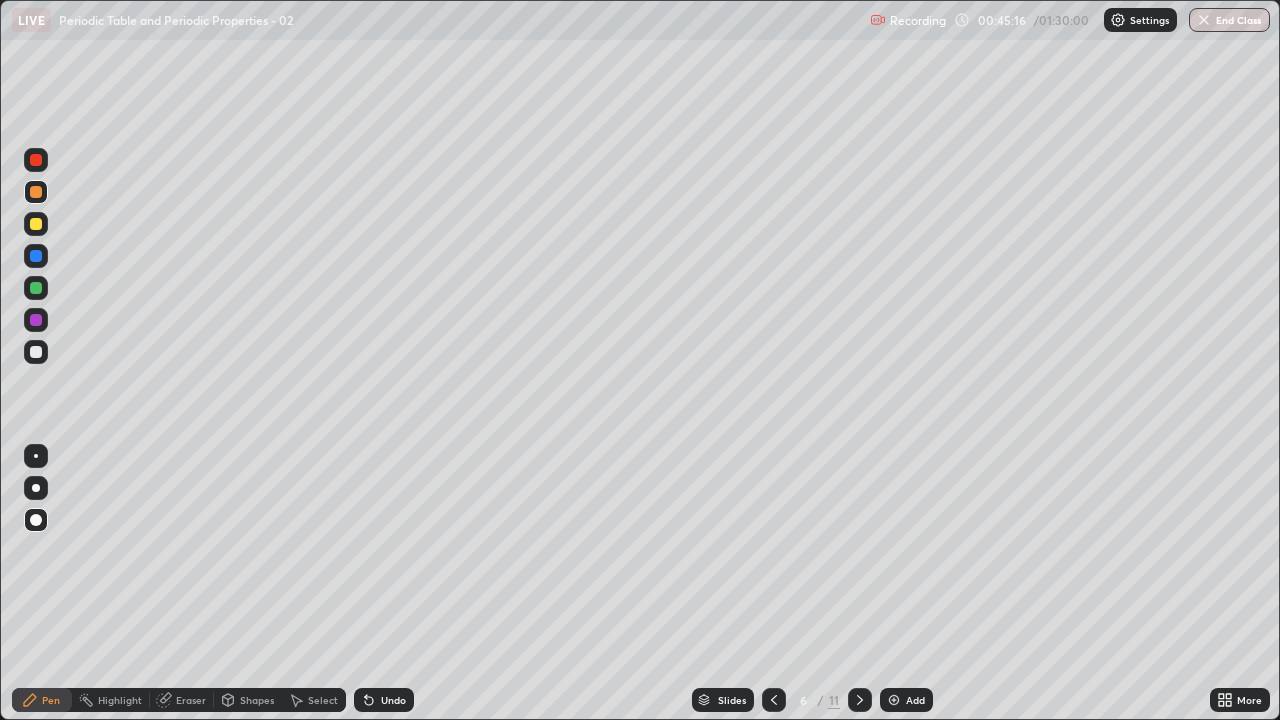 click 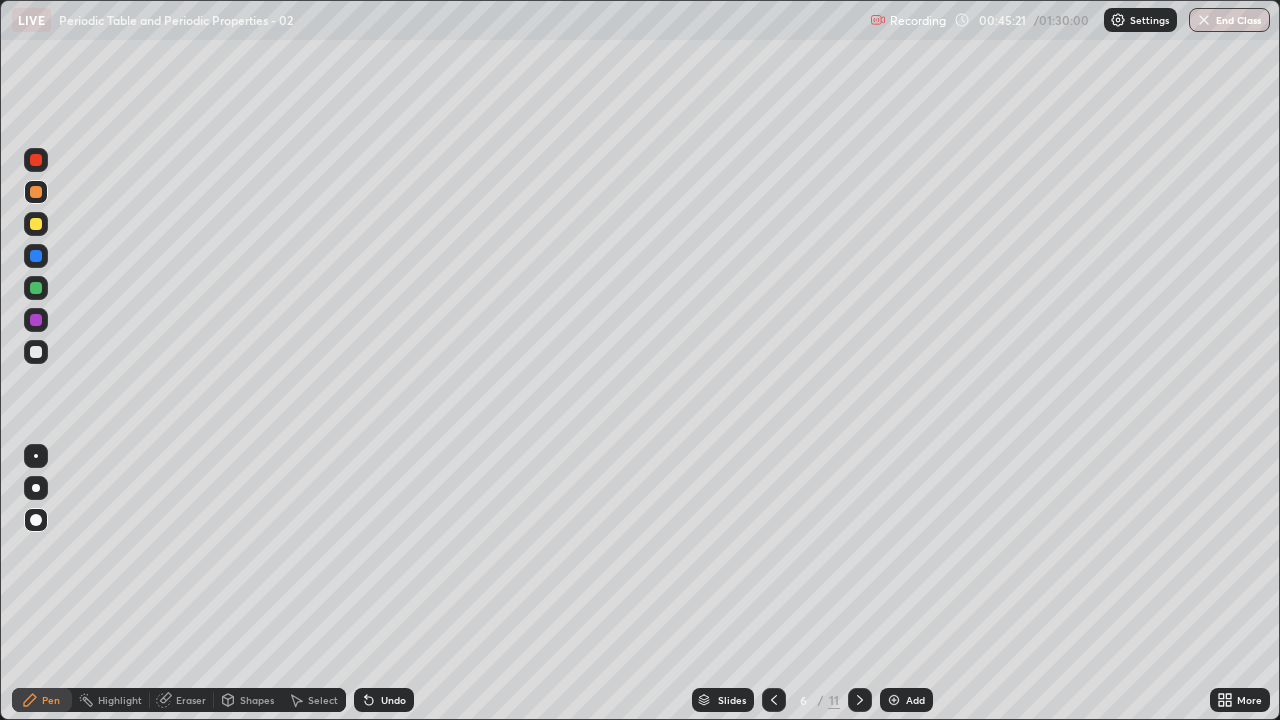 click on "Eraser" at bounding box center (191, 700) 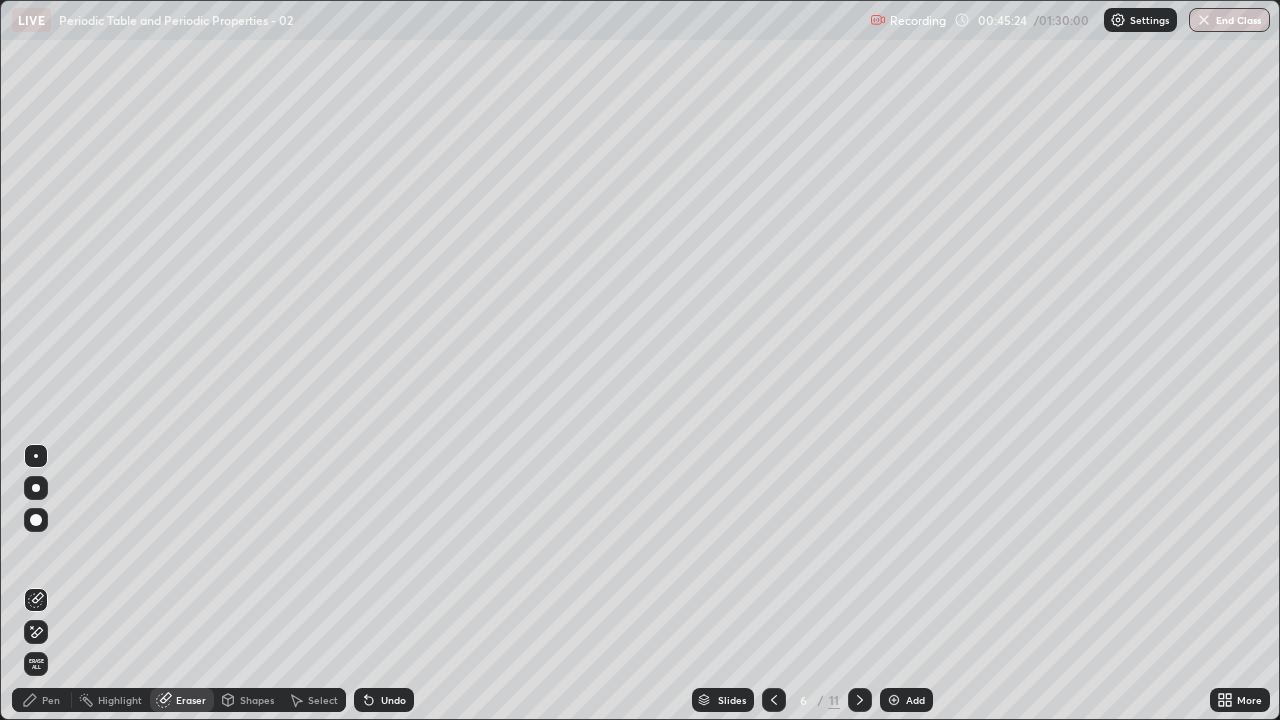 click on "Pen" at bounding box center [51, 700] 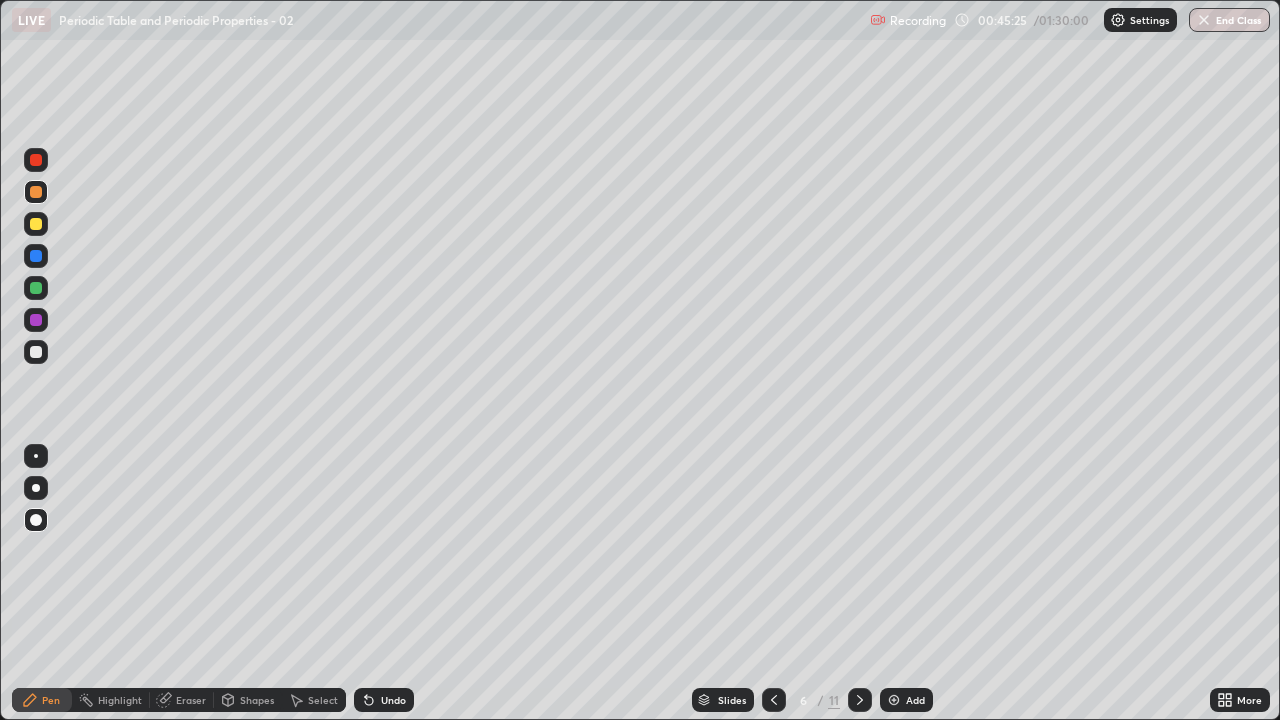 click at bounding box center (36, 256) 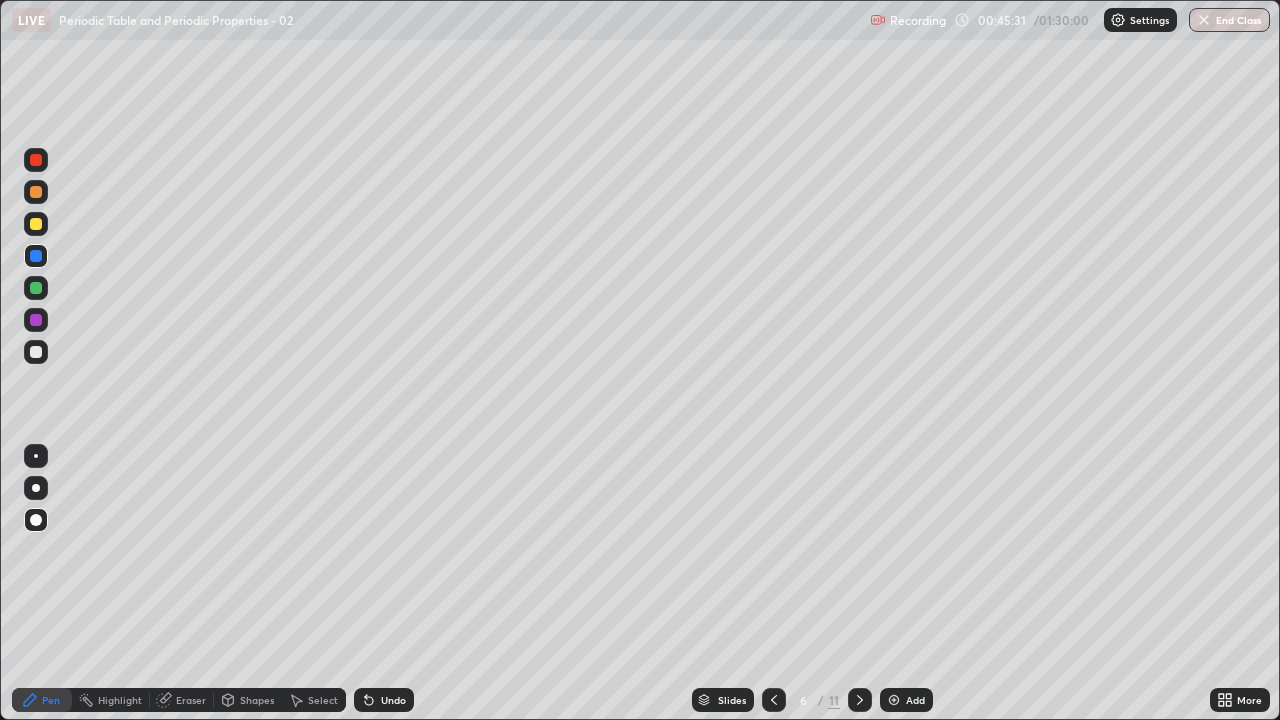 click at bounding box center [36, 224] 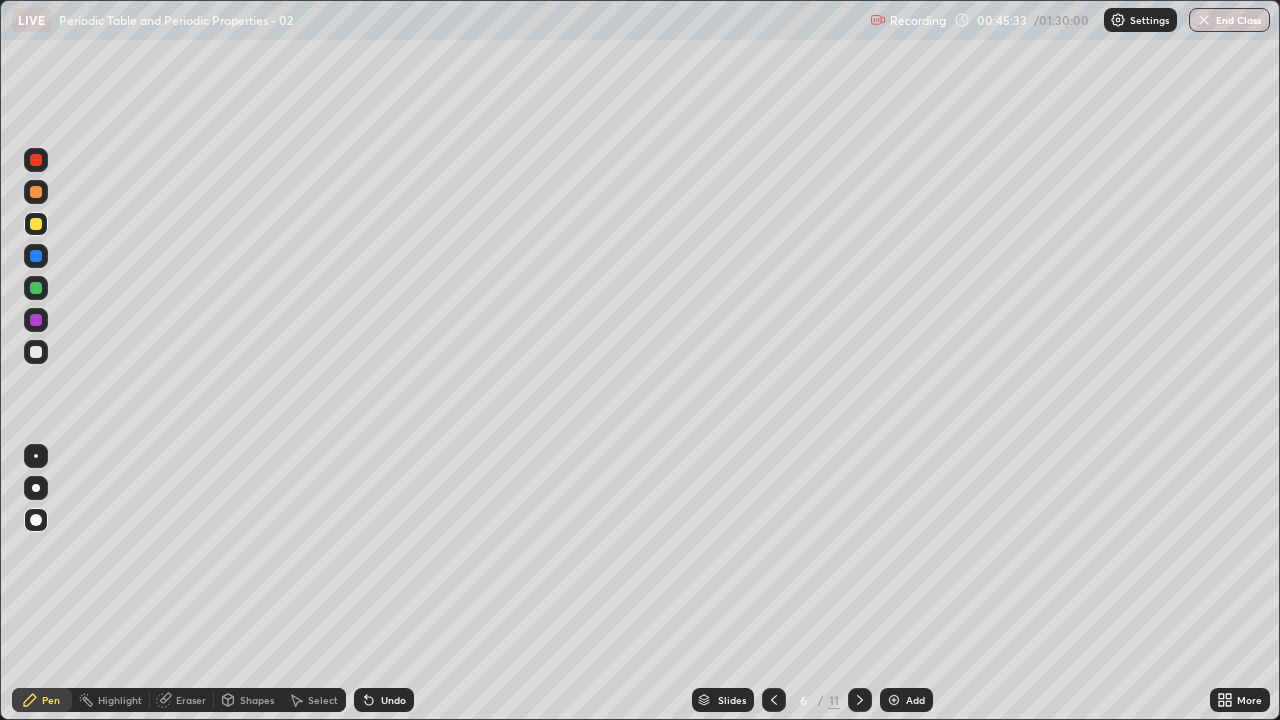 click at bounding box center (36, 192) 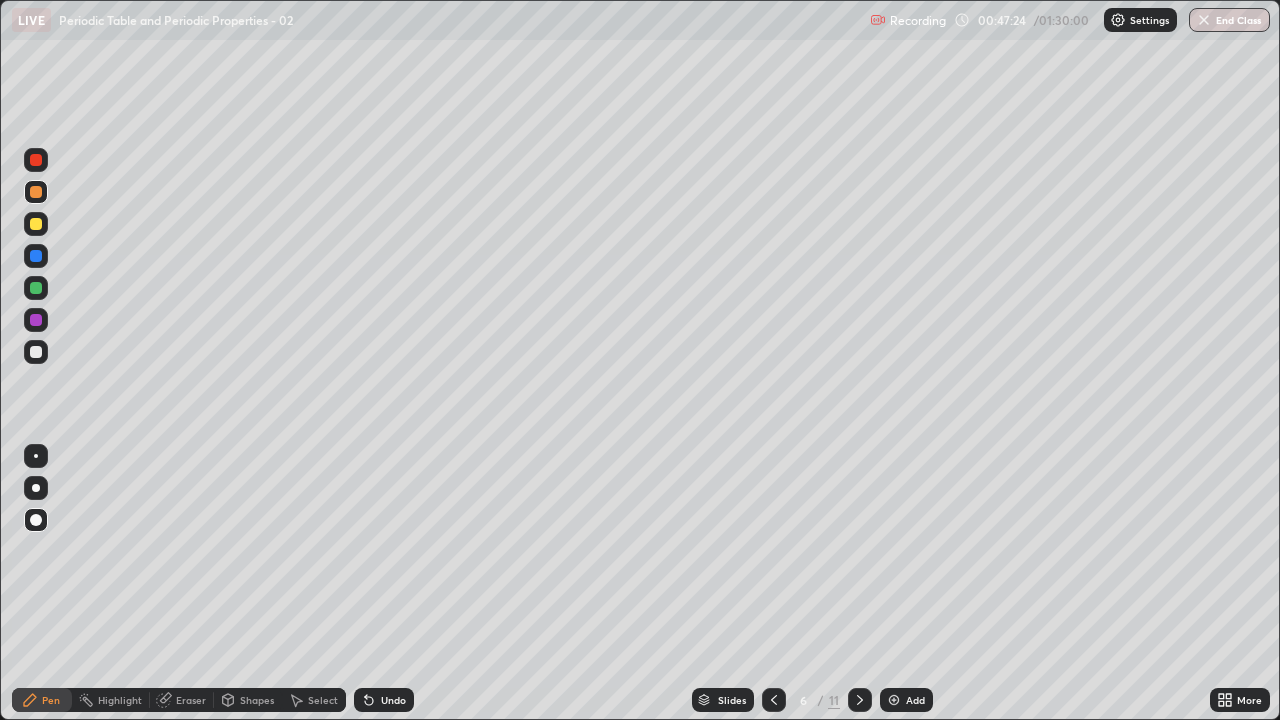 click at bounding box center [36, 224] 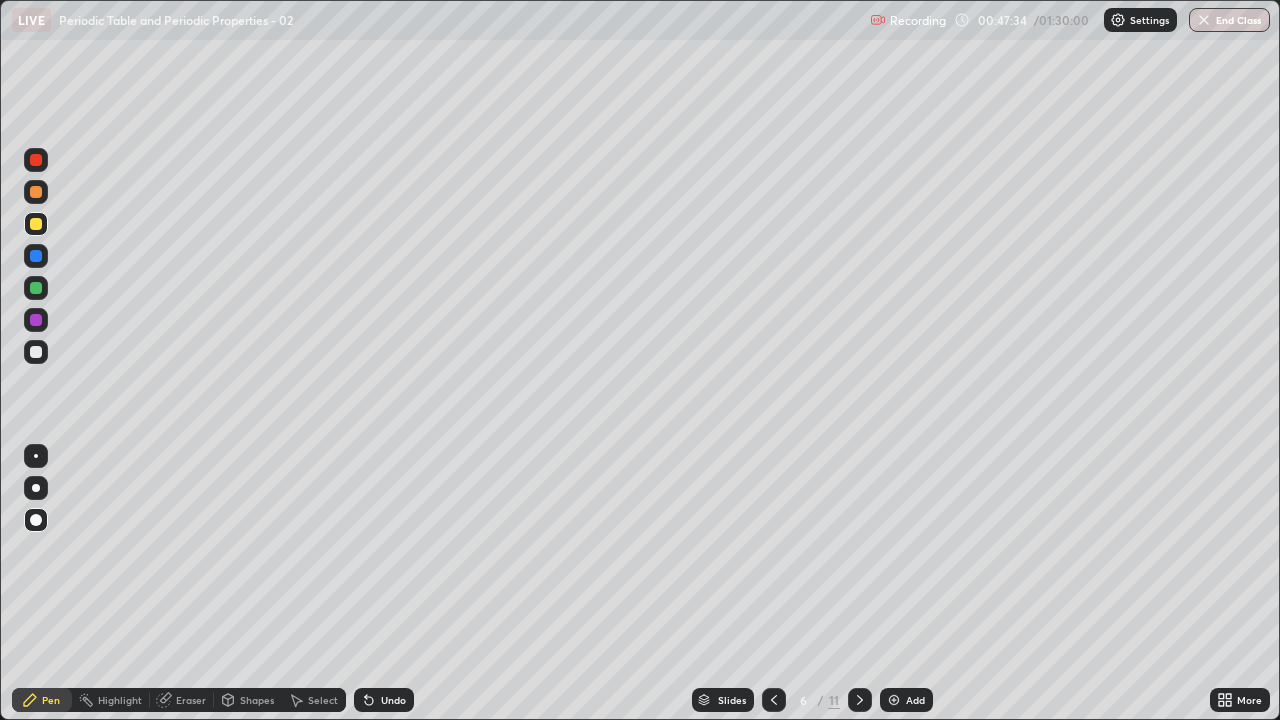 click 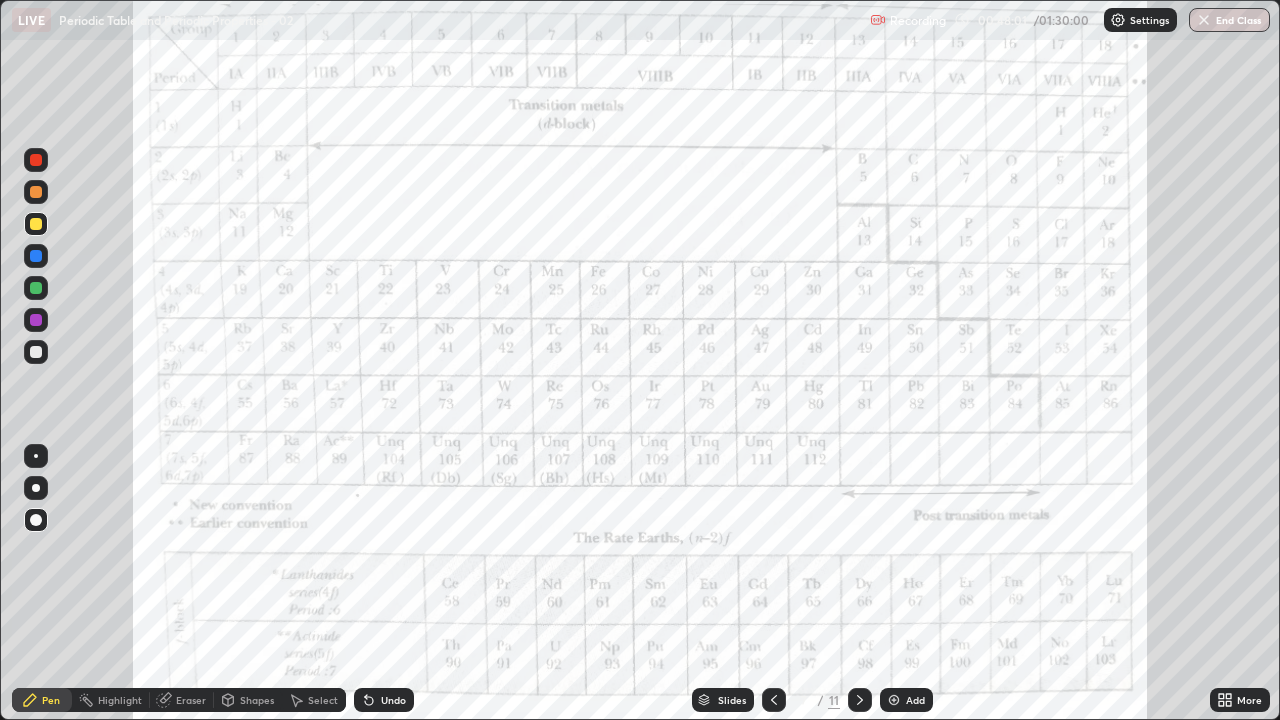 click 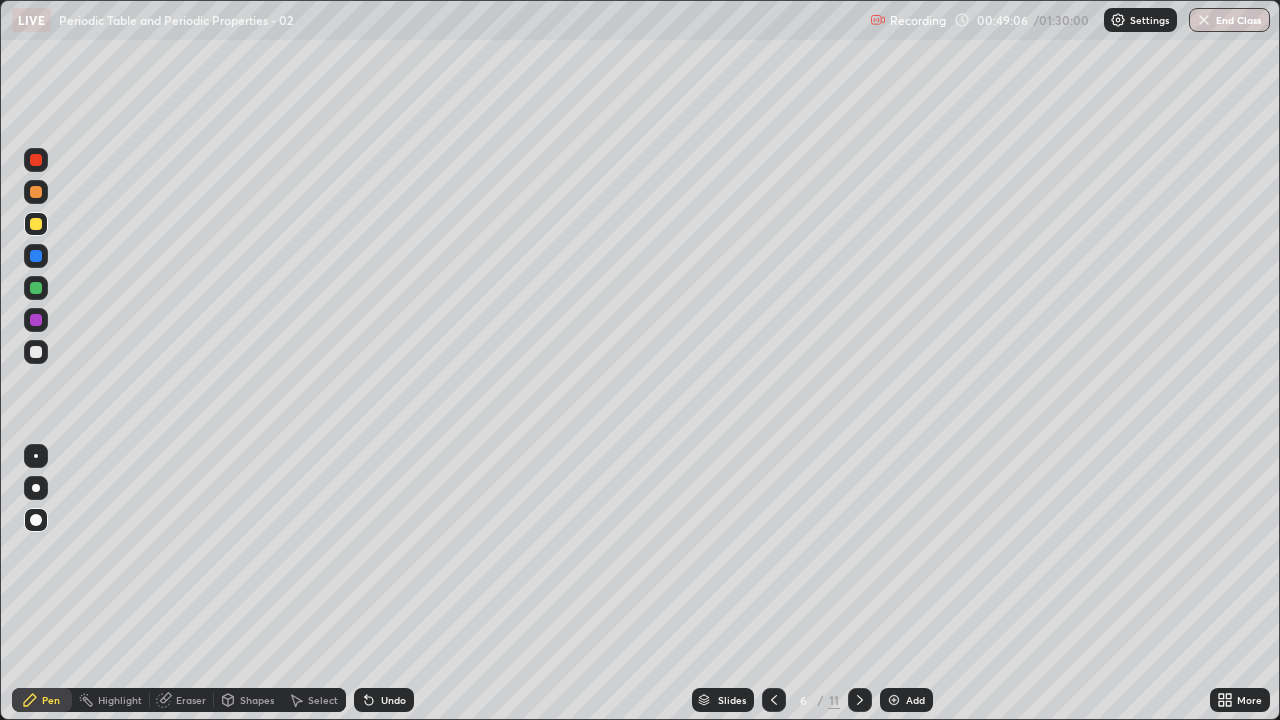 click 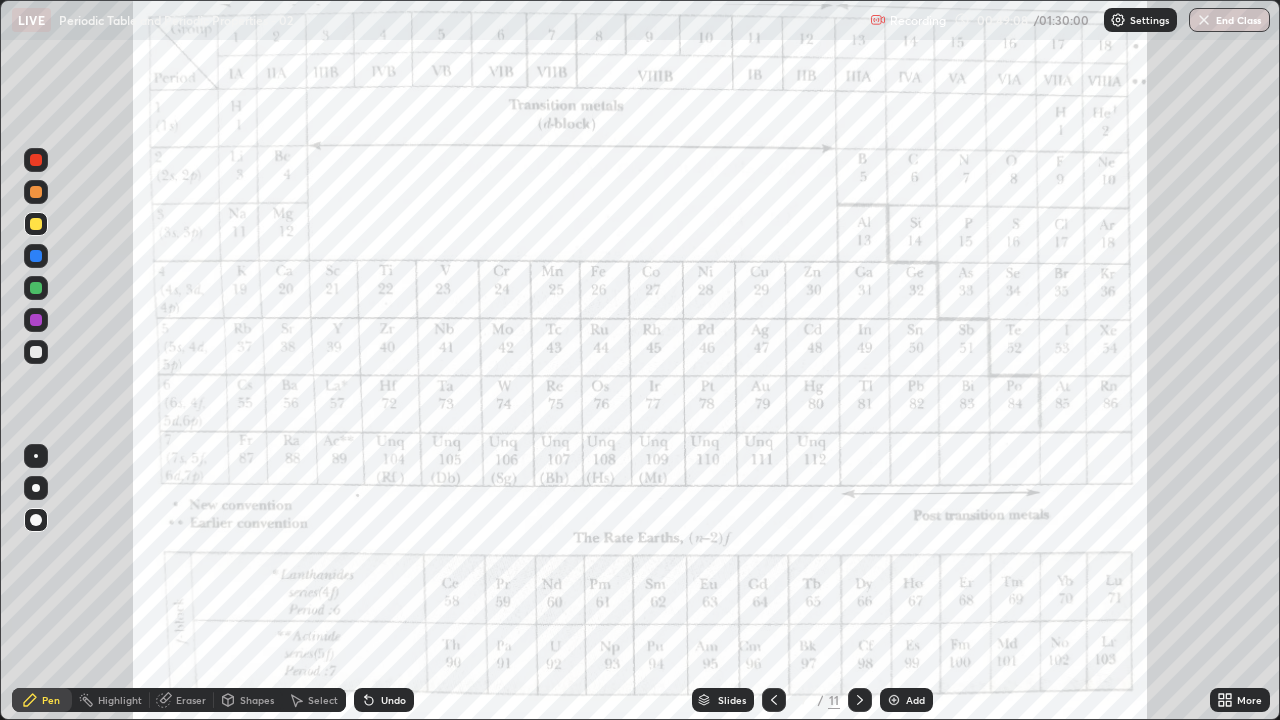 click 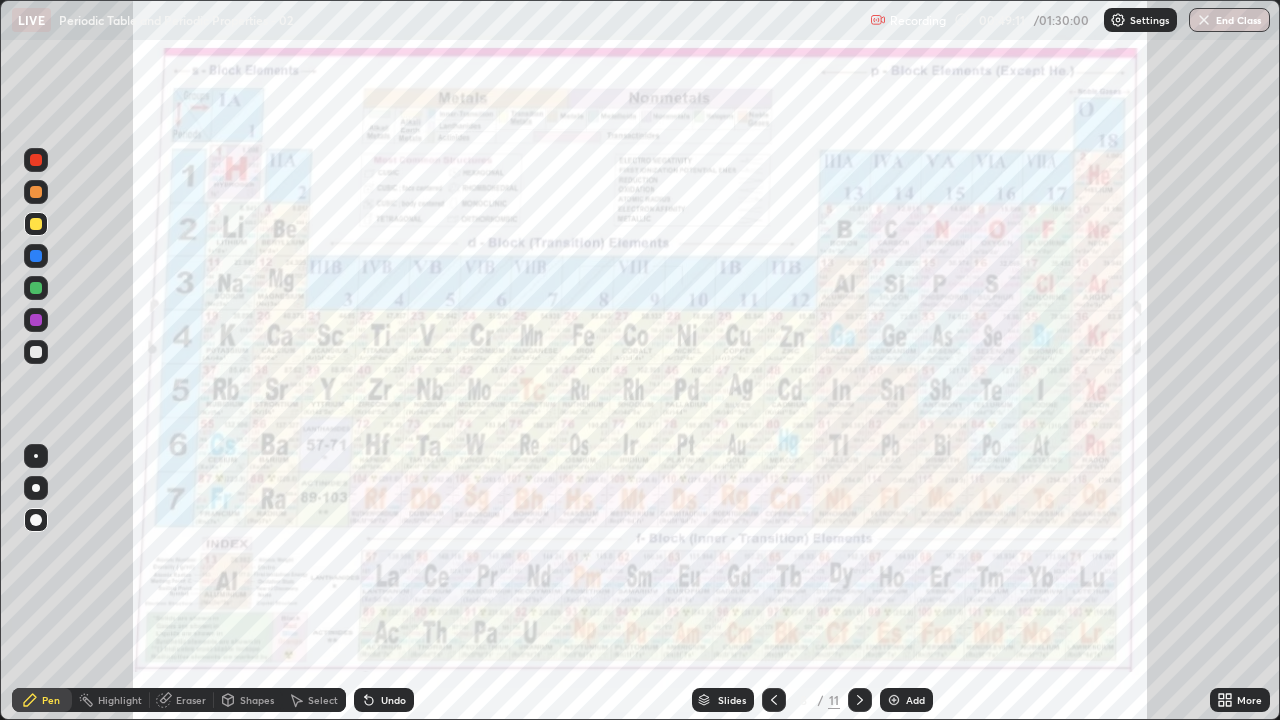 click 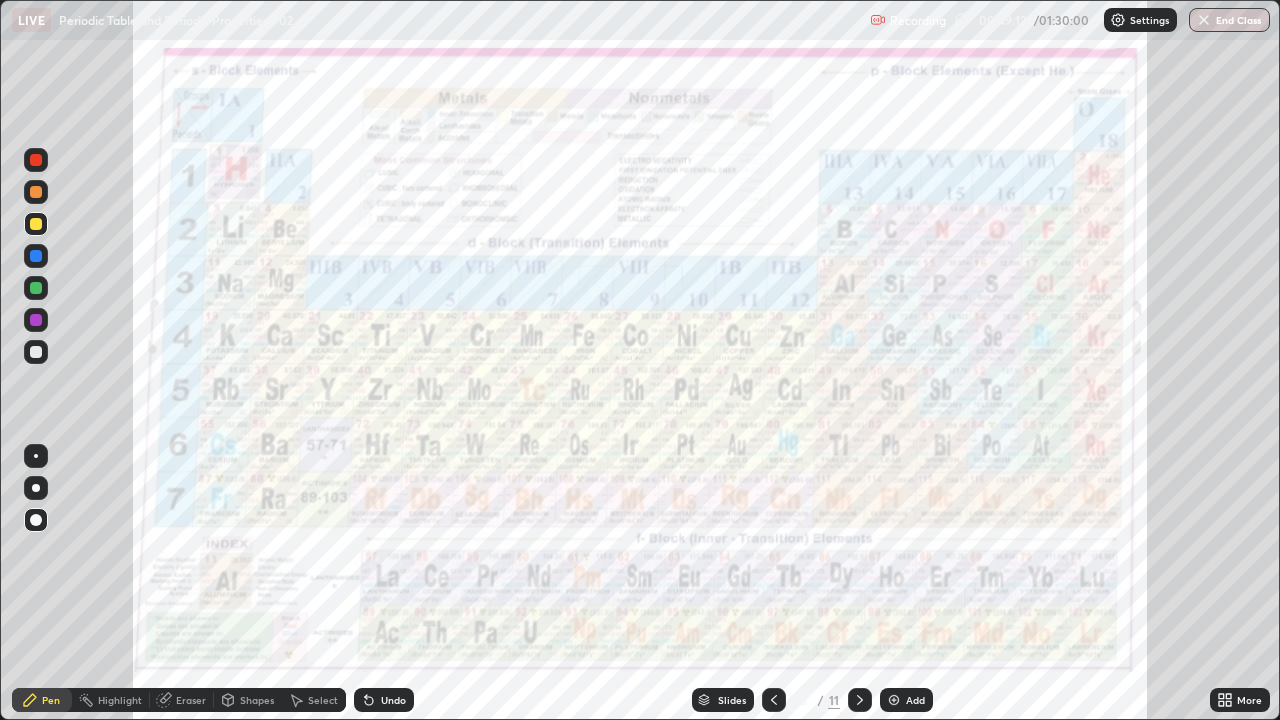 click 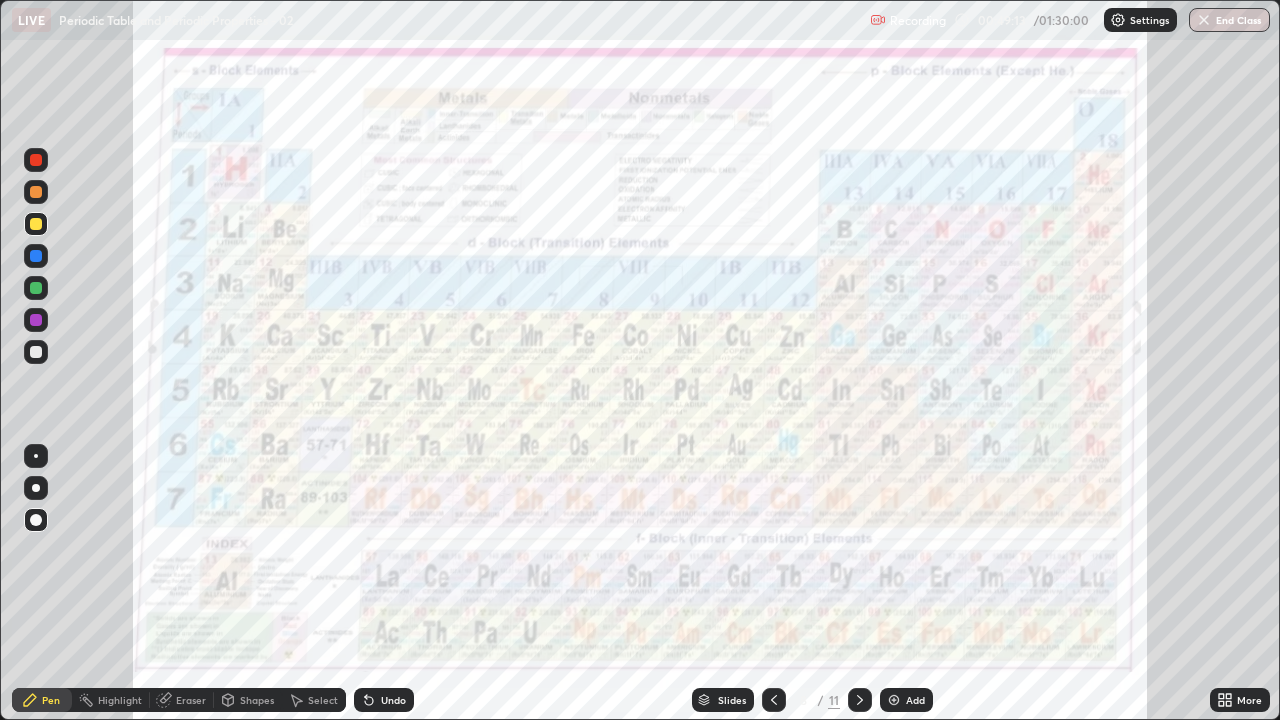 click on "Undo" at bounding box center [393, 700] 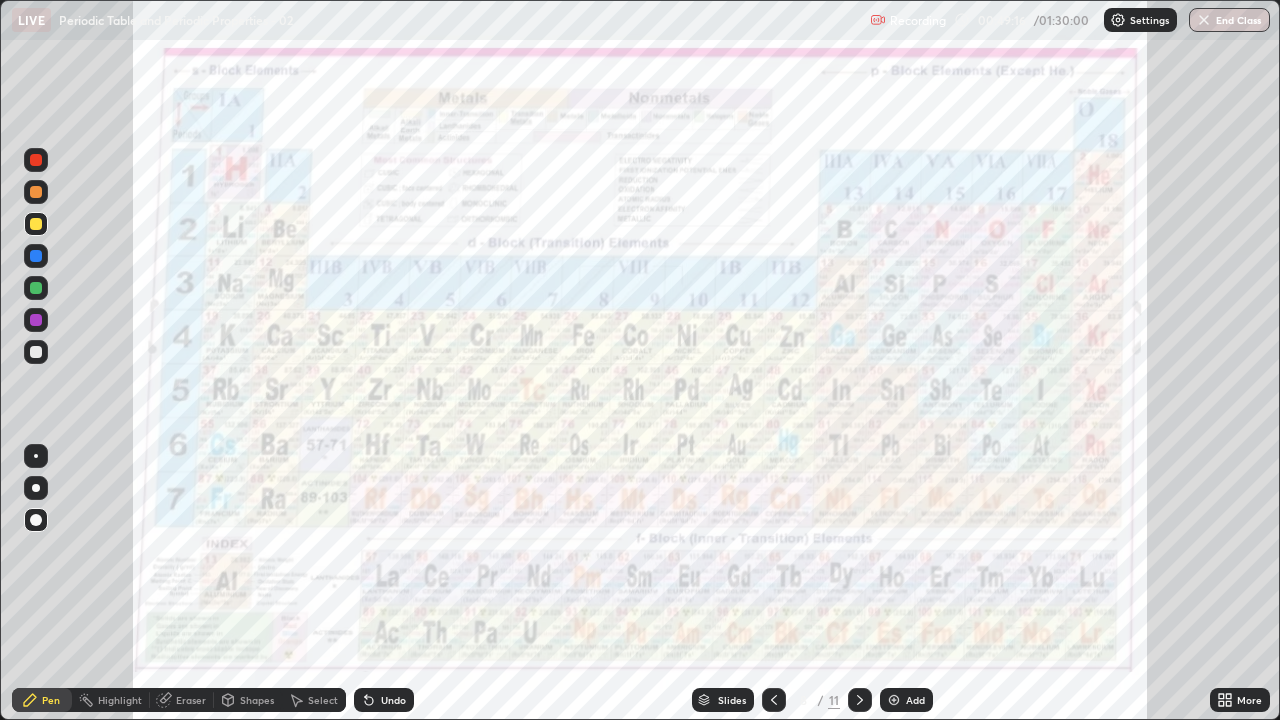 click 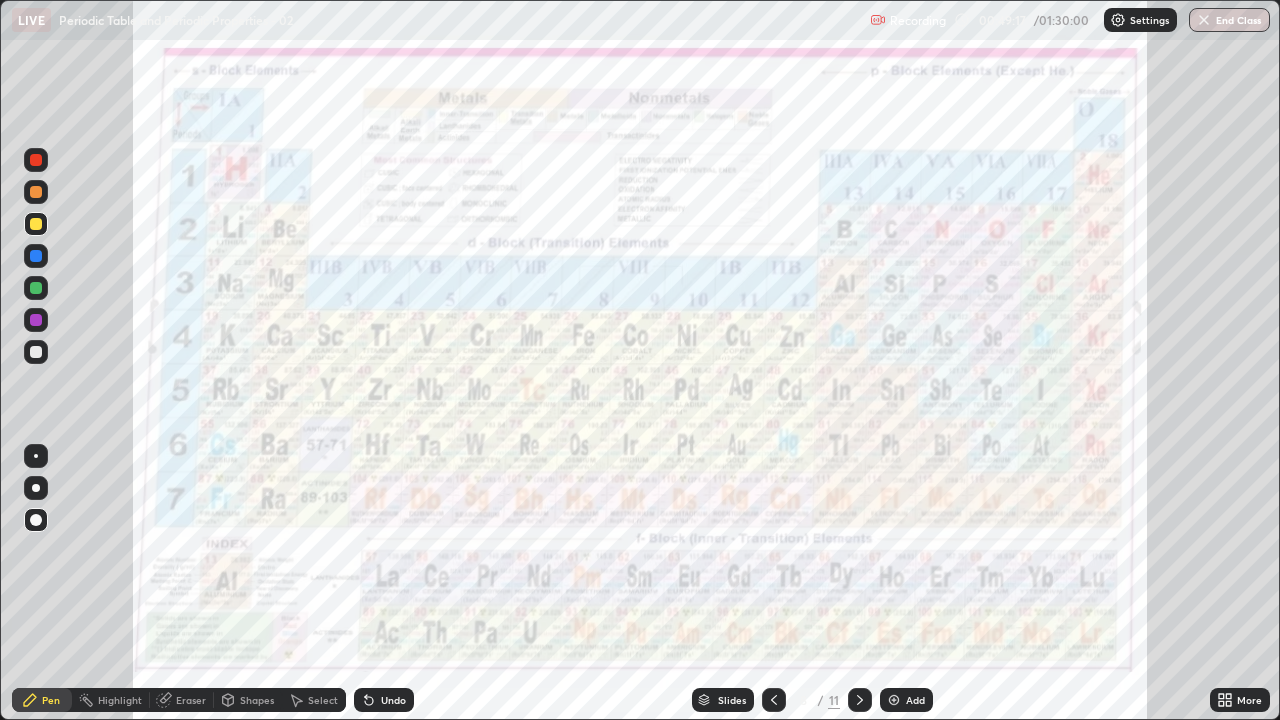 click 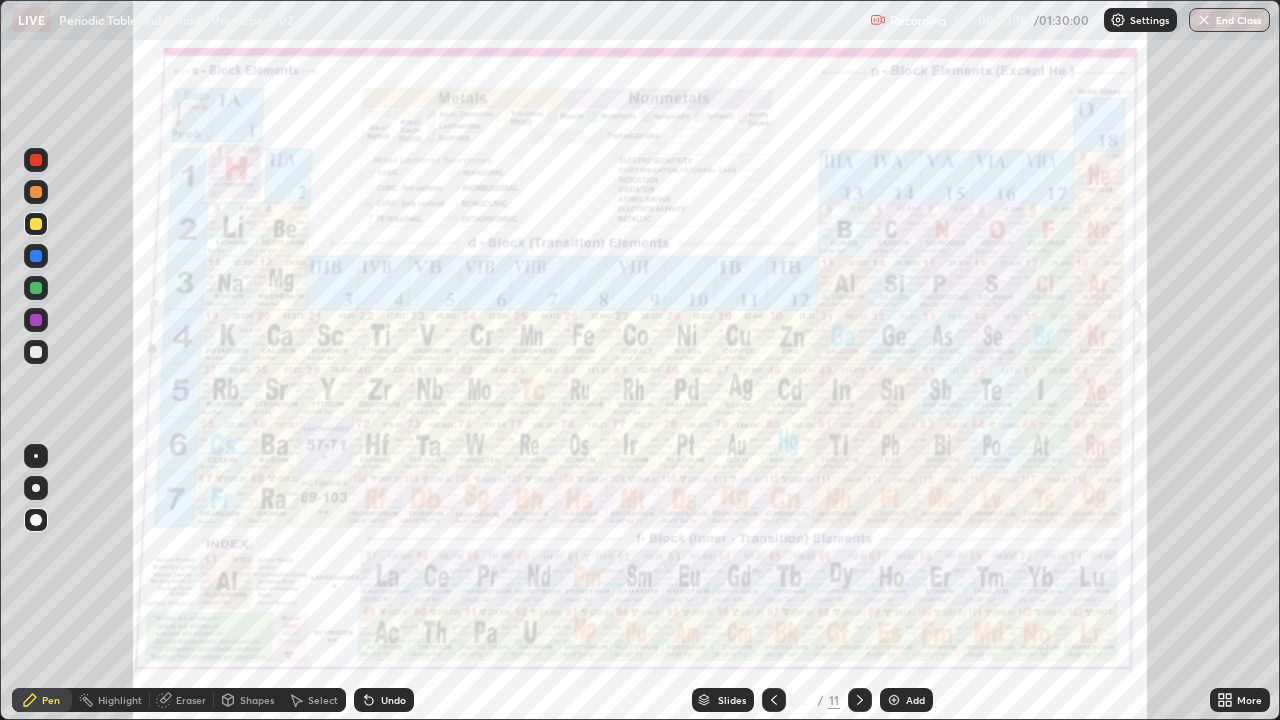 click 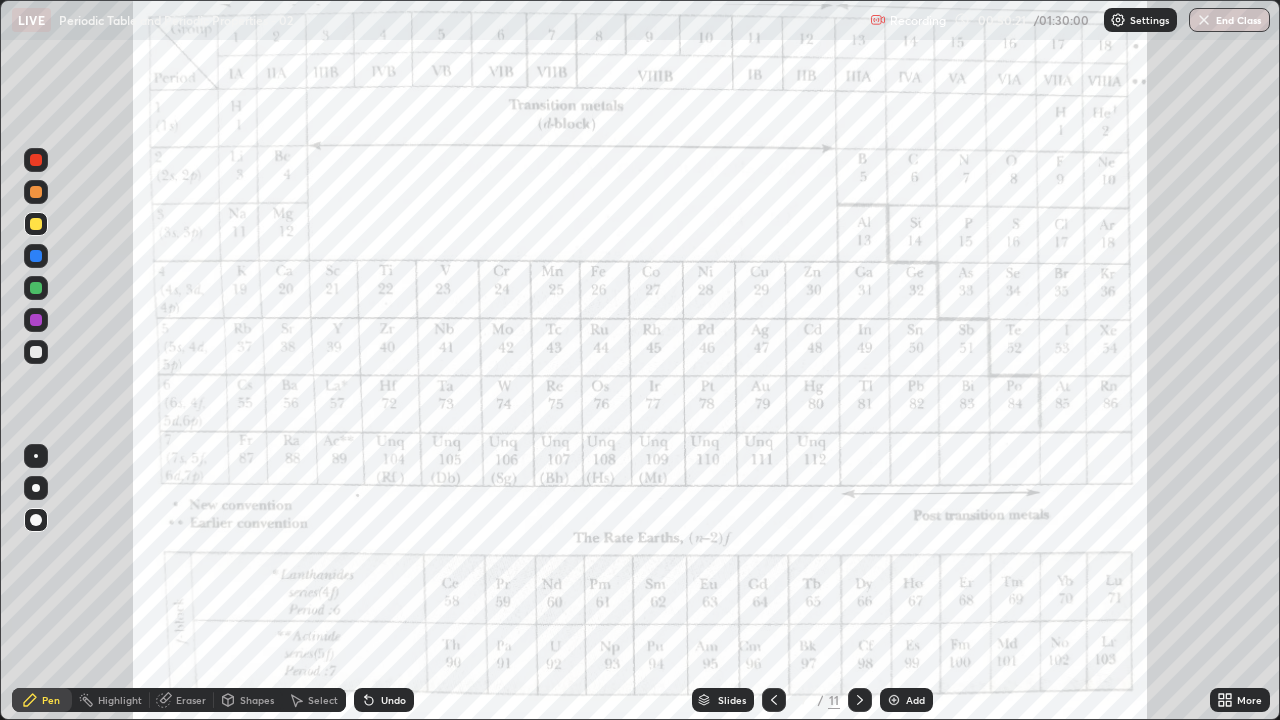 click 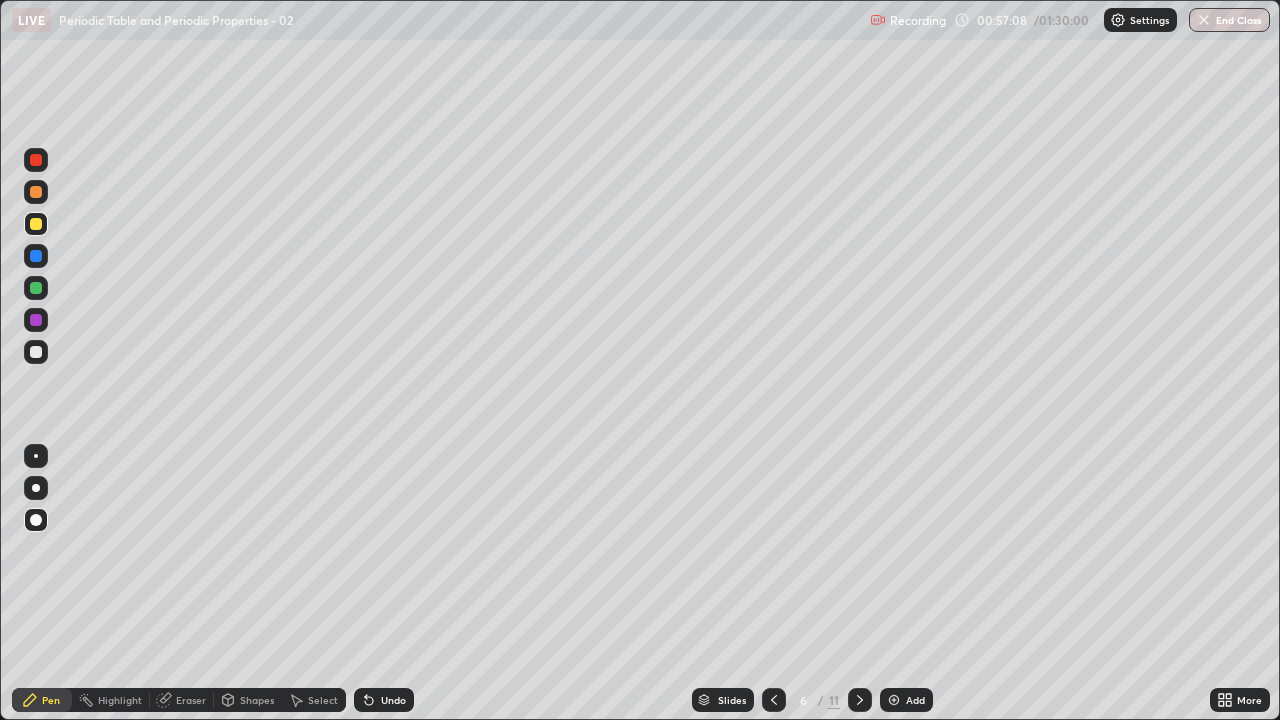 click at bounding box center [894, 700] 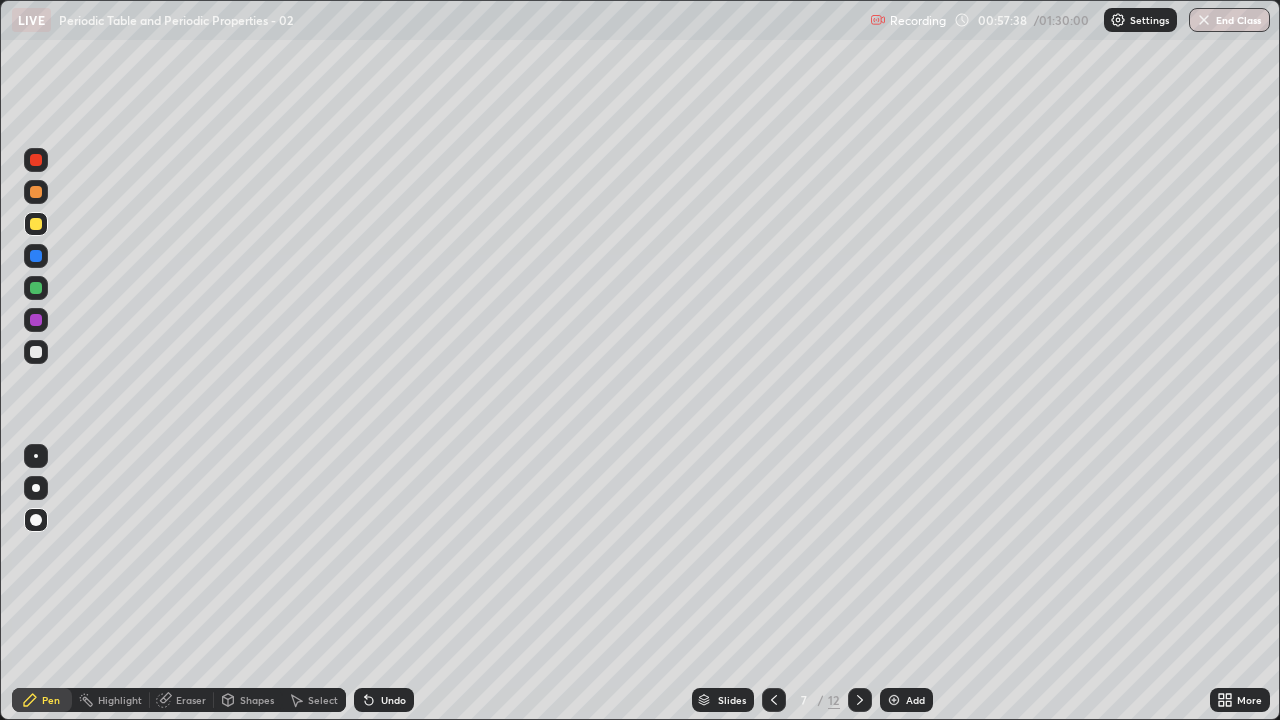 click at bounding box center [36, 192] 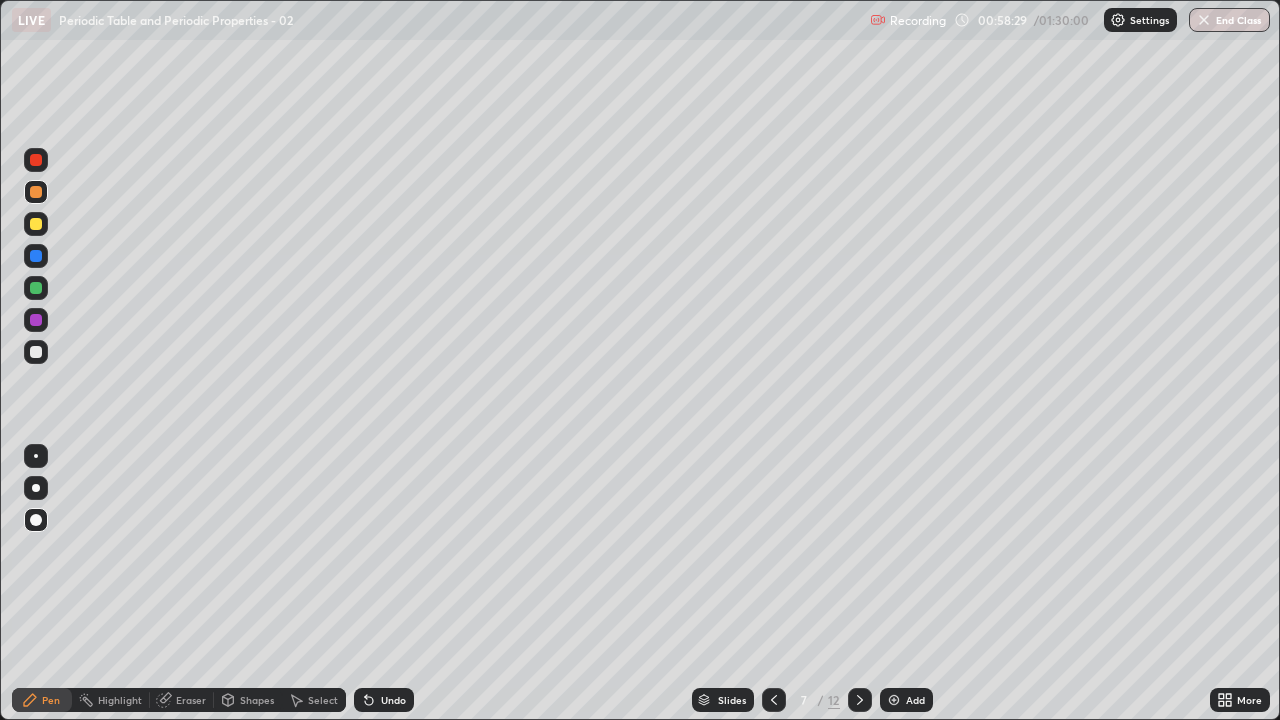 click on "Undo" at bounding box center (393, 700) 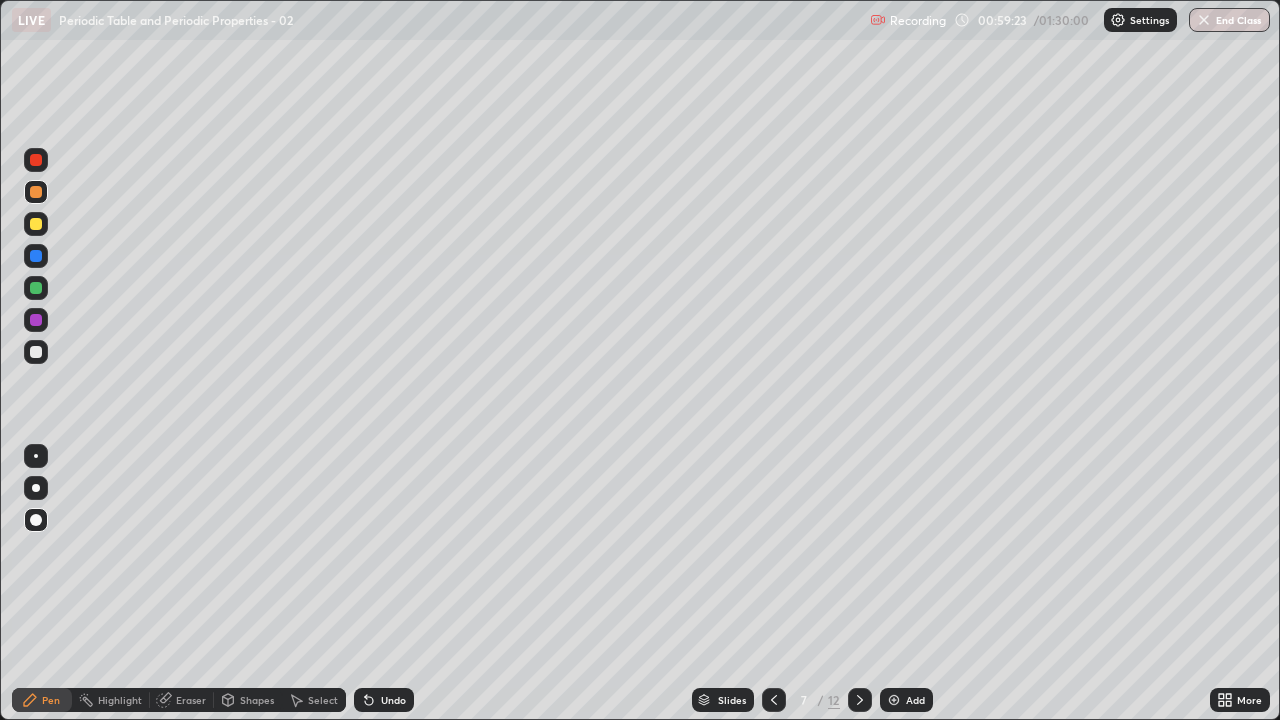 click at bounding box center [36, 288] 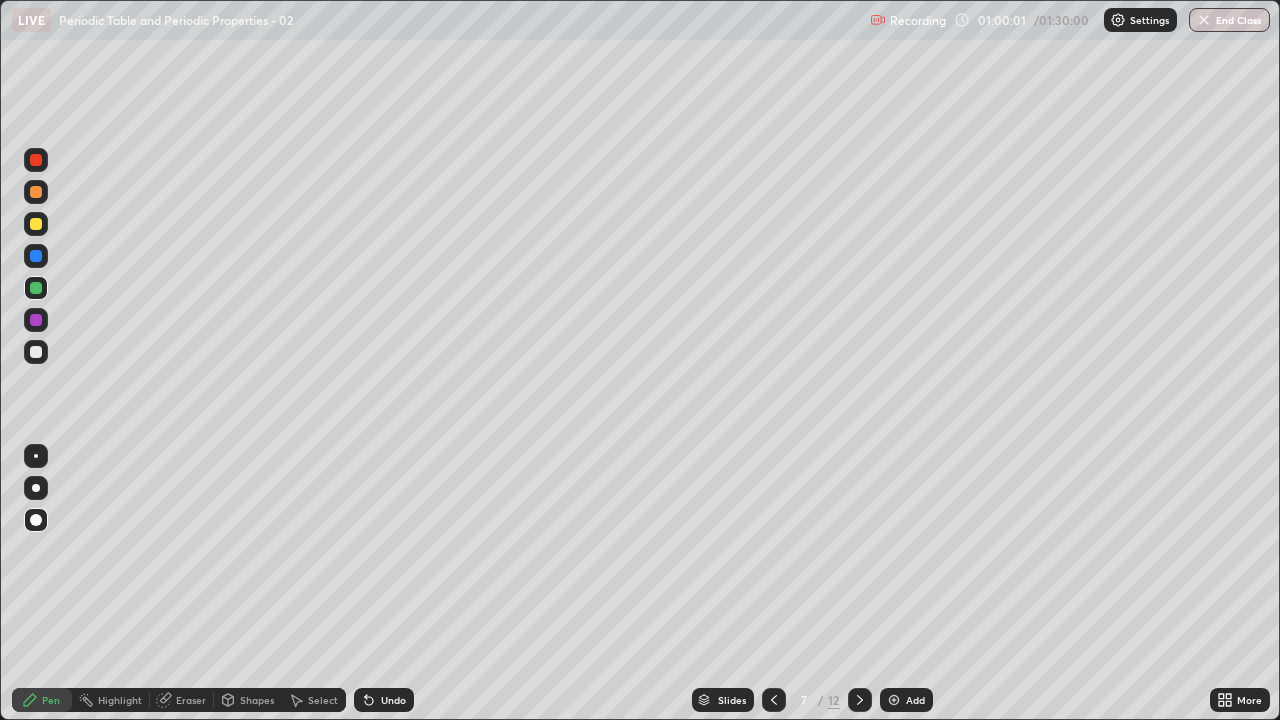 click 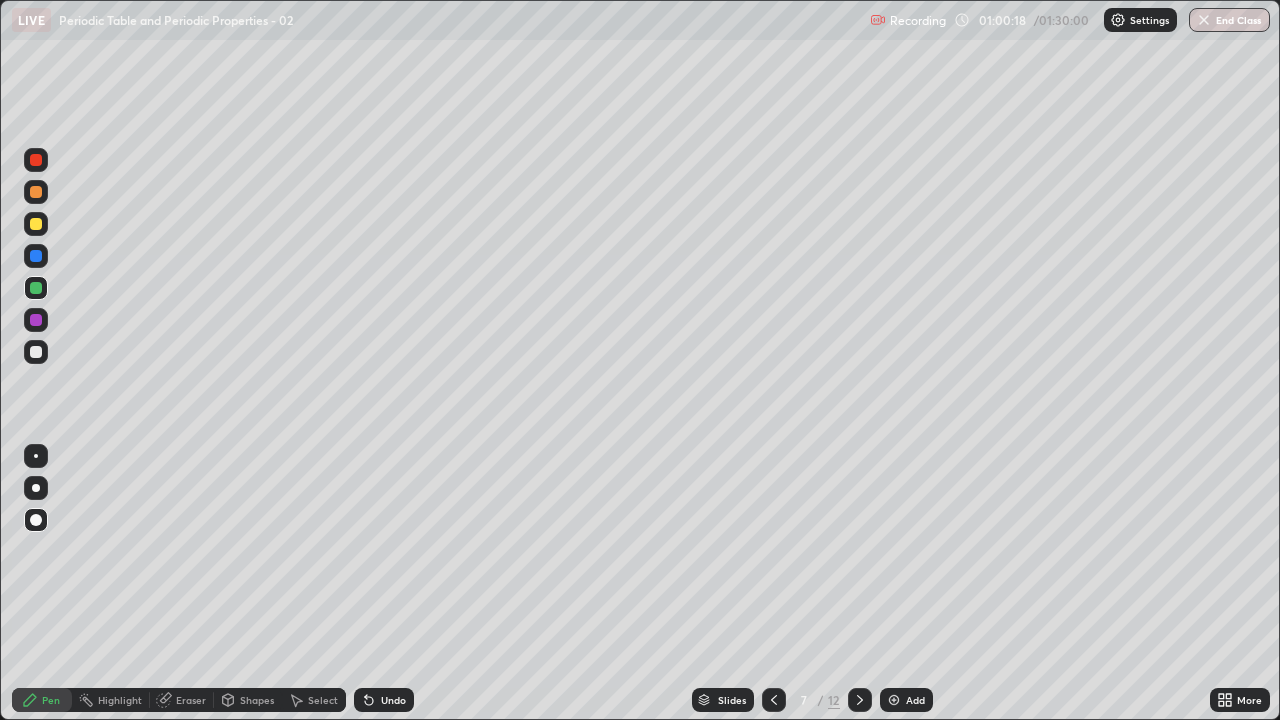 click at bounding box center [36, 320] 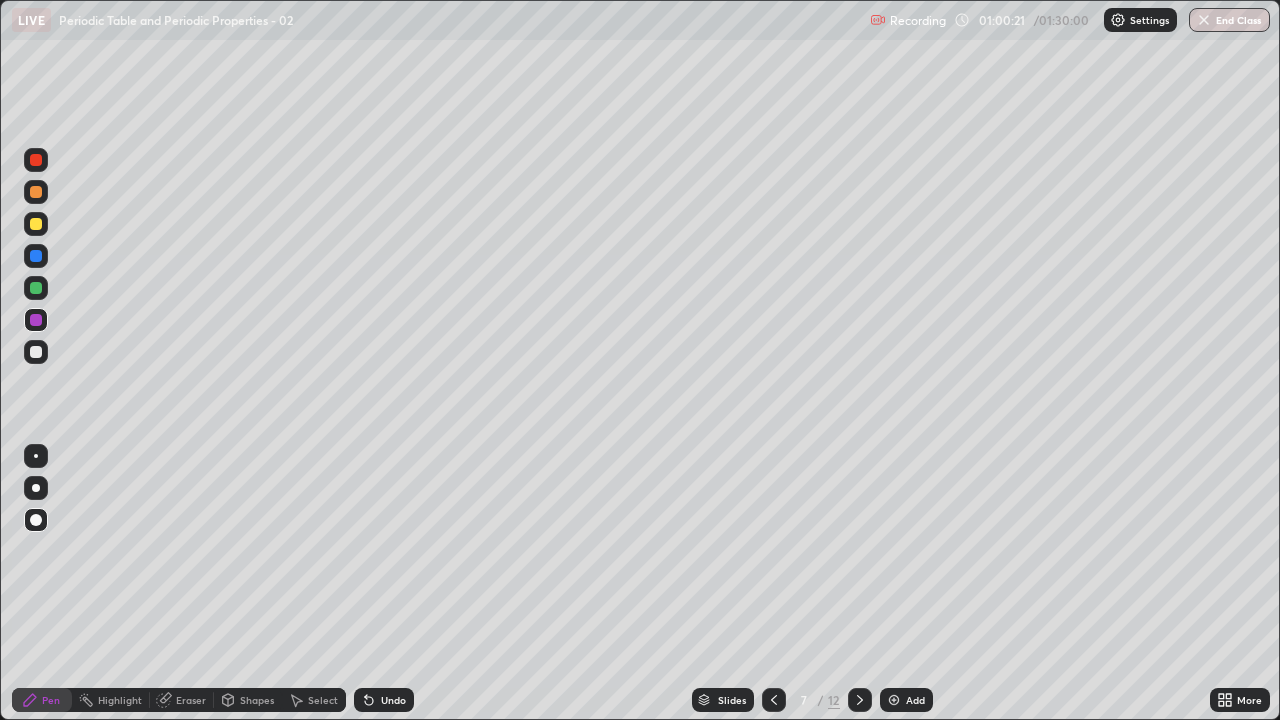 click 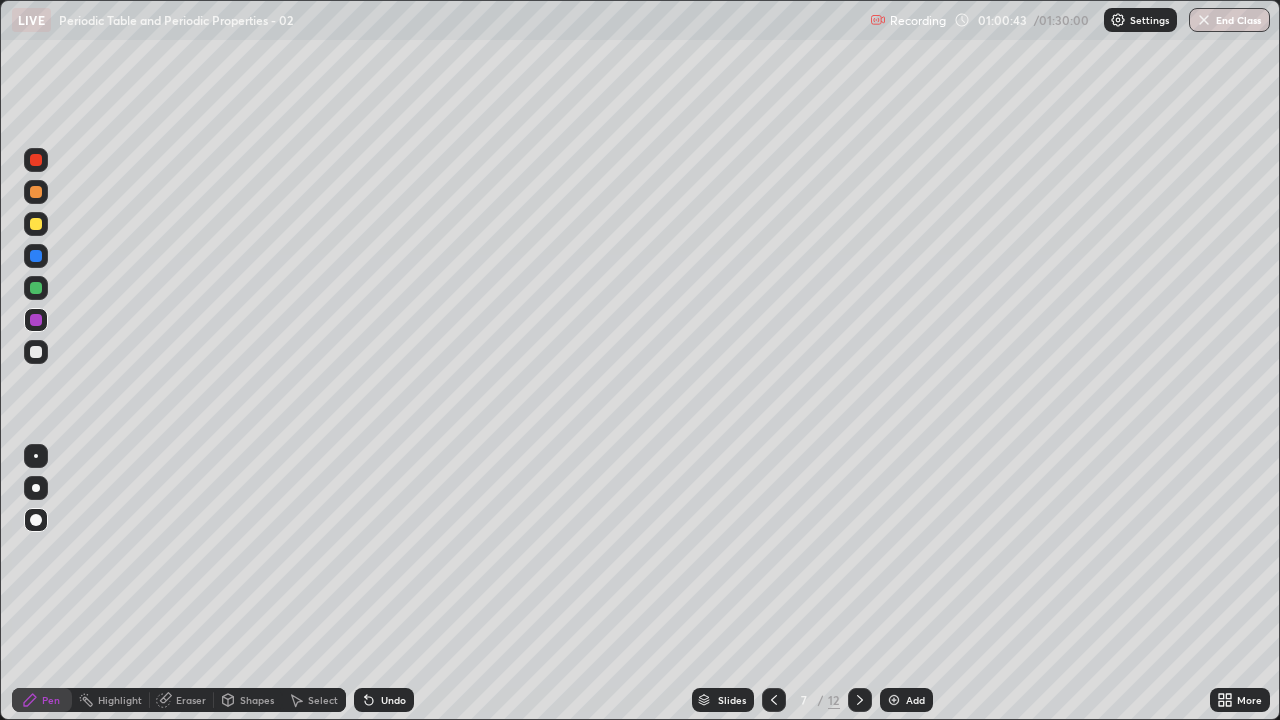 click on "Undo" at bounding box center [393, 700] 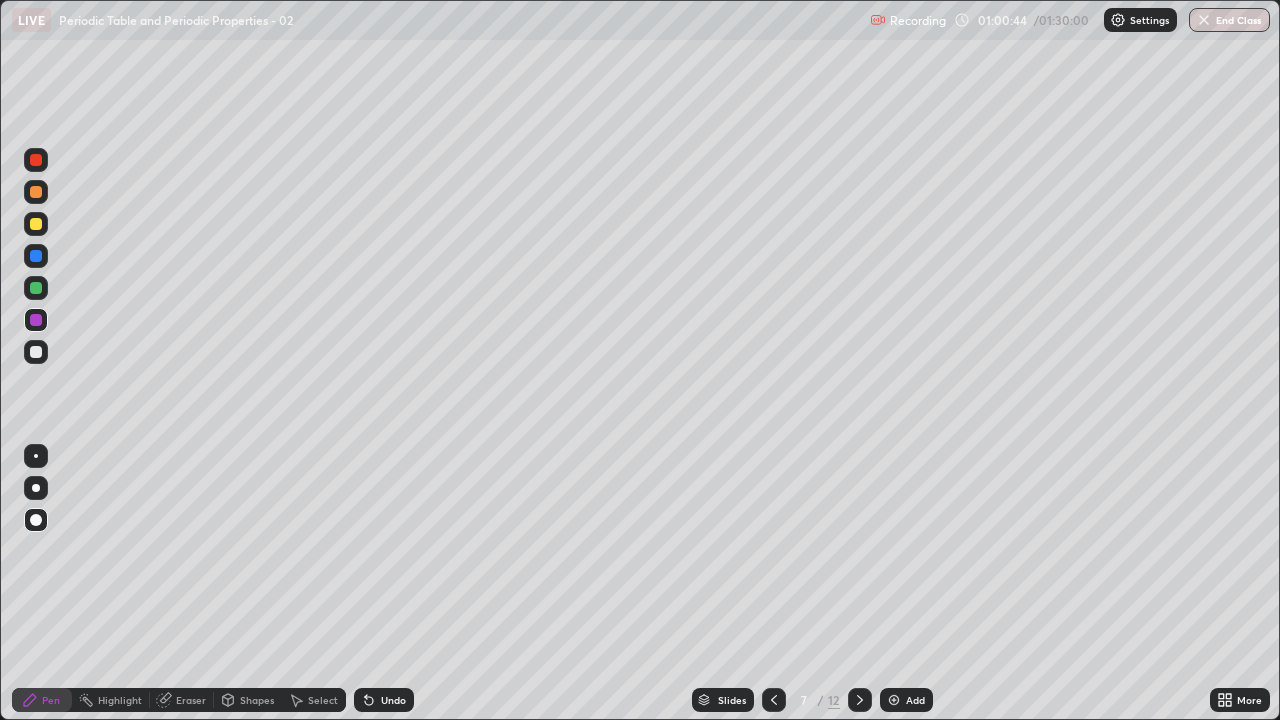 click 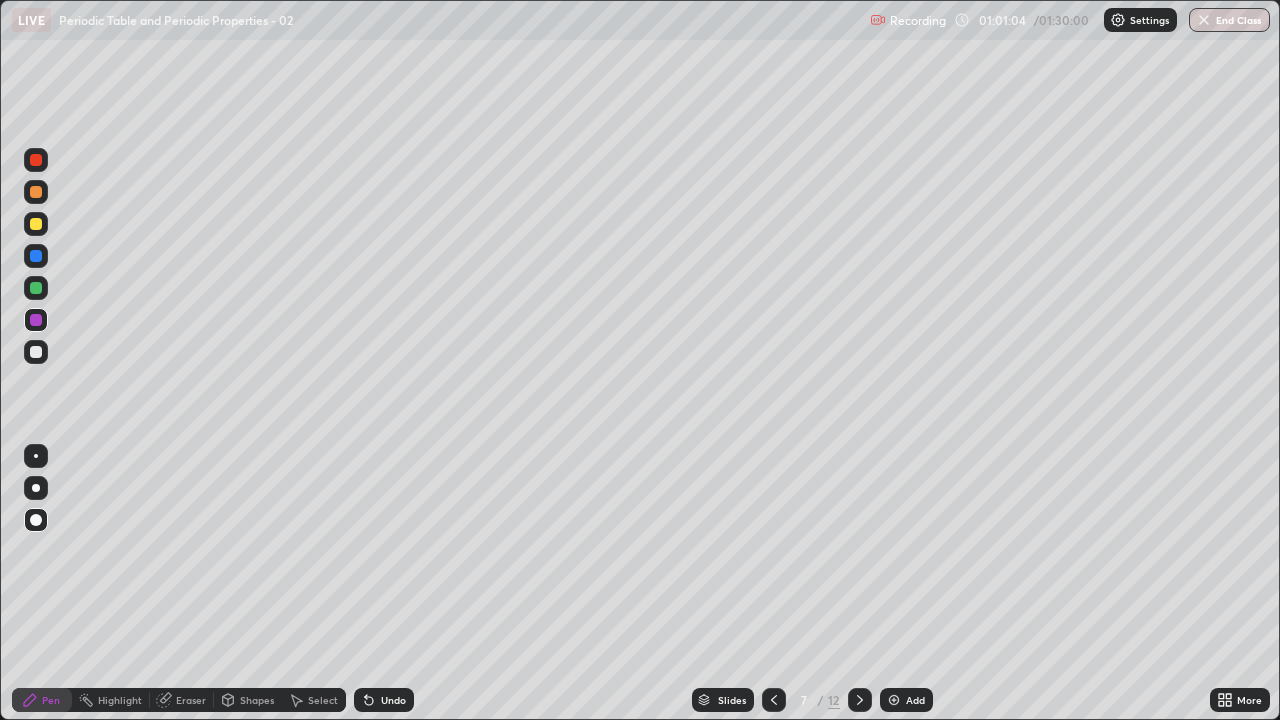 click on "Undo" at bounding box center (393, 700) 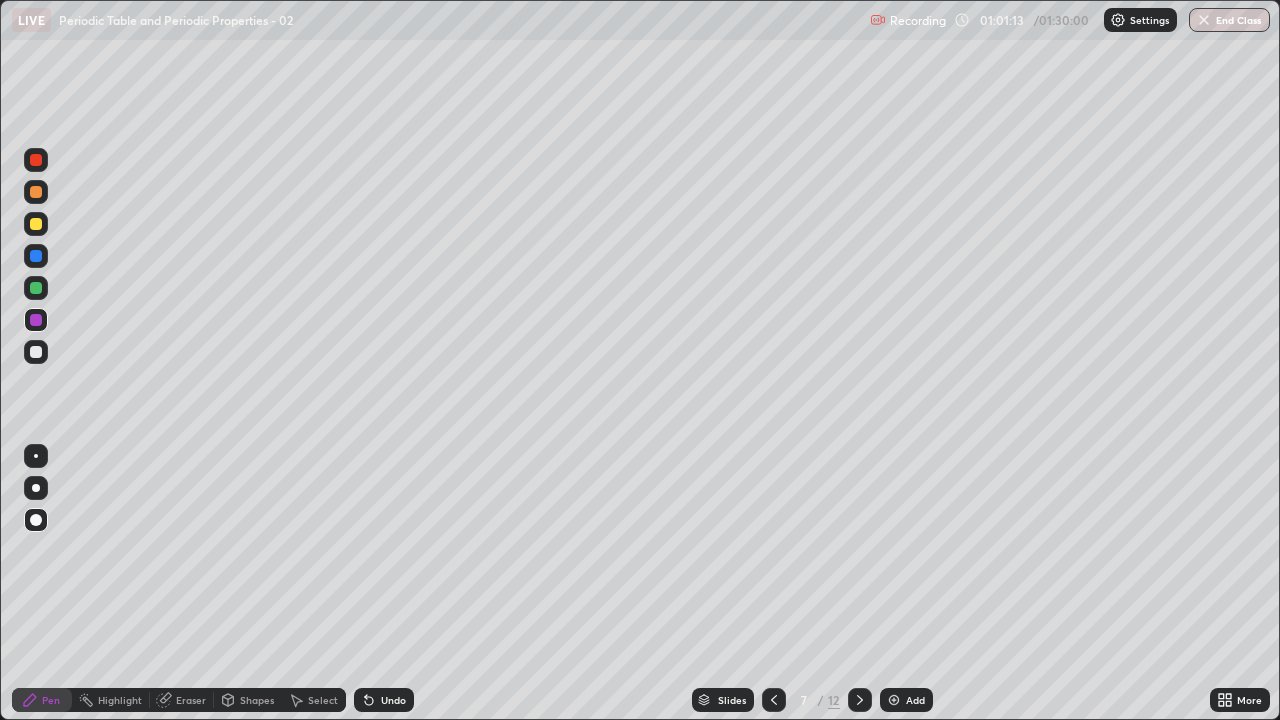 click on "Eraser" at bounding box center [191, 700] 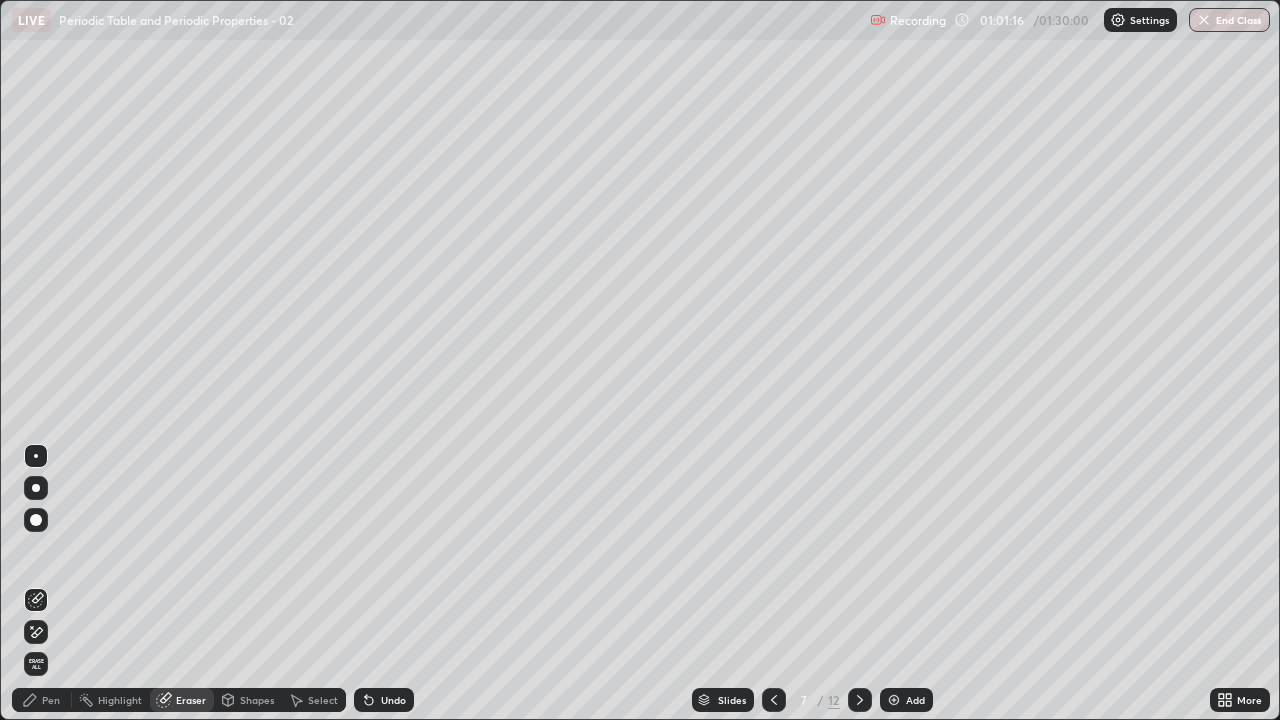 click on "Pen" at bounding box center [42, 700] 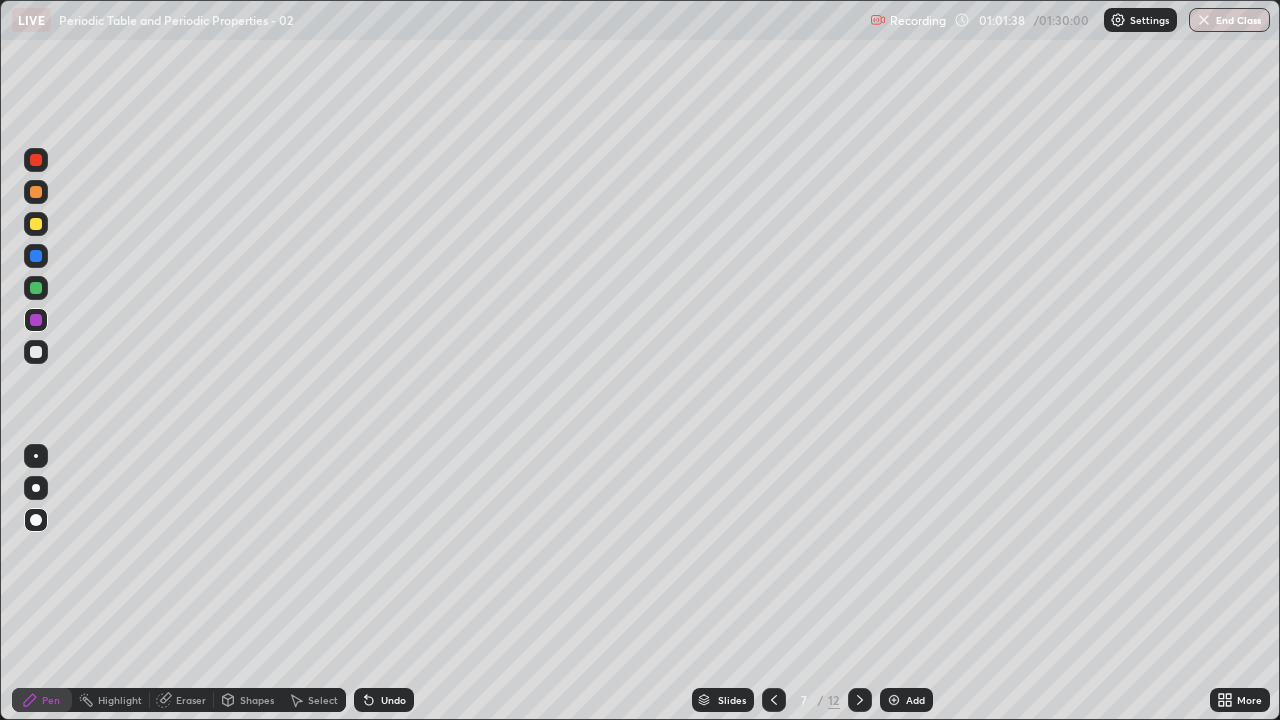 click at bounding box center [894, 700] 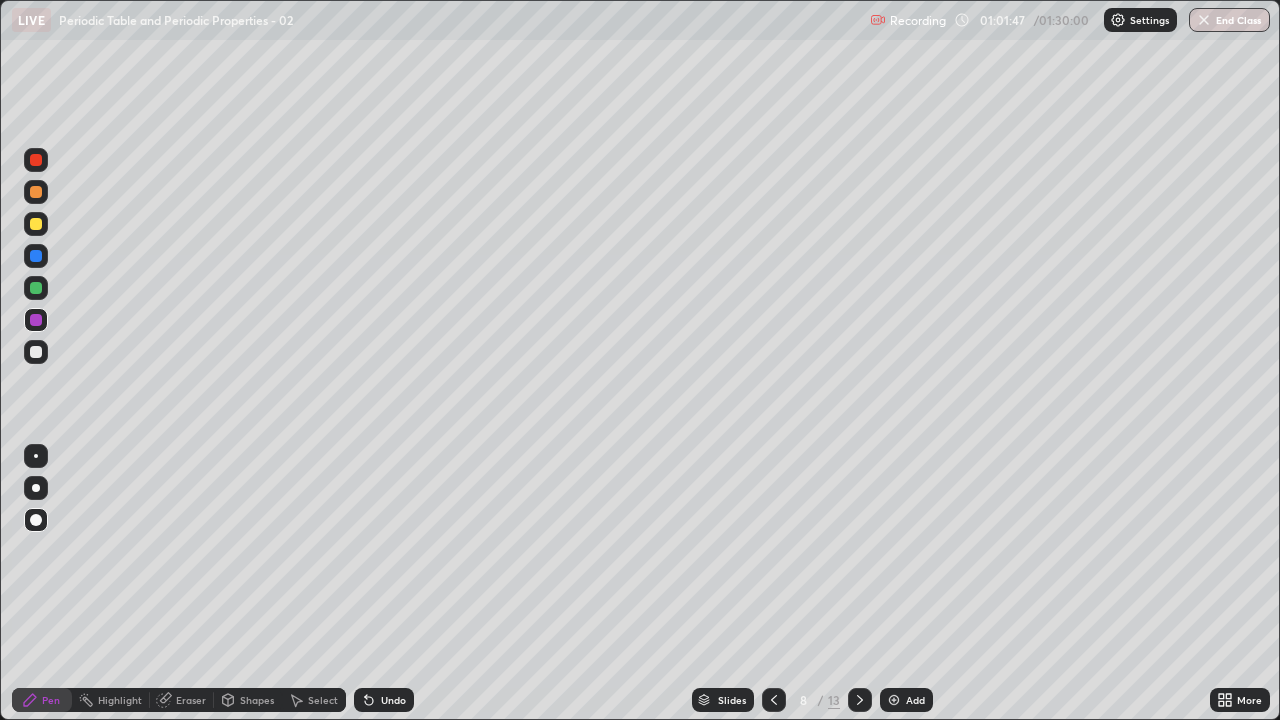 click at bounding box center [36, 224] 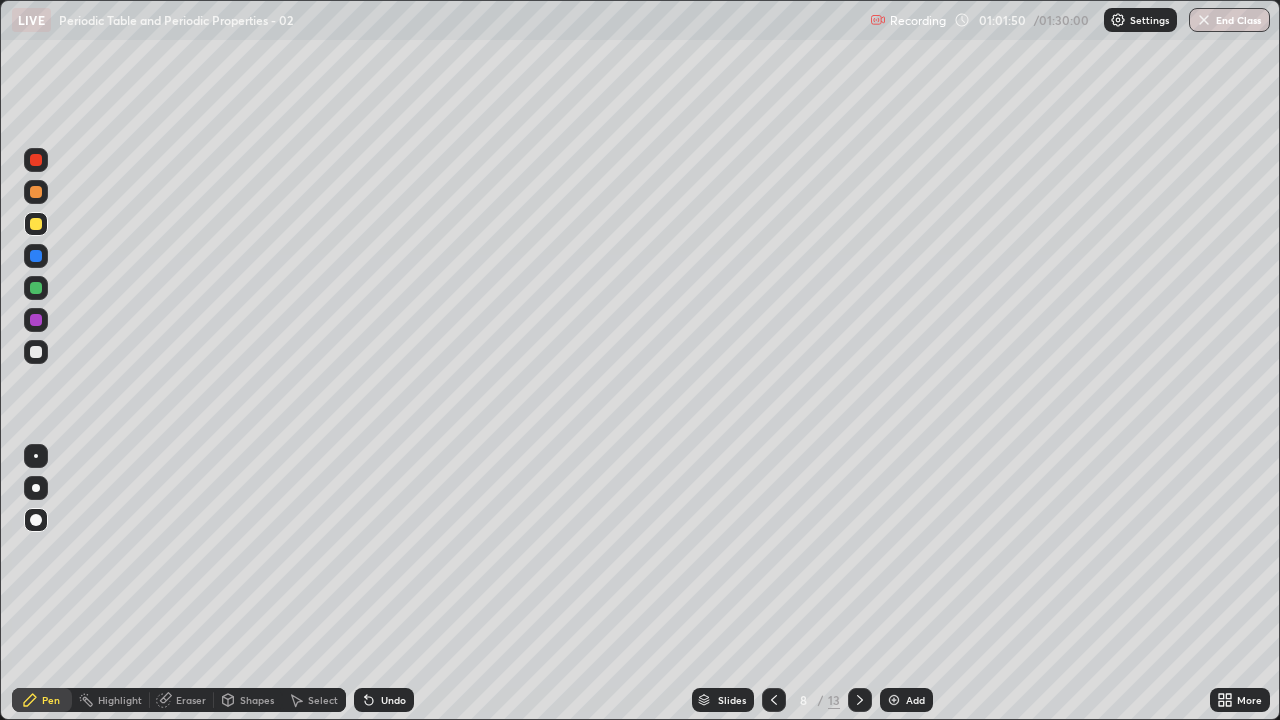 click 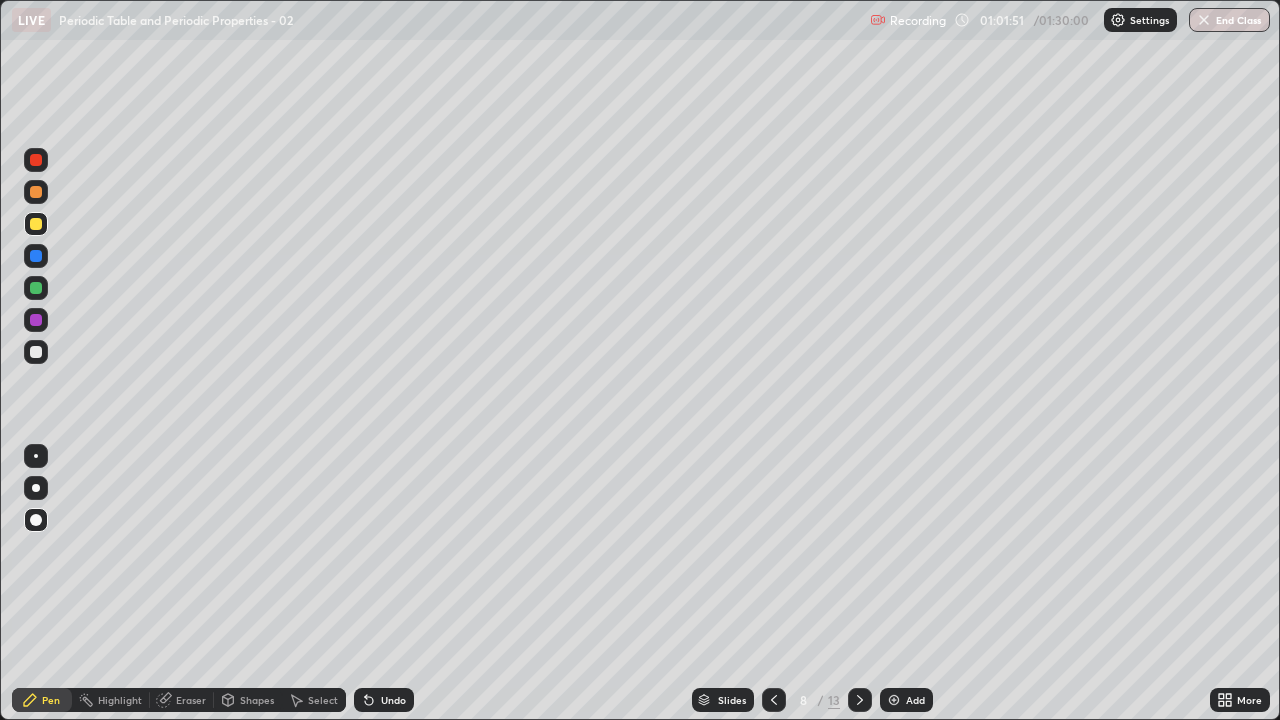 click 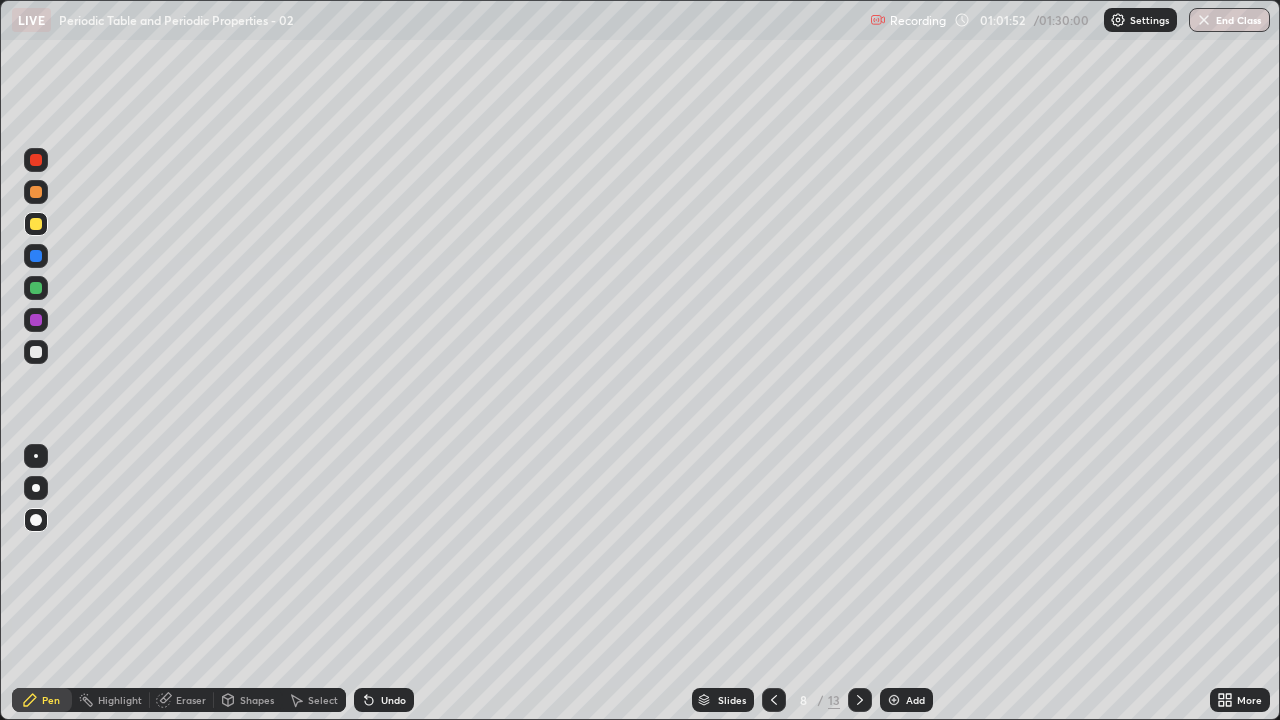 click 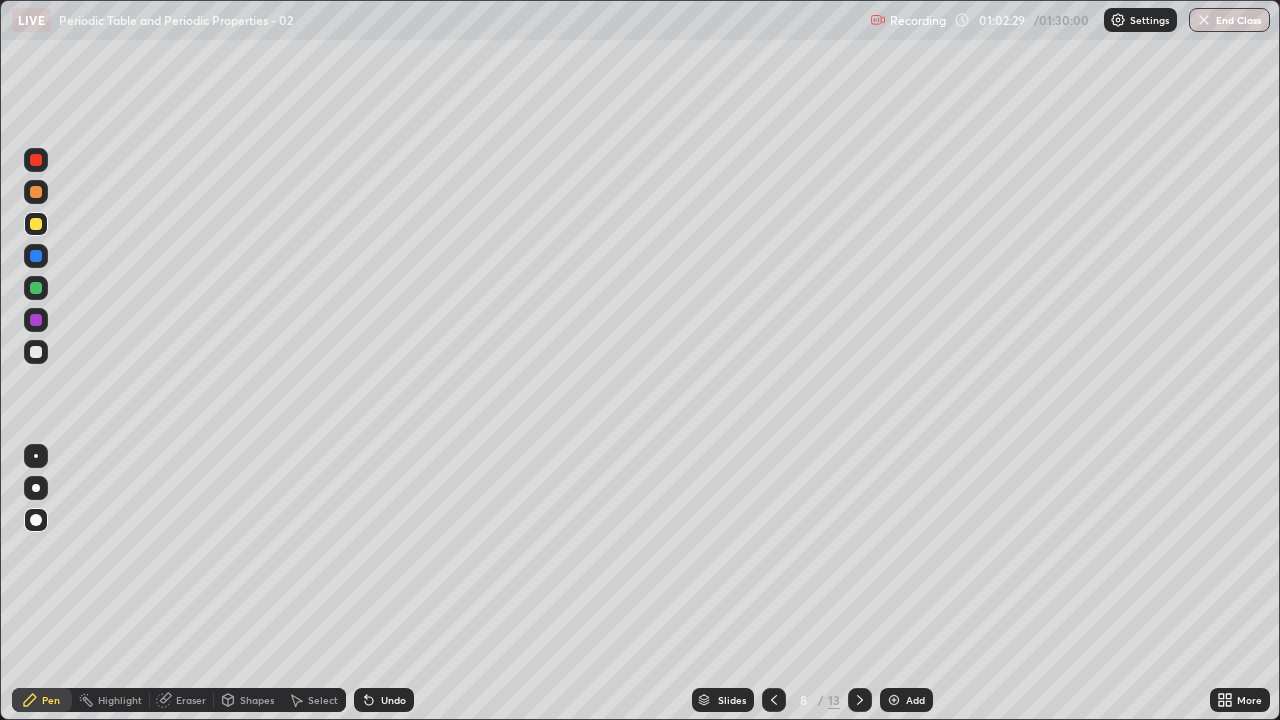 click at bounding box center [36, 224] 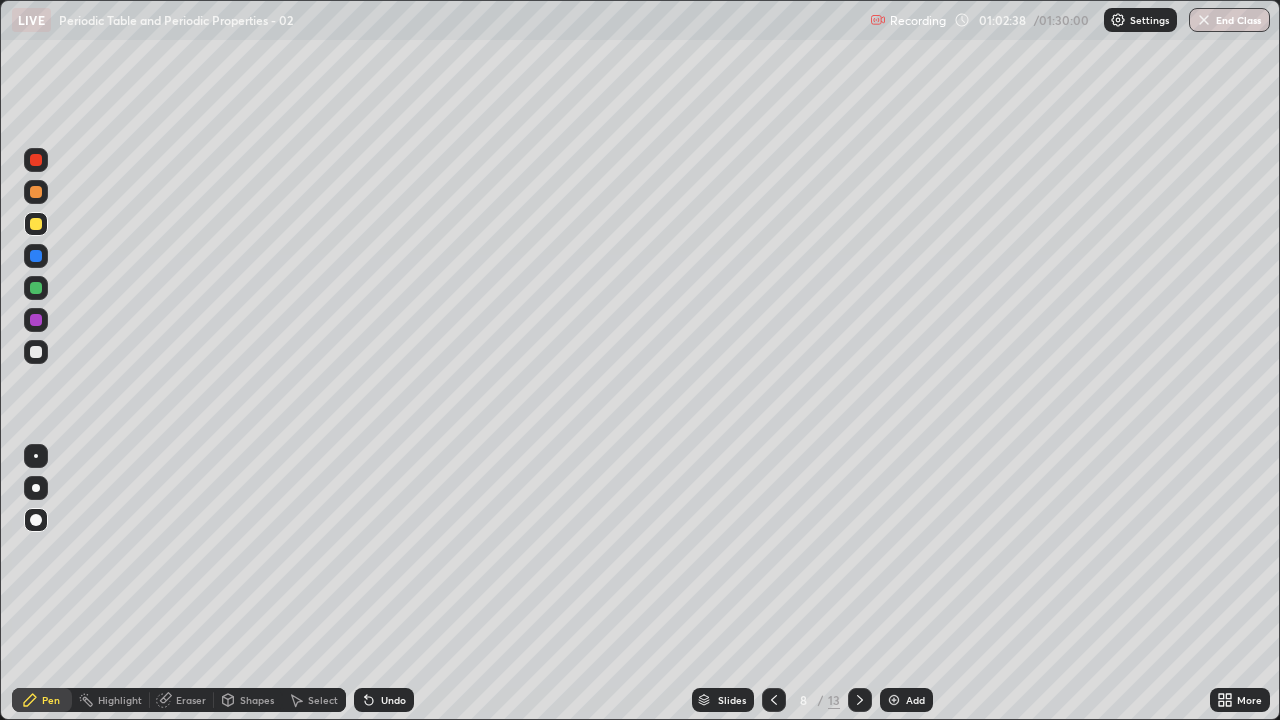 click at bounding box center [36, 224] 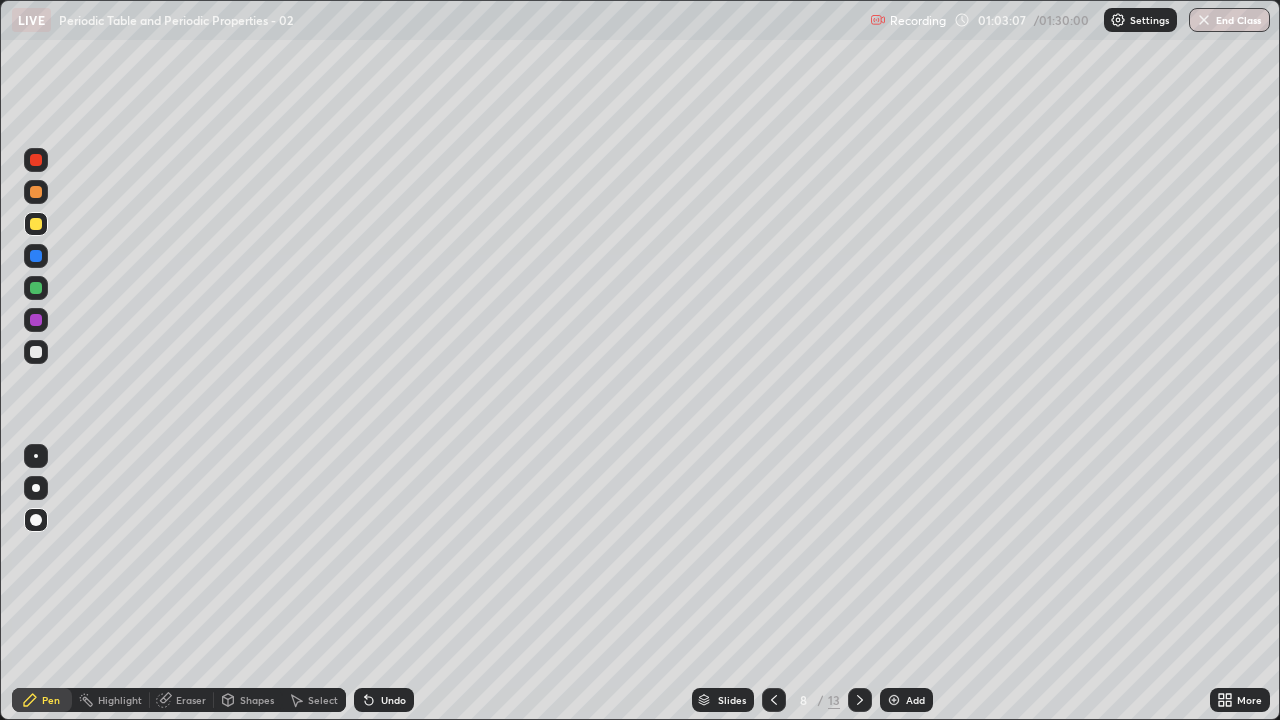 click at bounding box center [774, 700] 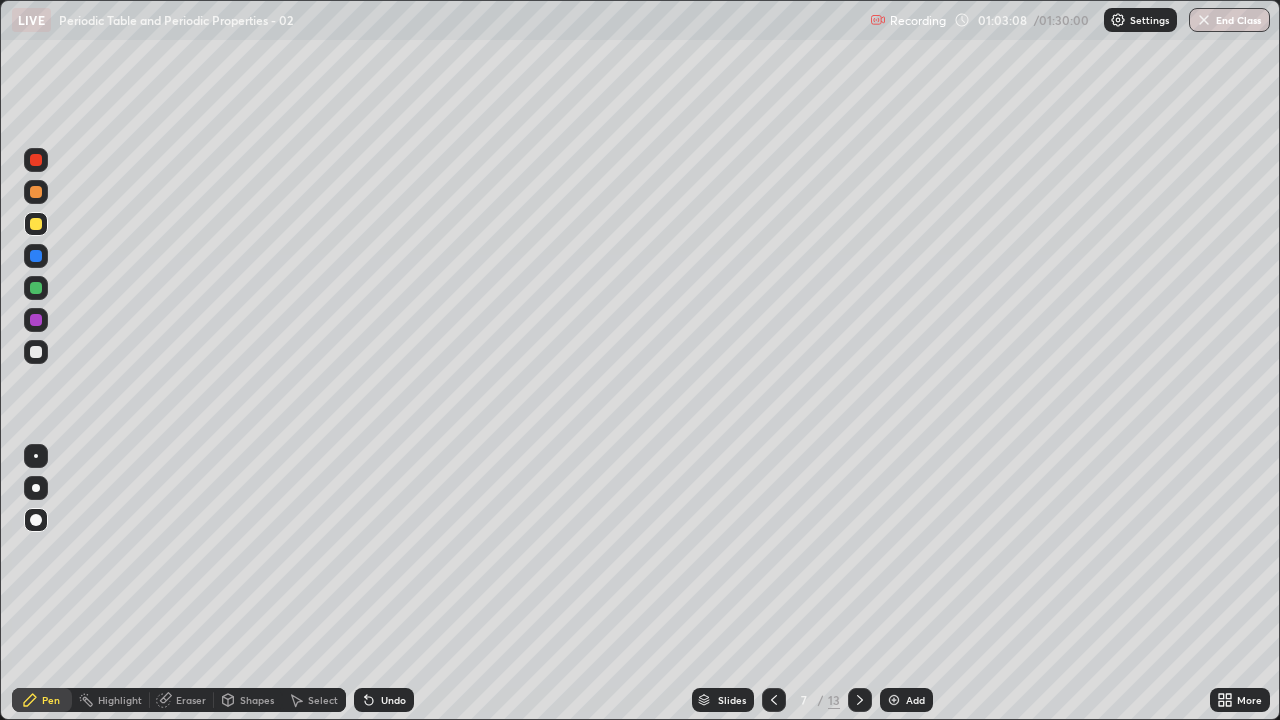 click 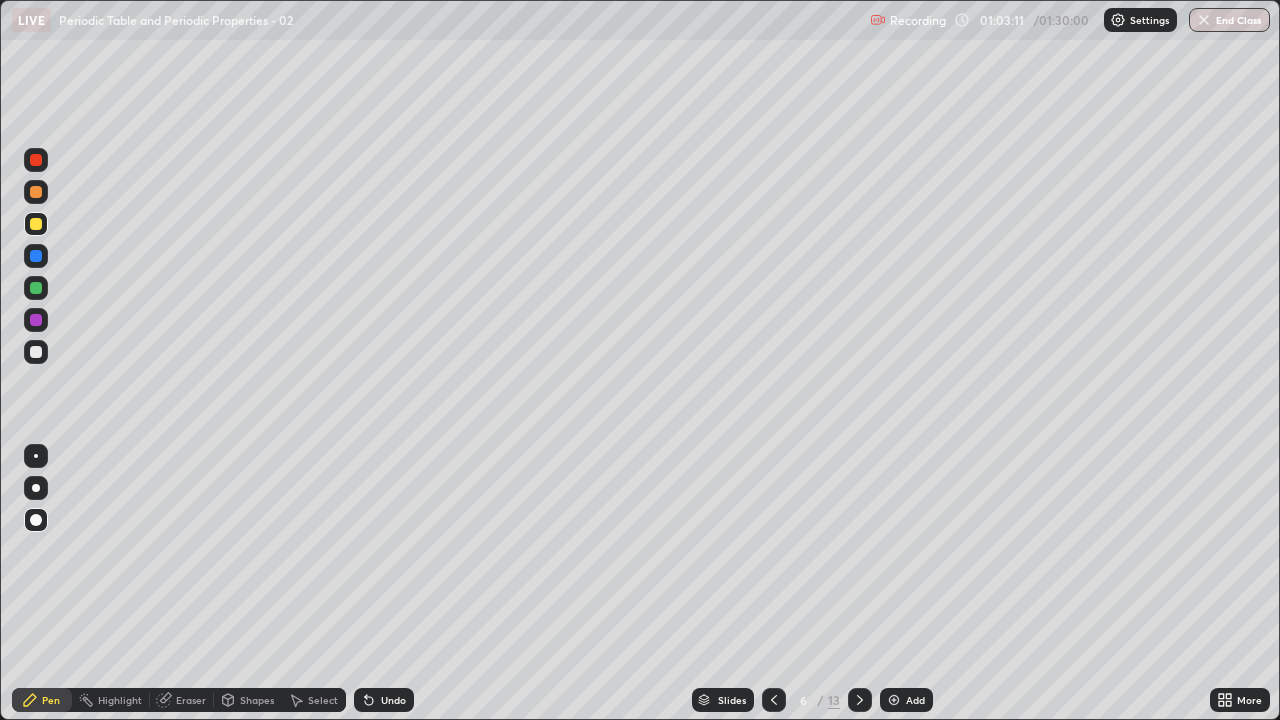 click 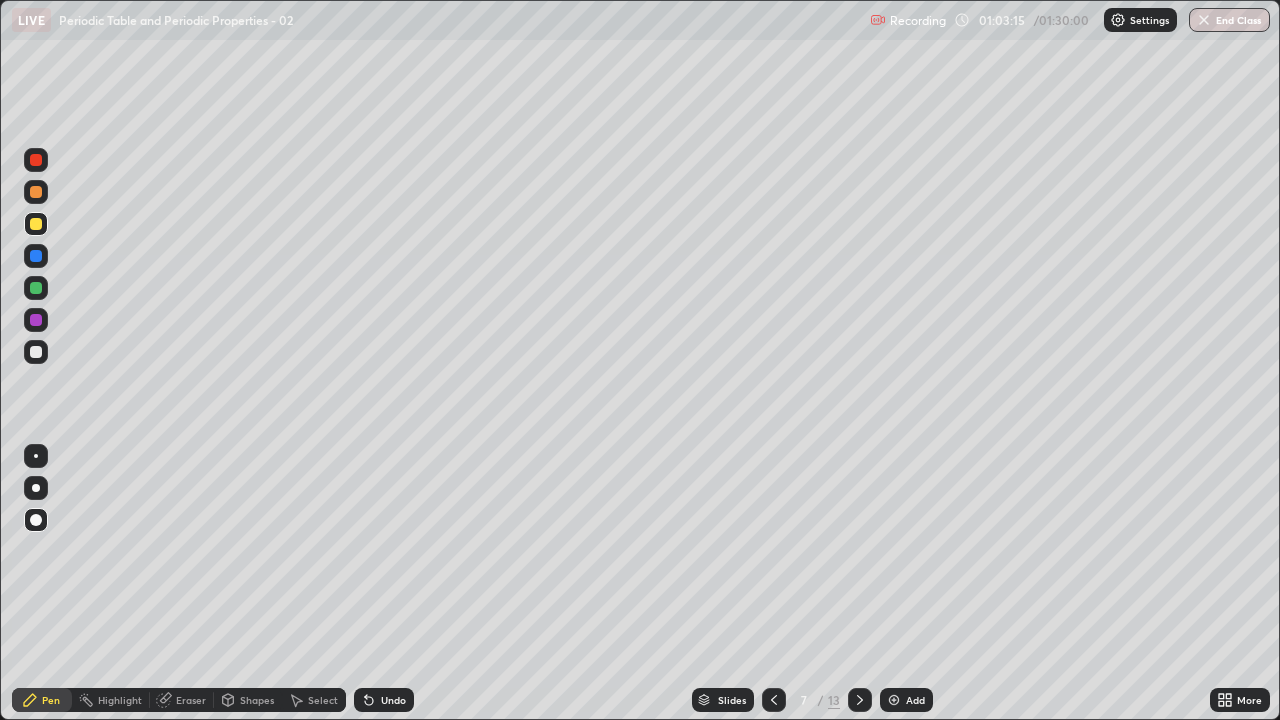 click 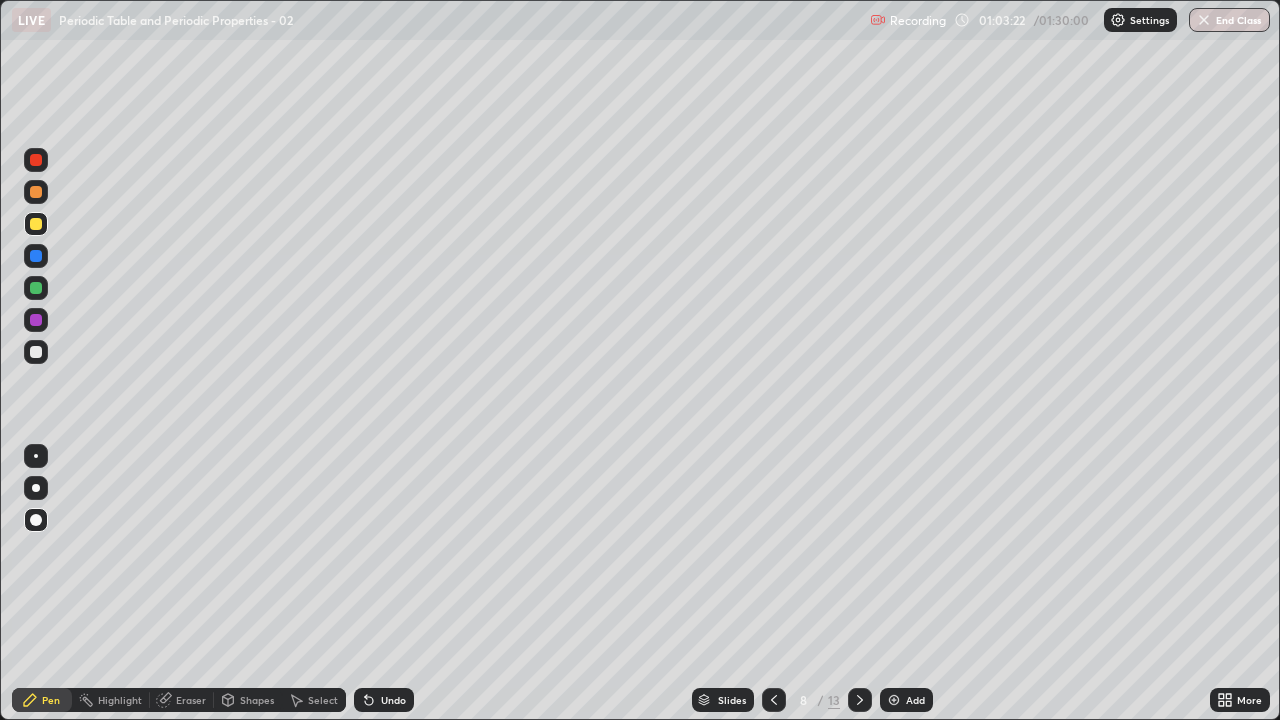 click 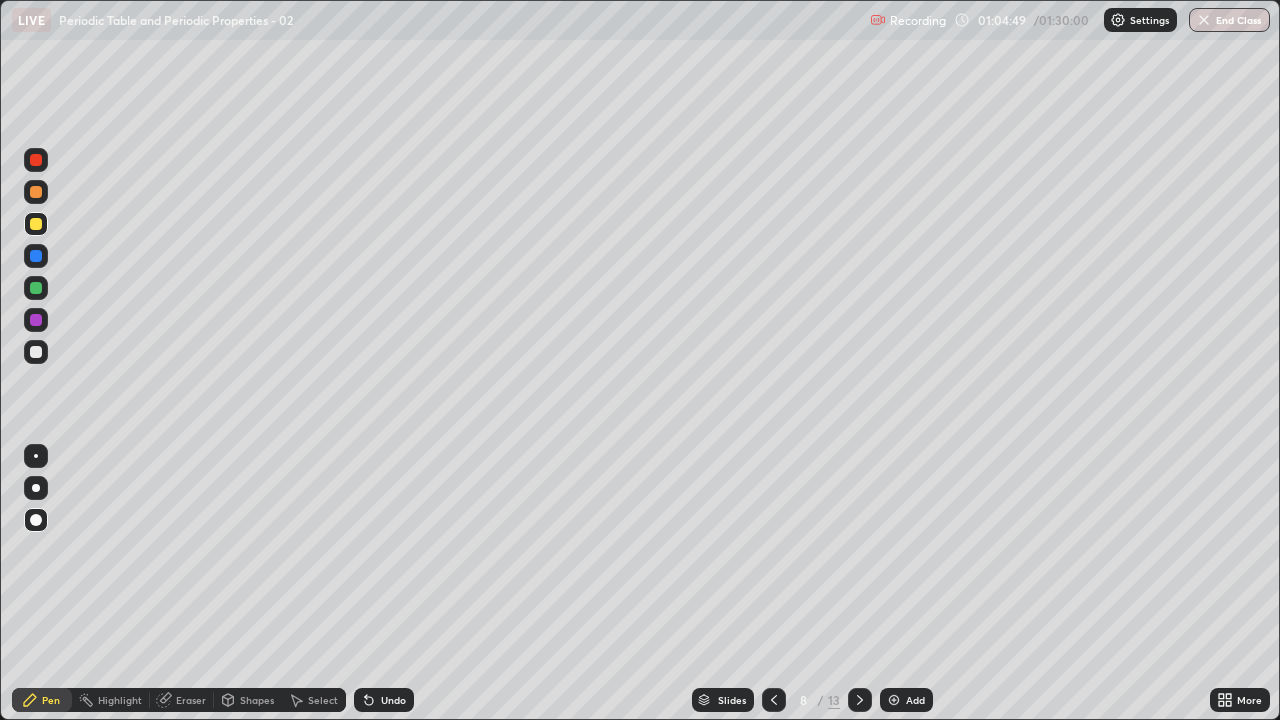 click at bounding box center [36, 192] 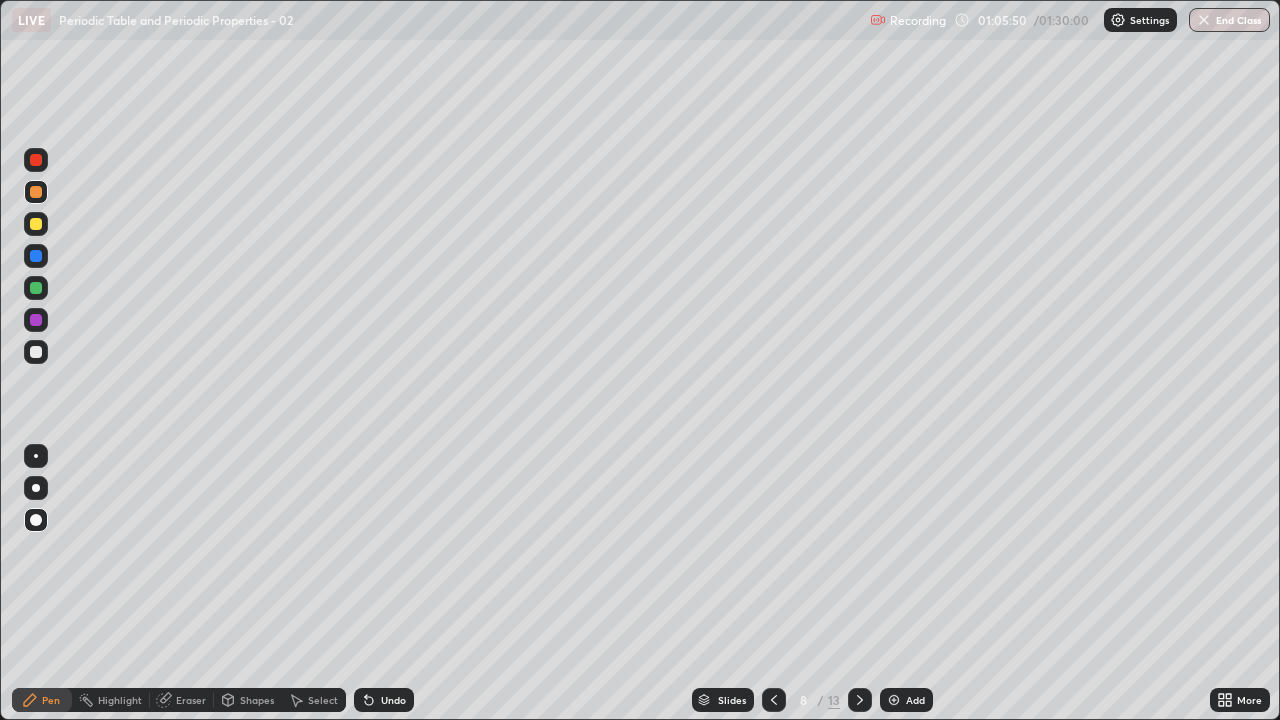 click 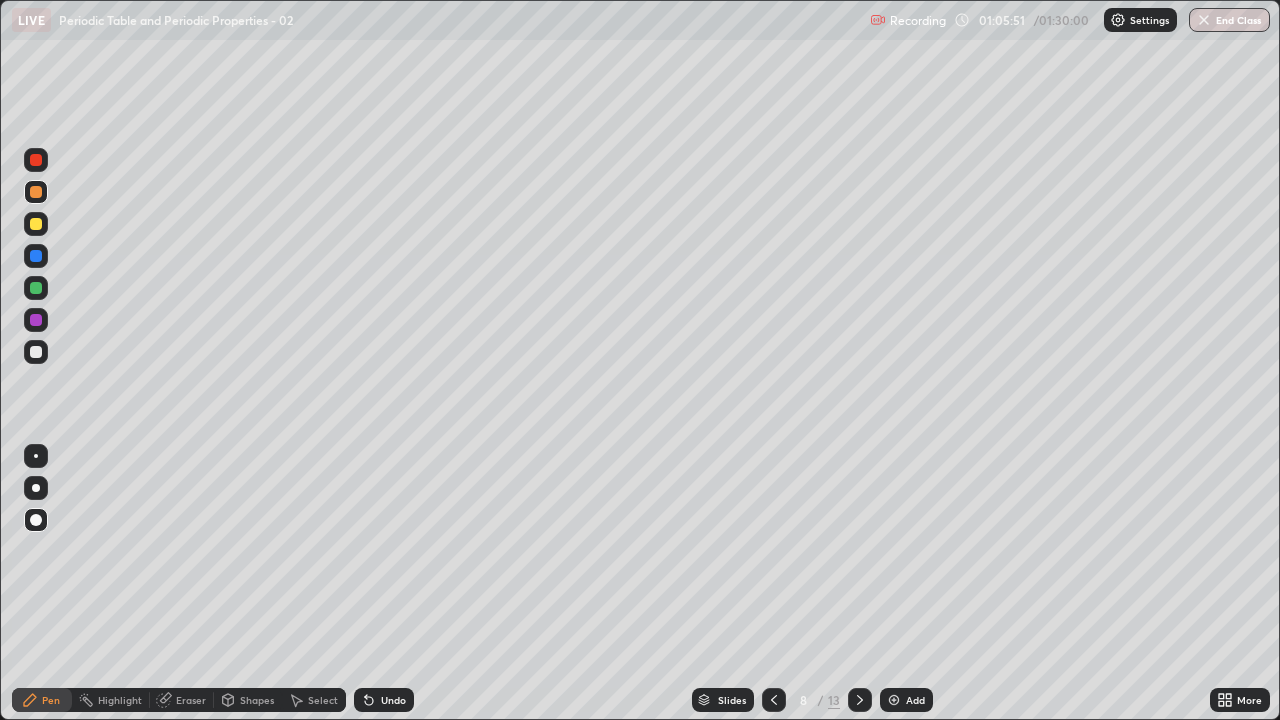 click 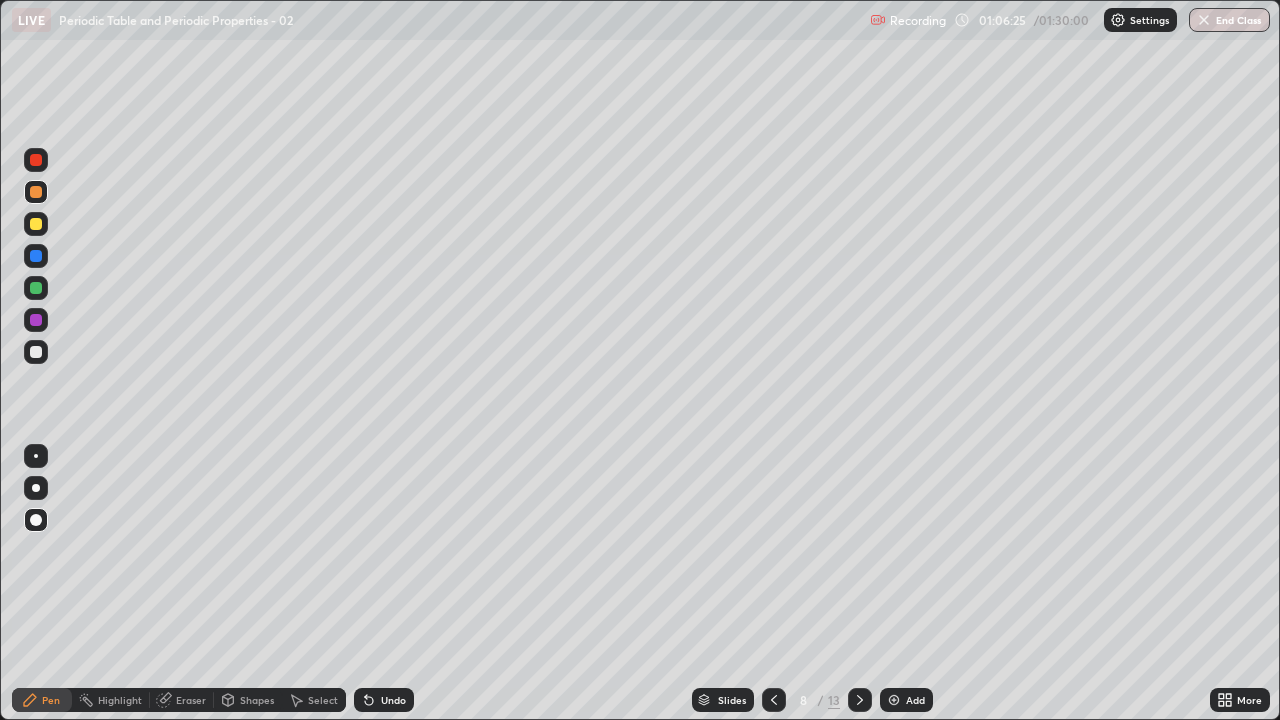 click 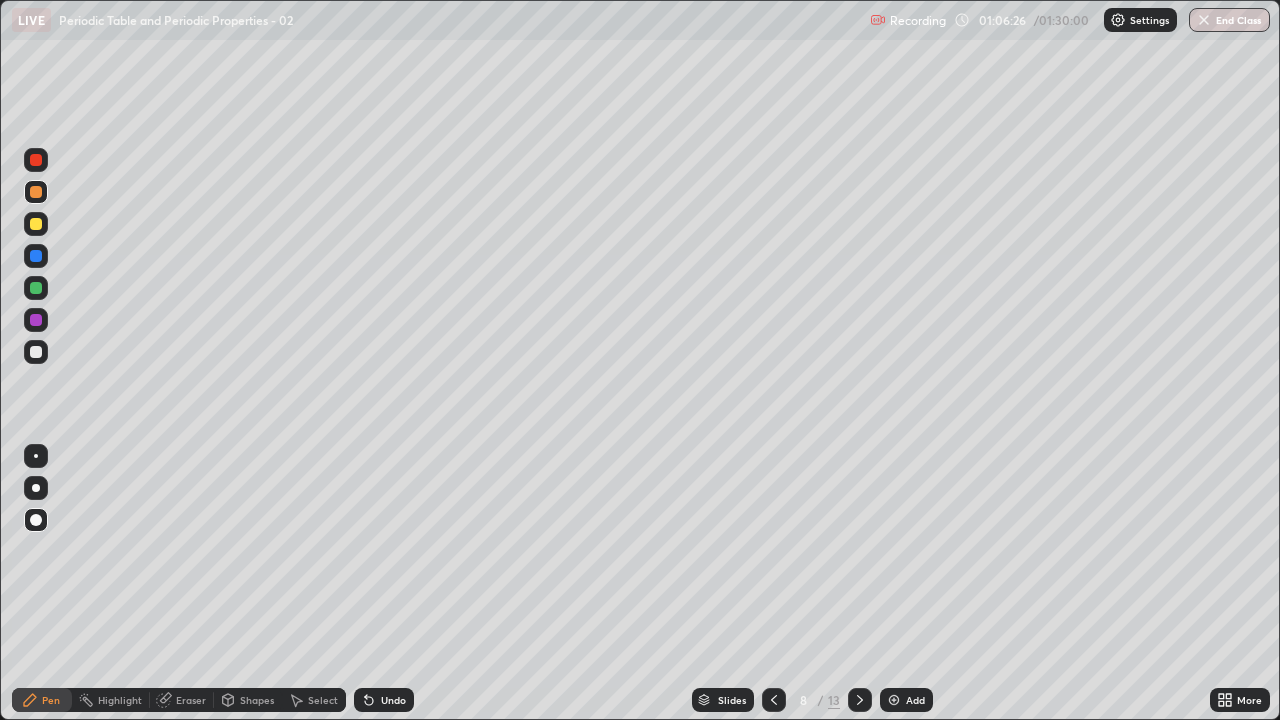 click 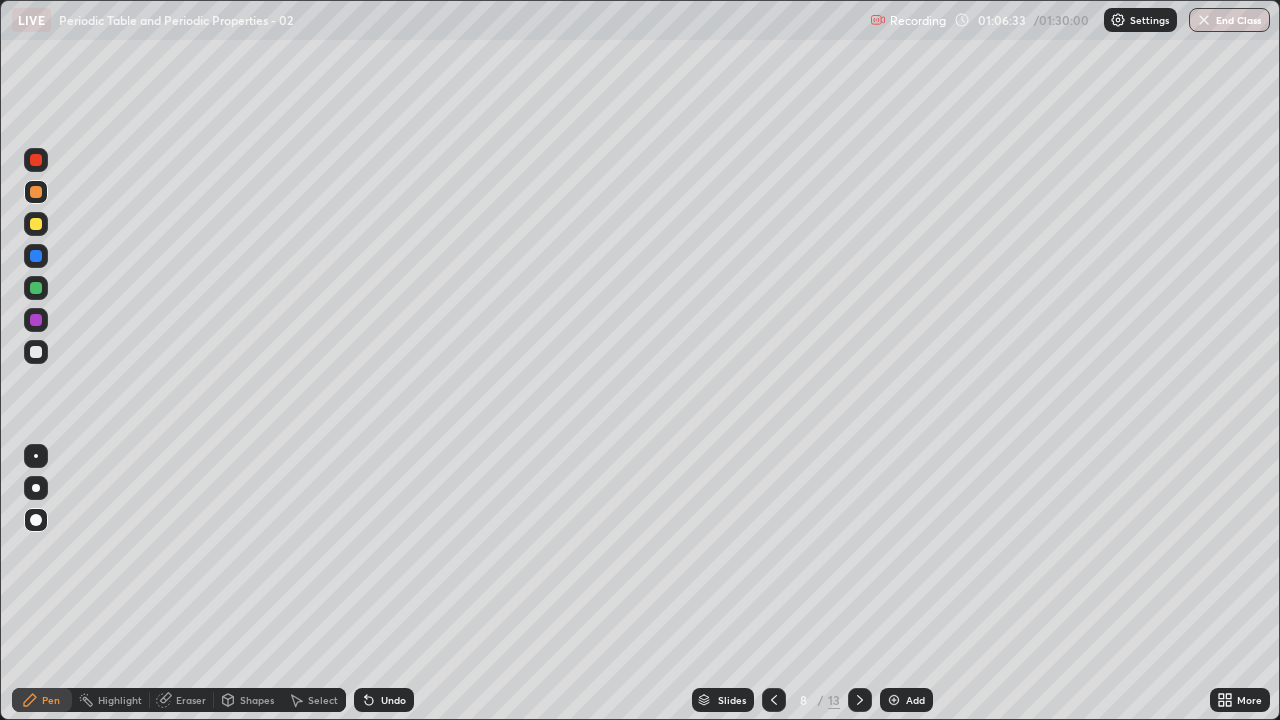 click at bounding box center (774, 700) 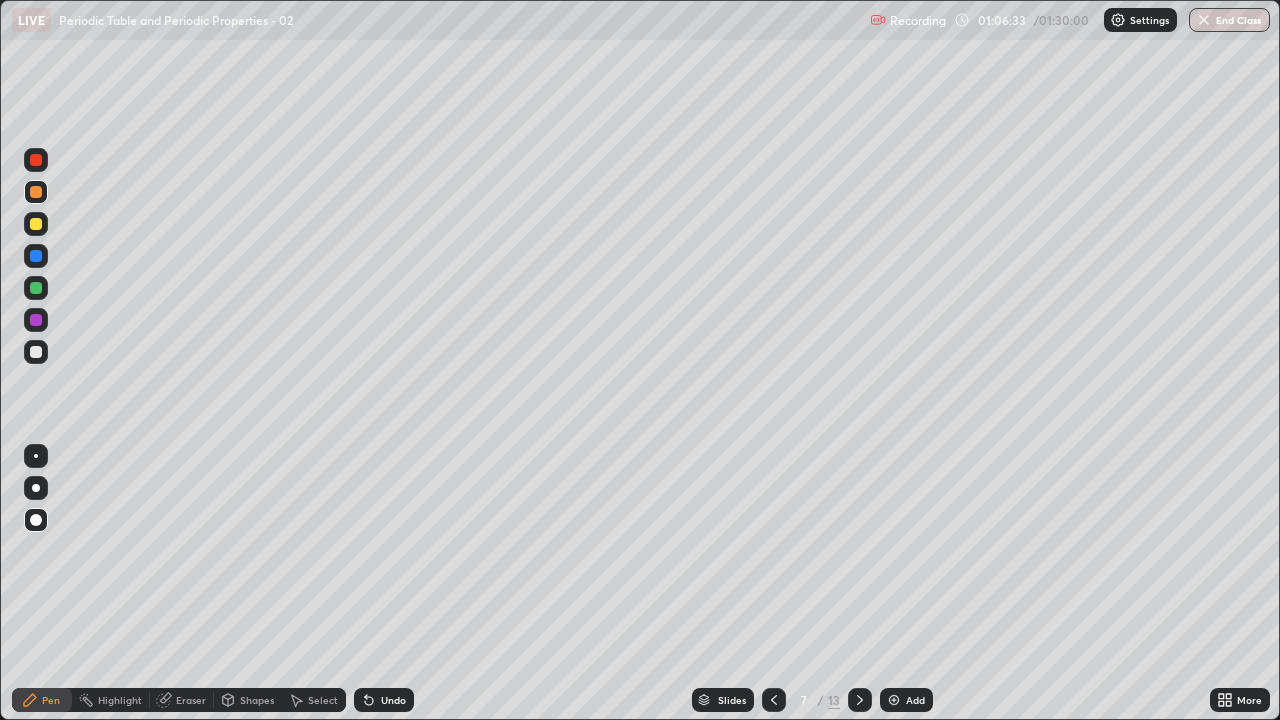 click at bounding box center (860, 700) 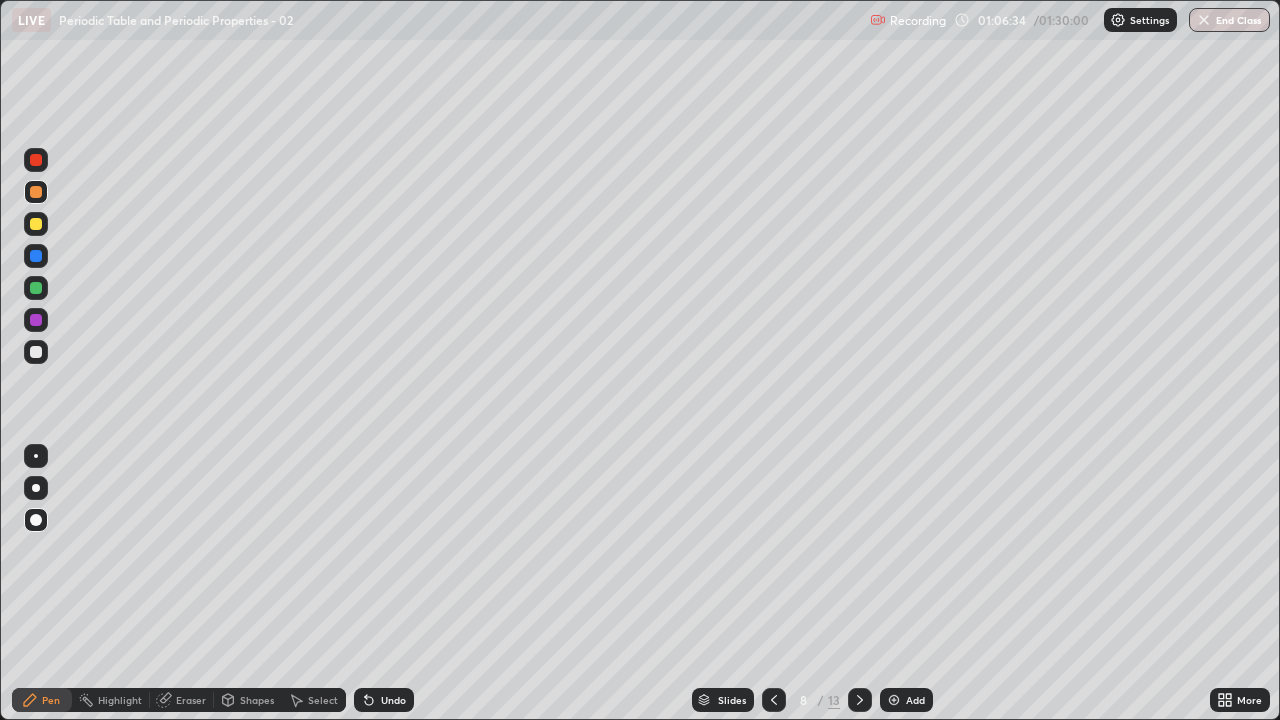 click 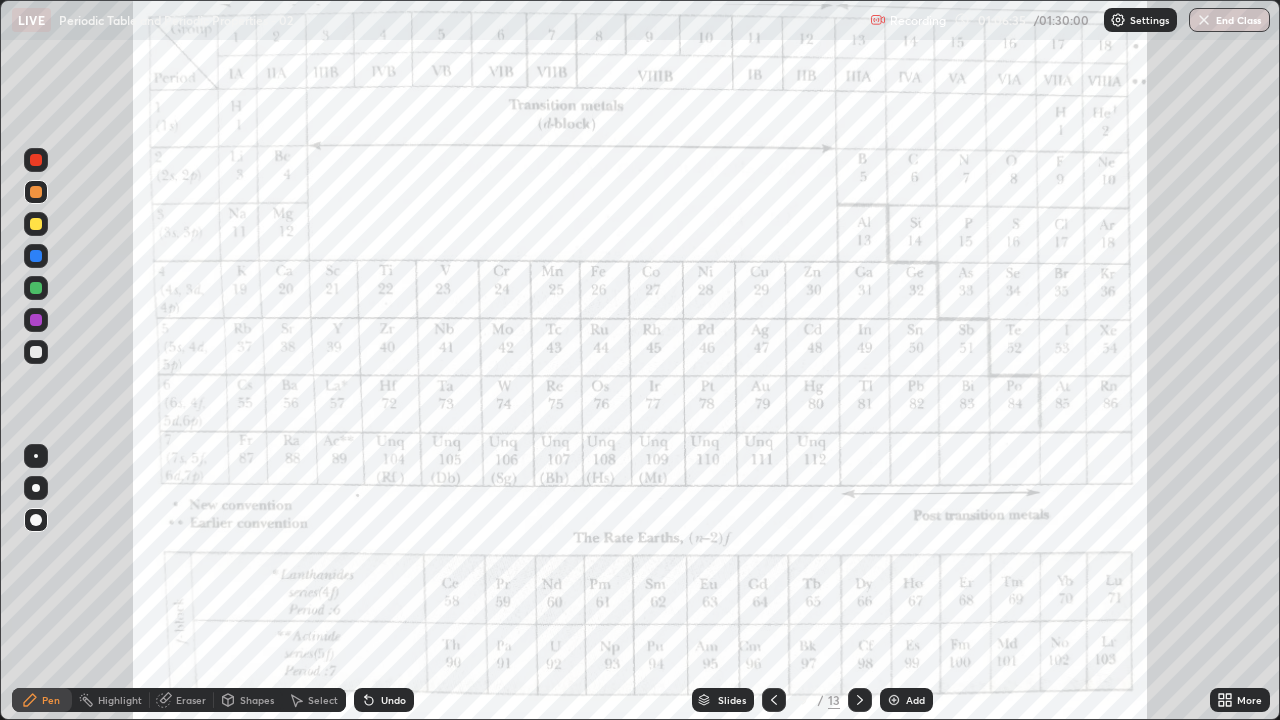 click 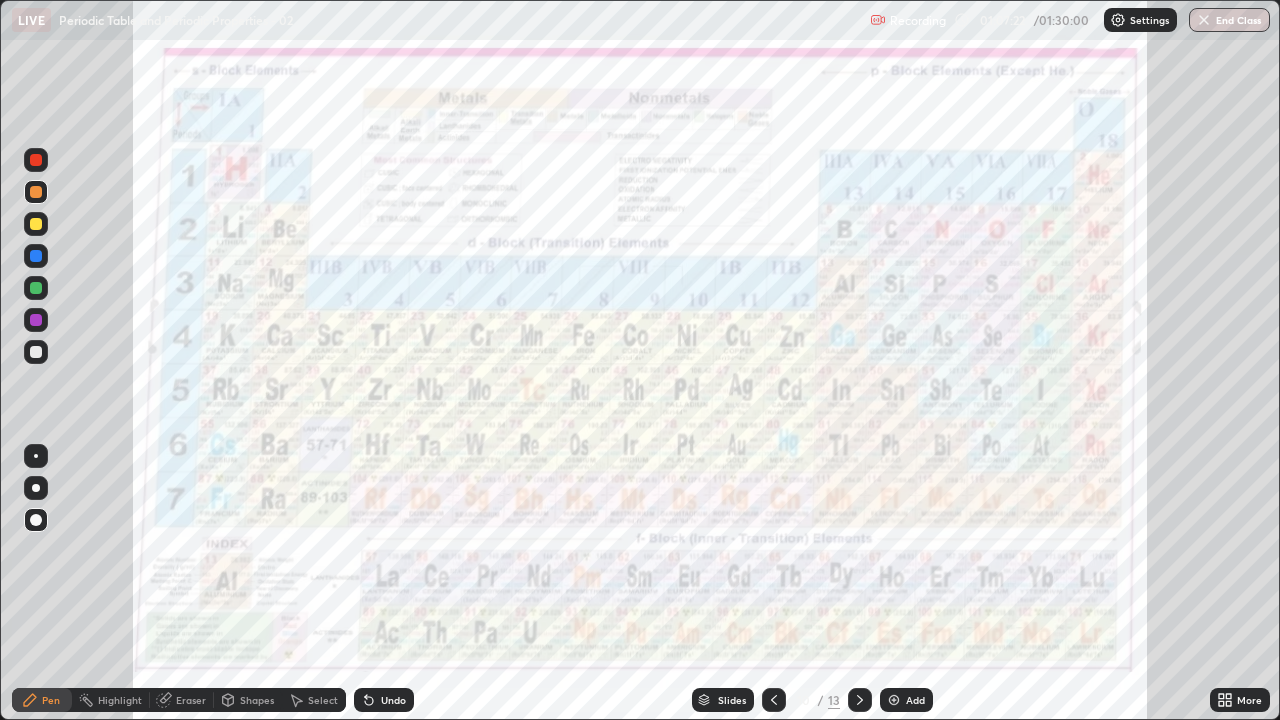click at bounding box center [774, 700] 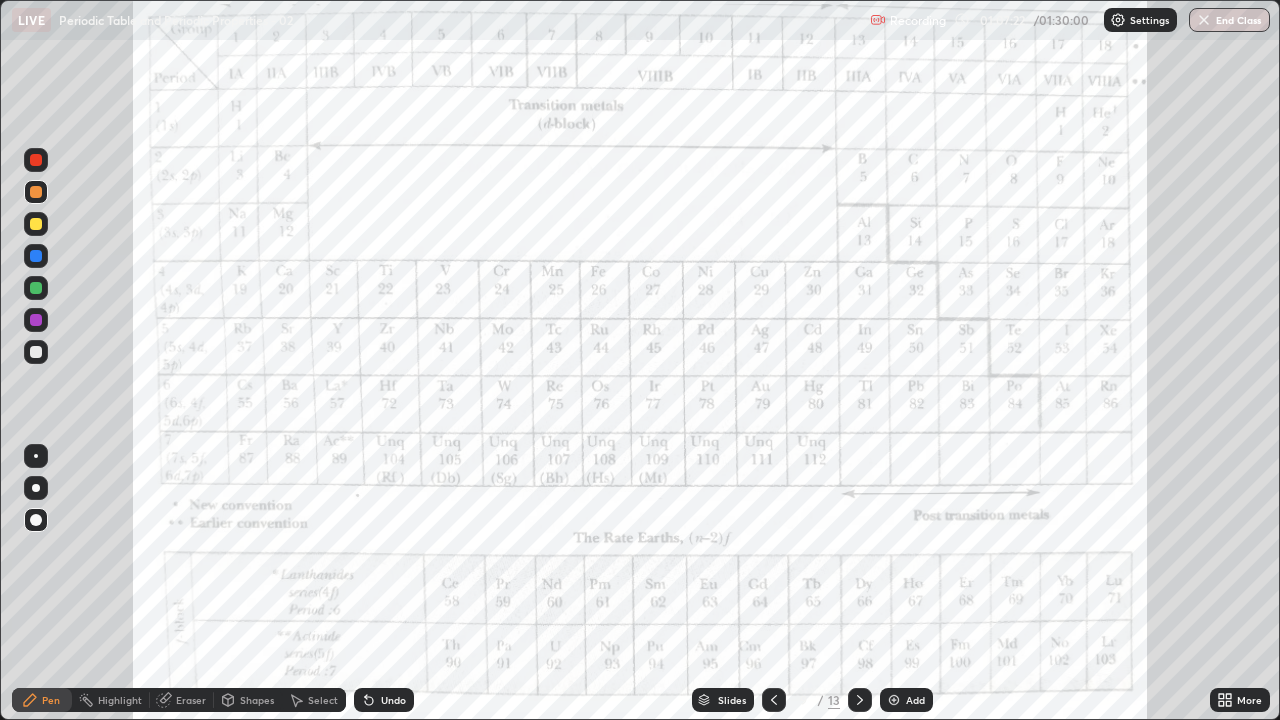click 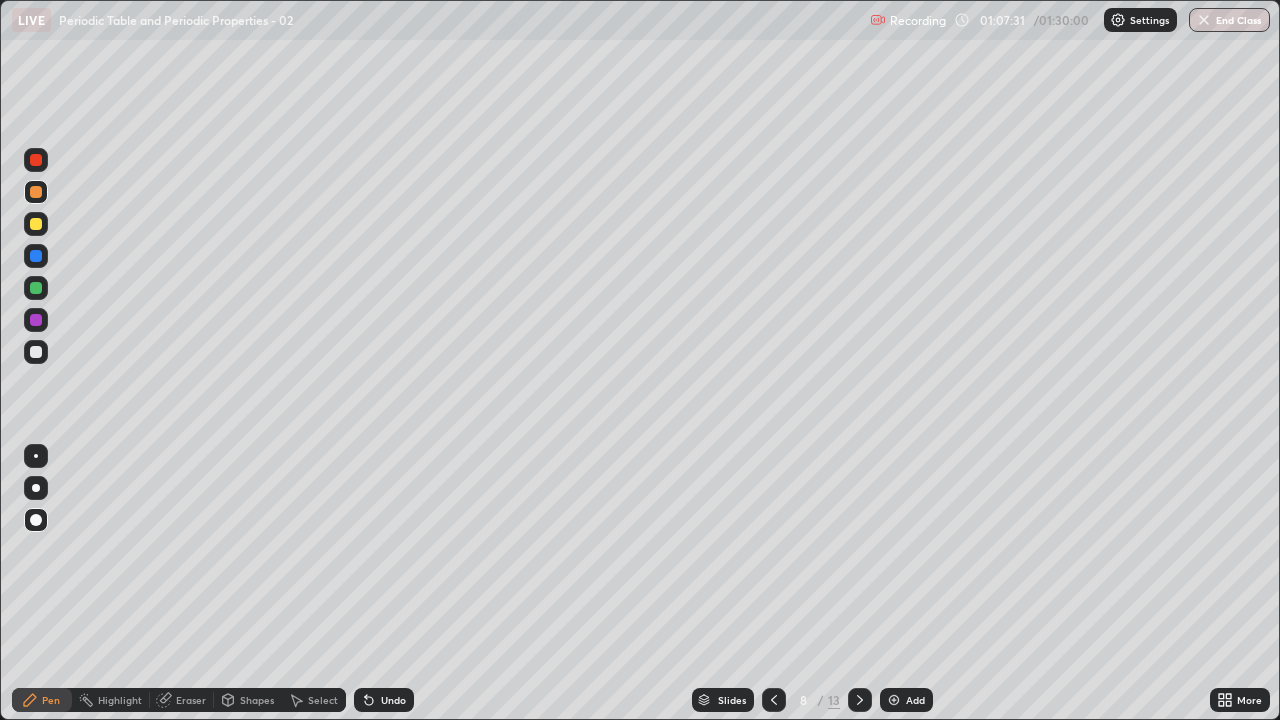 click at bounding box center [894, 700] 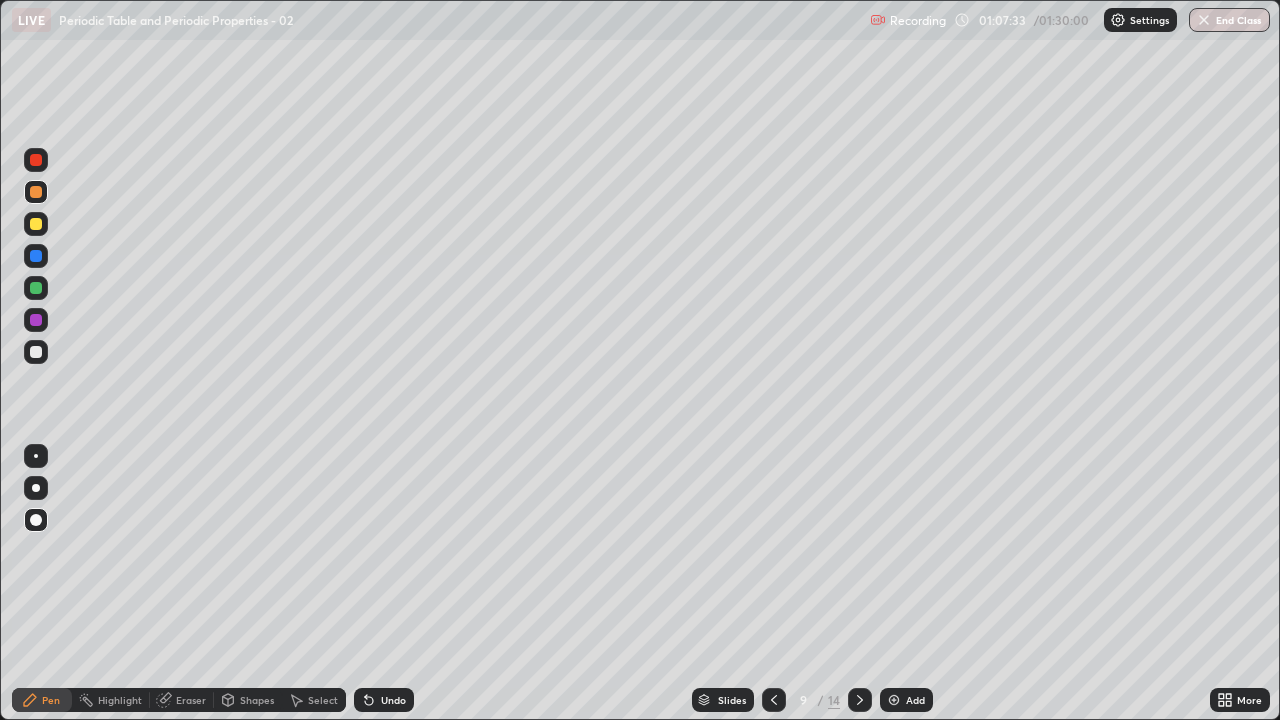 click at bounding box center [36, 224] 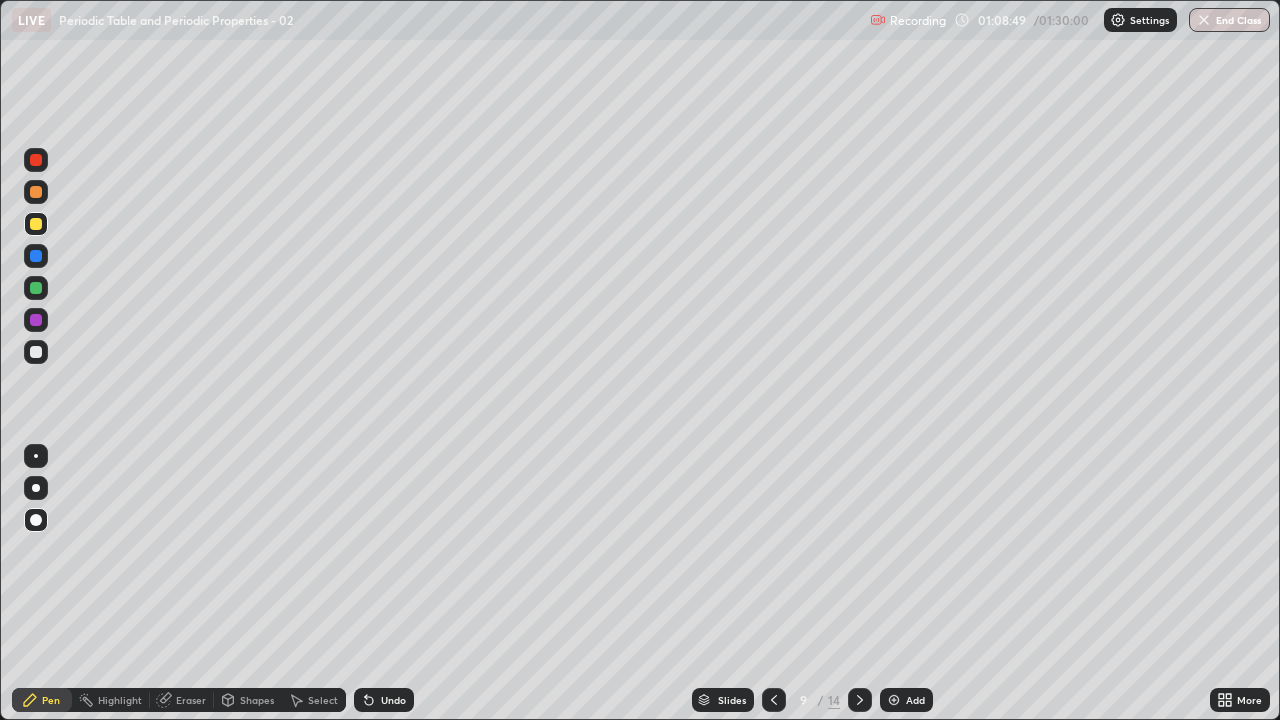 click on "Undo" at bounding box center [393, 700] 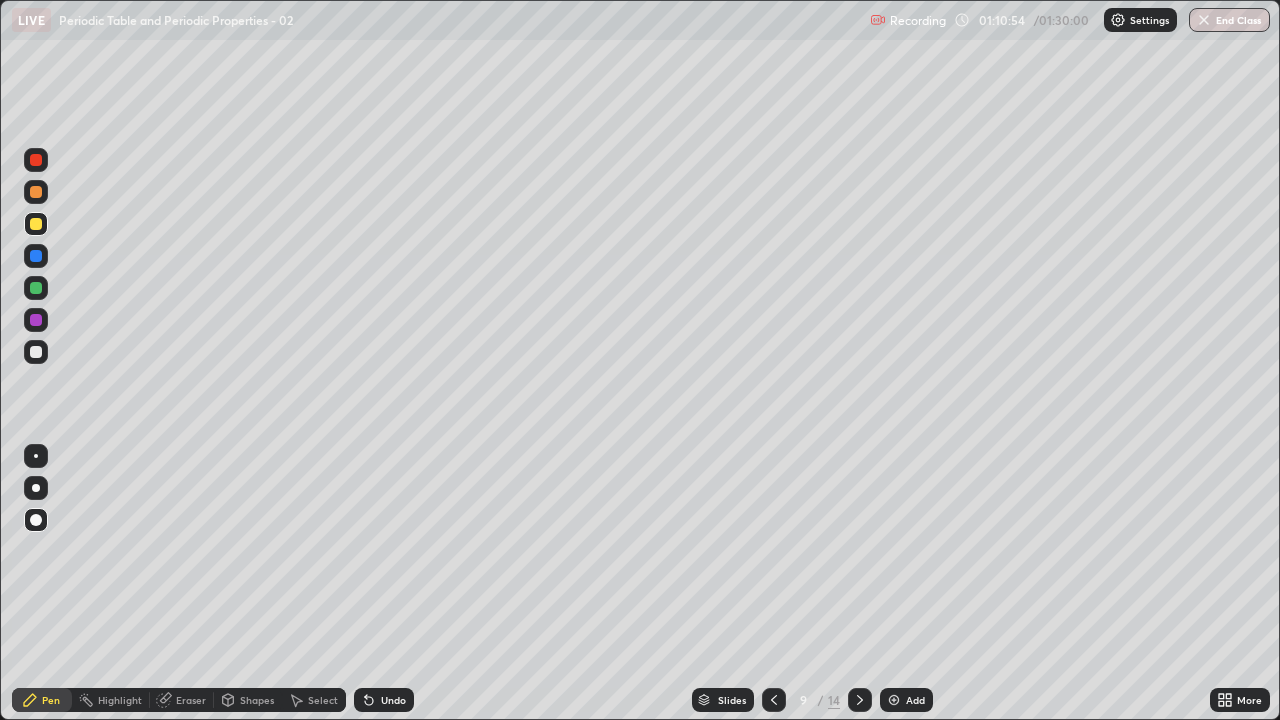 click 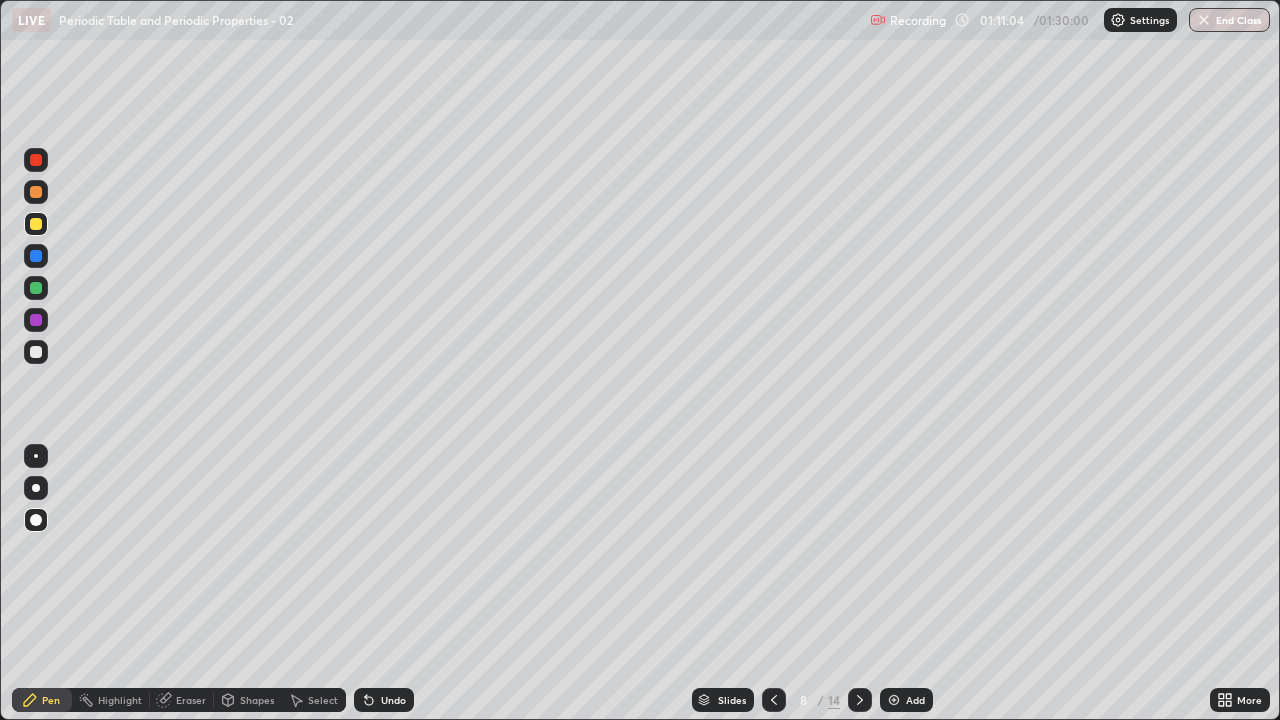 click at bounding box center [860, 700] 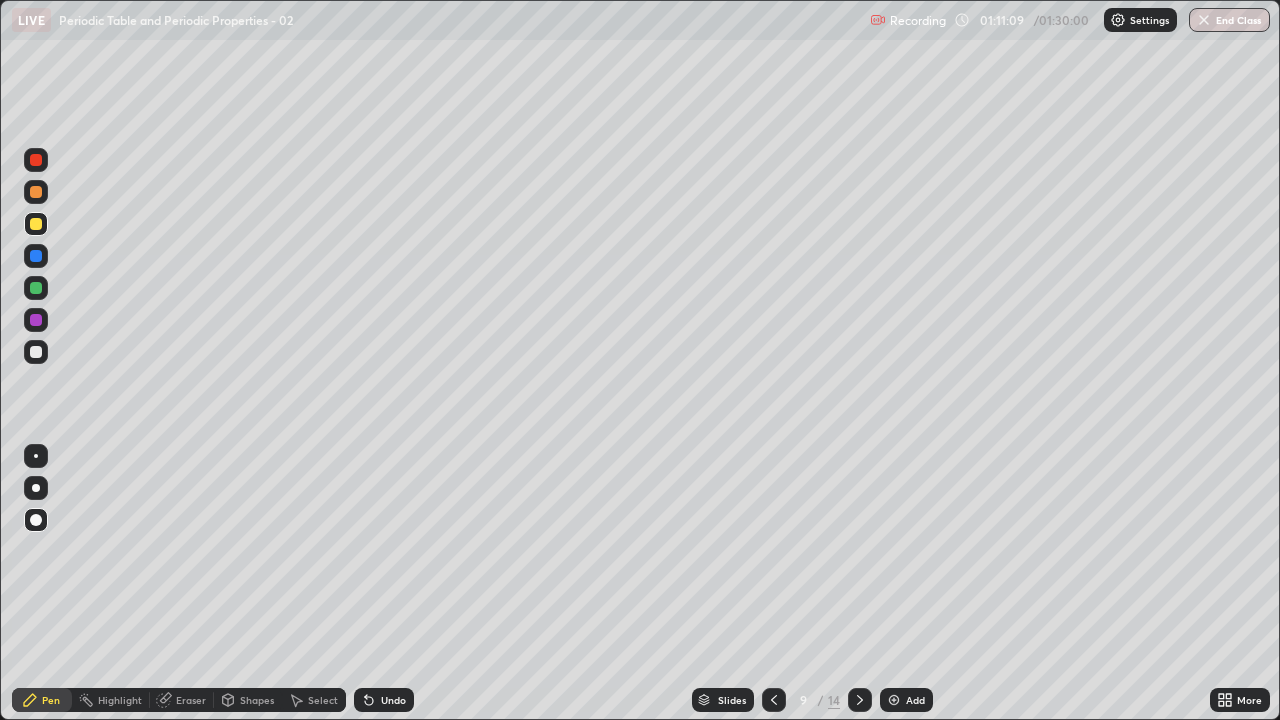 click at bounding box center (36, 224) 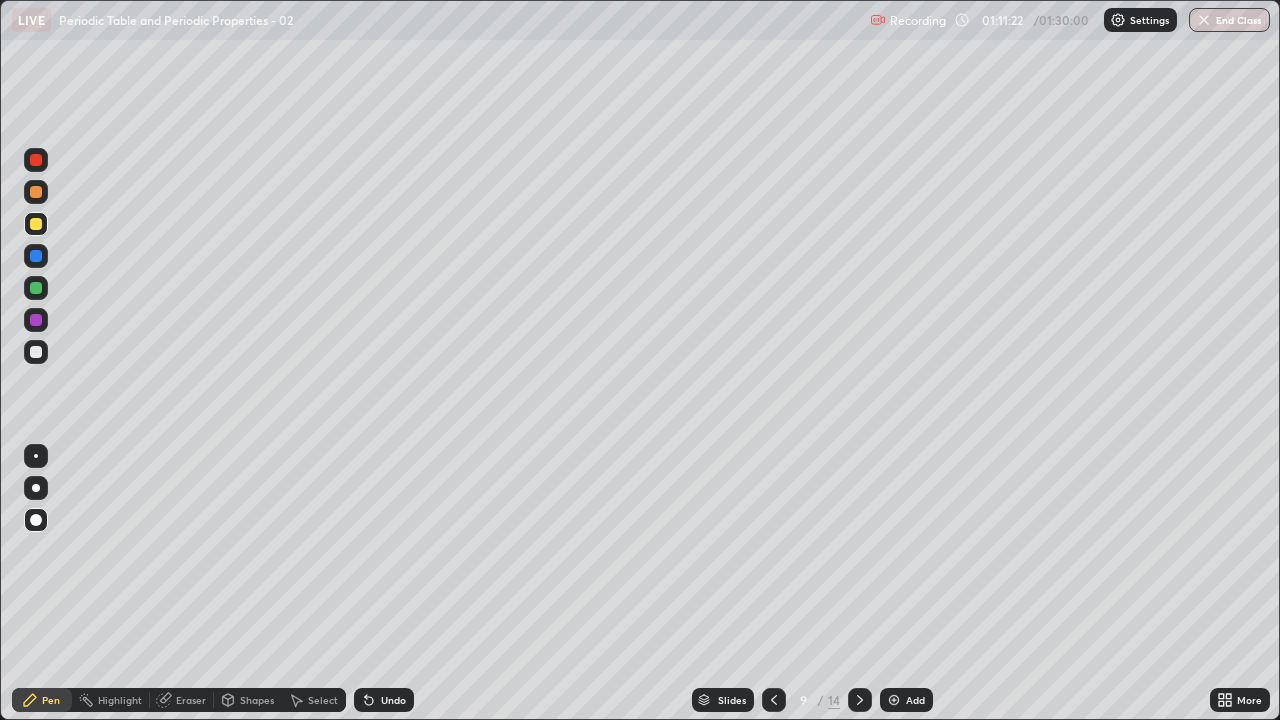 click at bounding box center [36, 192] 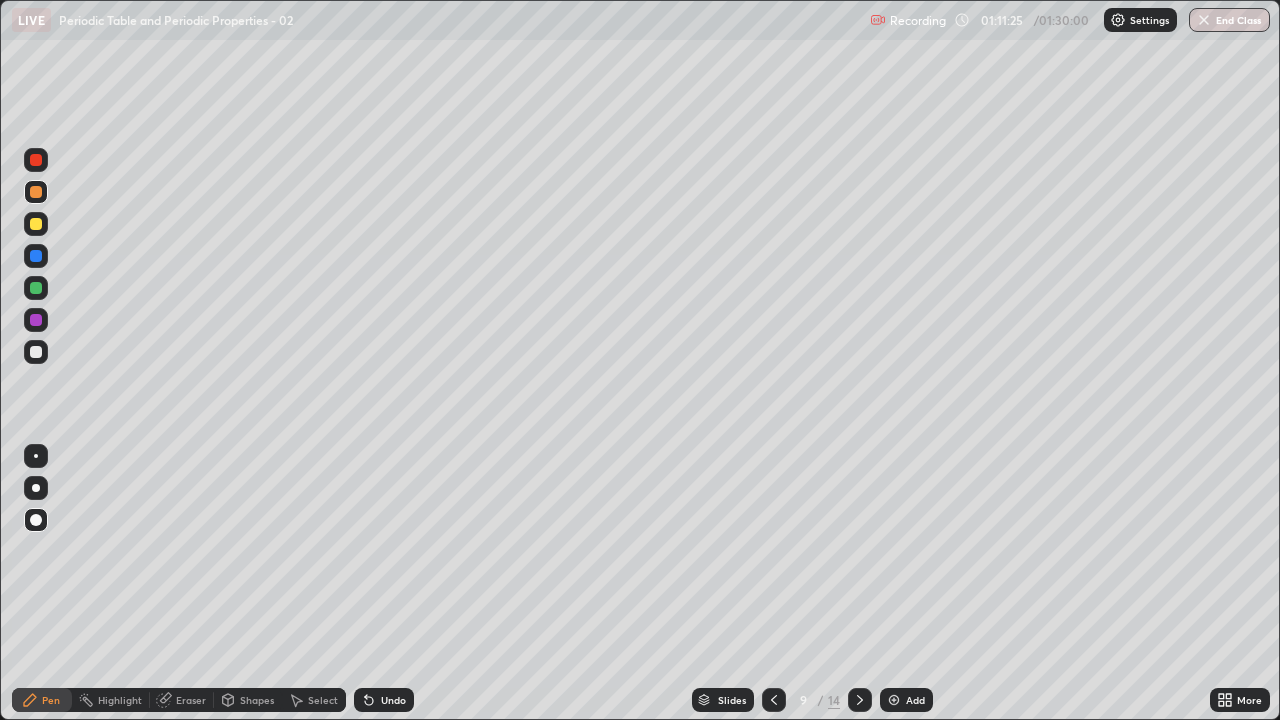 click 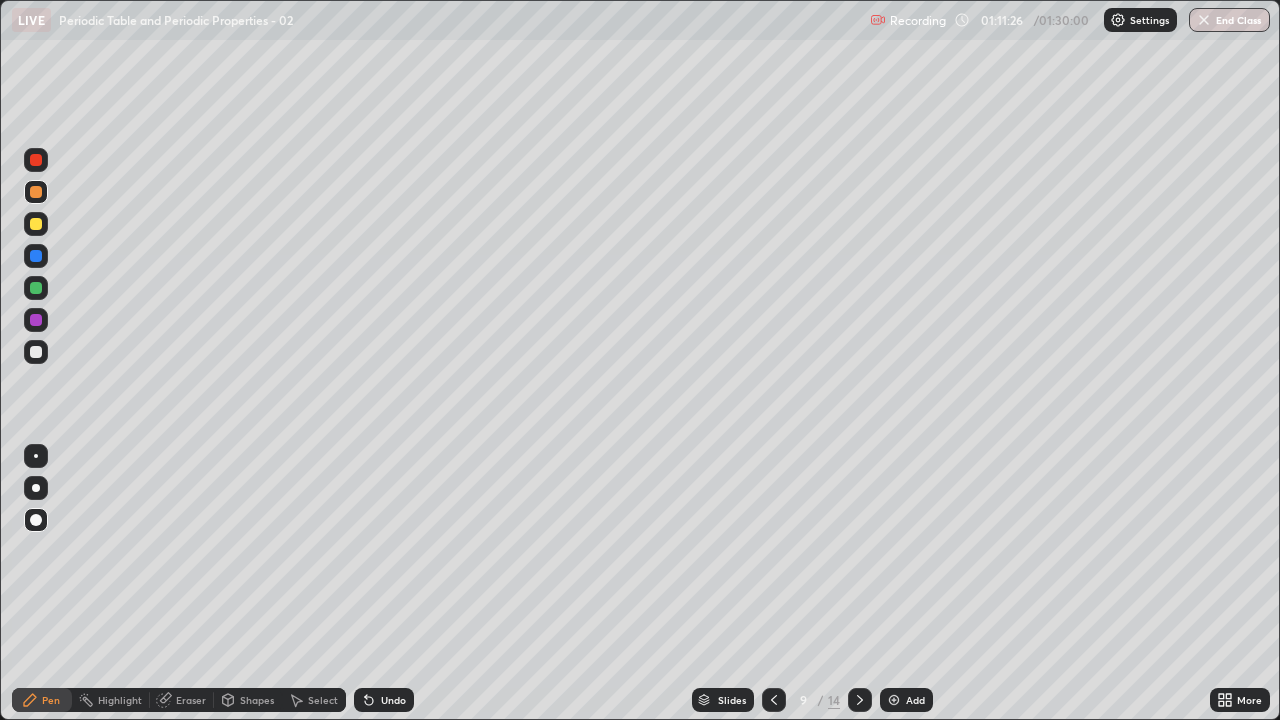 click on "Undo" at bounding box center (384, 700) 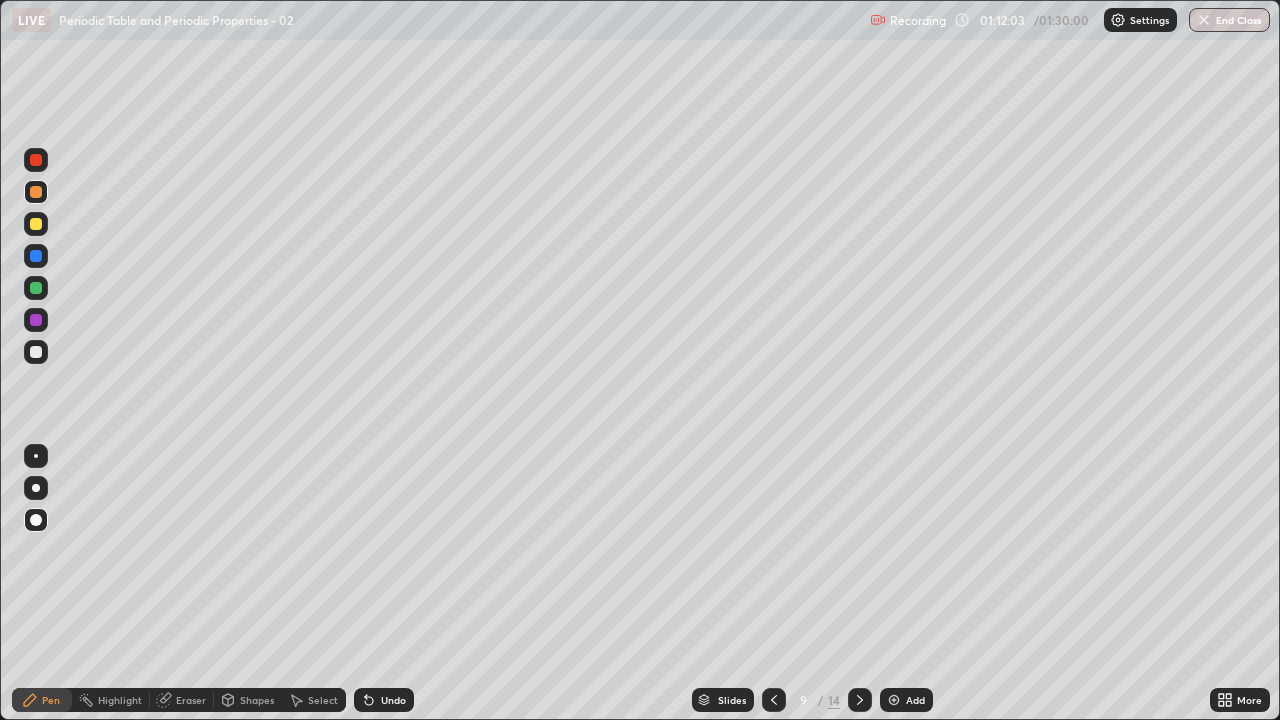 click 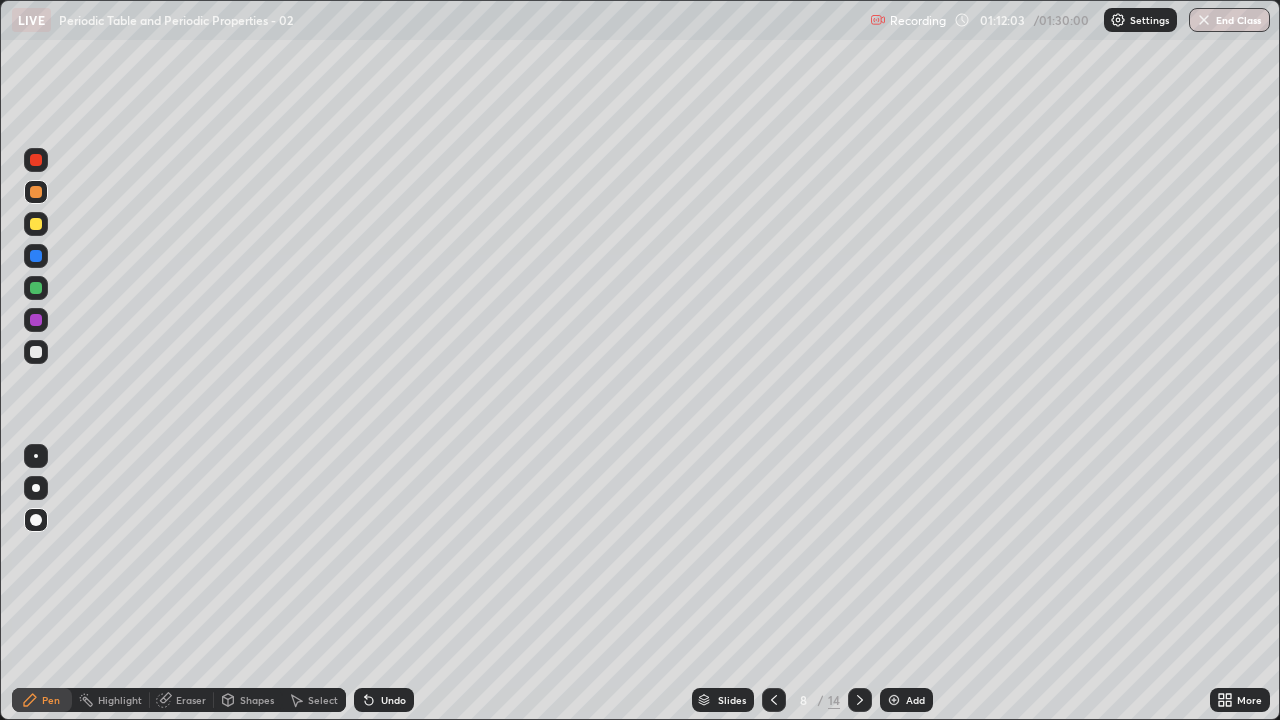 click 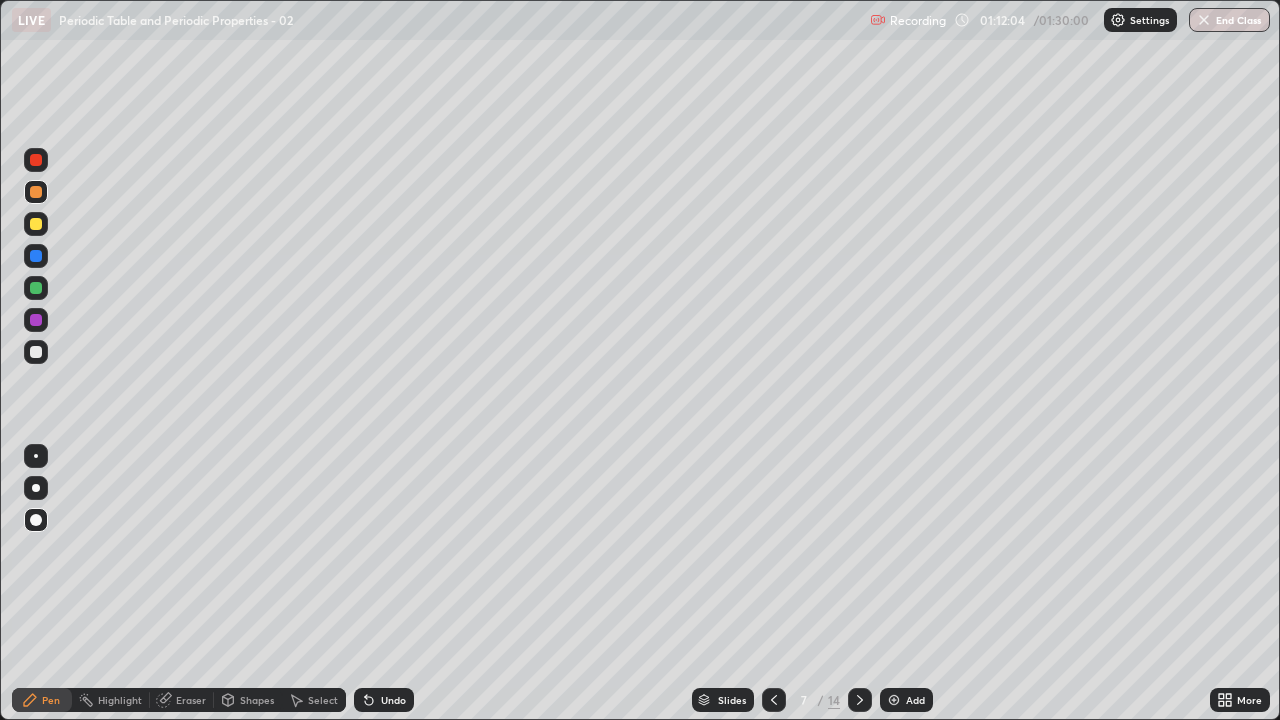 click on "7" at bounding box center [804, 700] 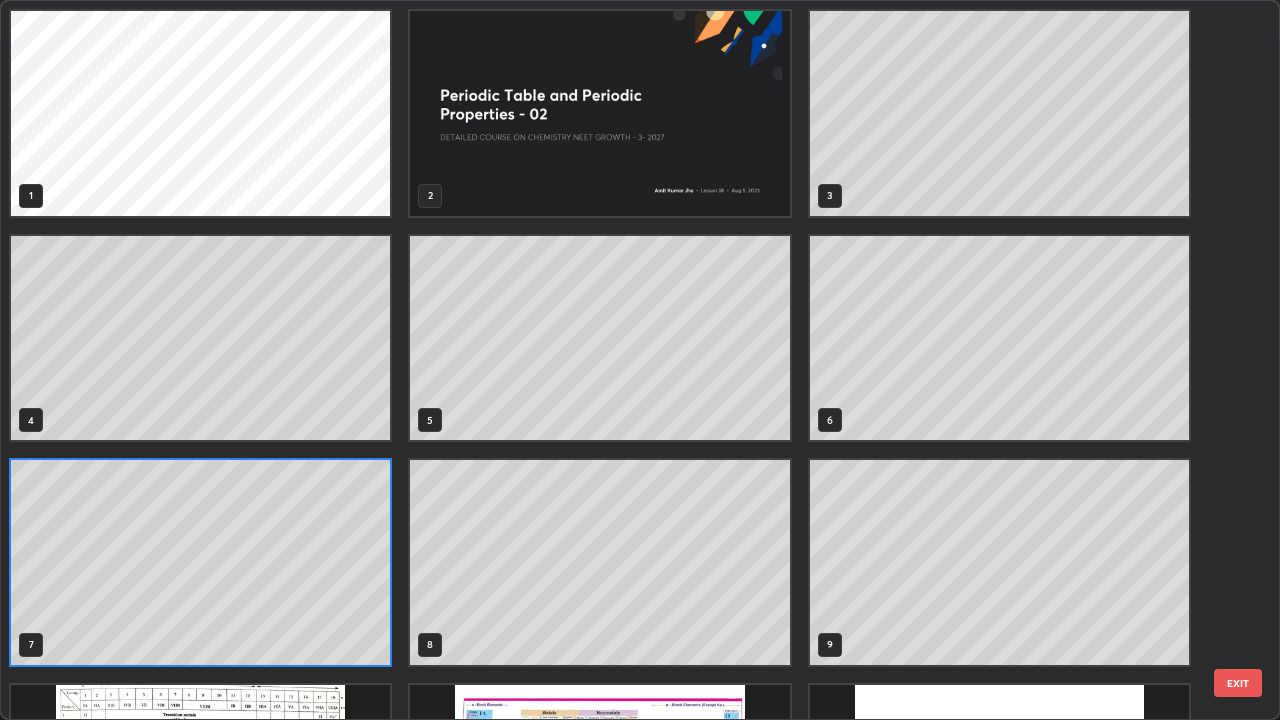 scroll, scrollTop: 7, scrollLeft: 11, axis: both 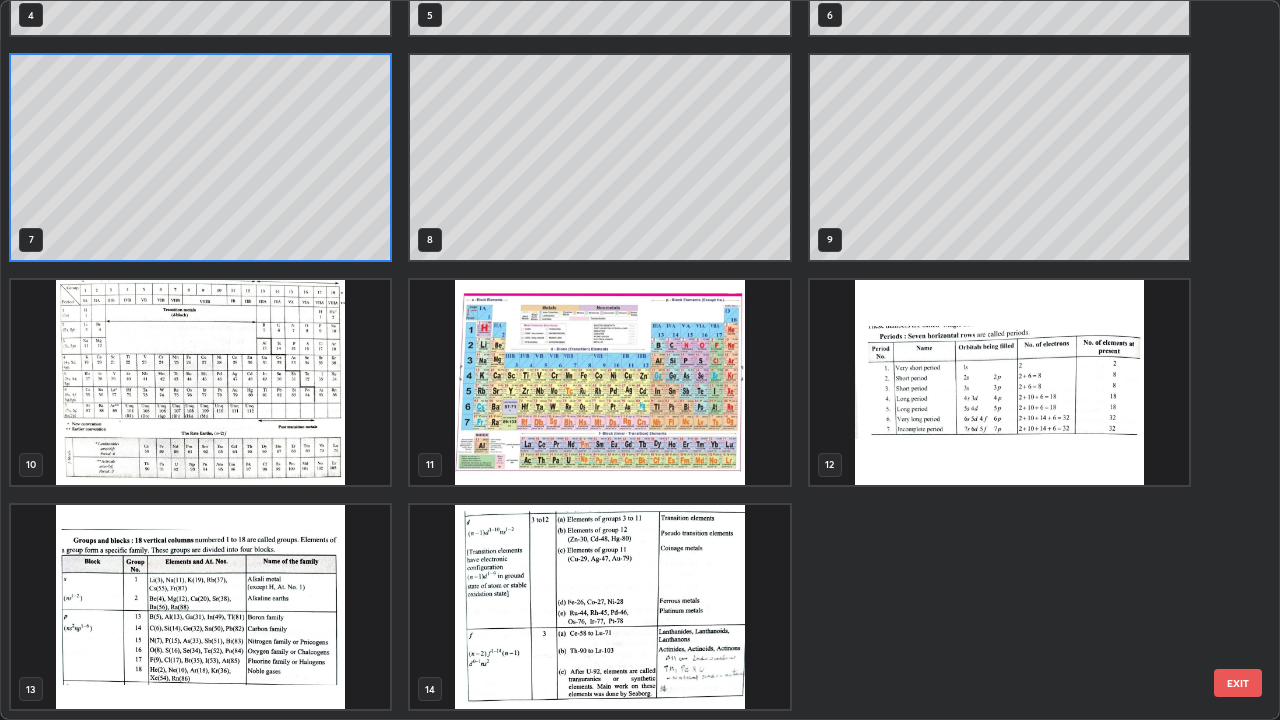 click at bounding box center [599, 382] 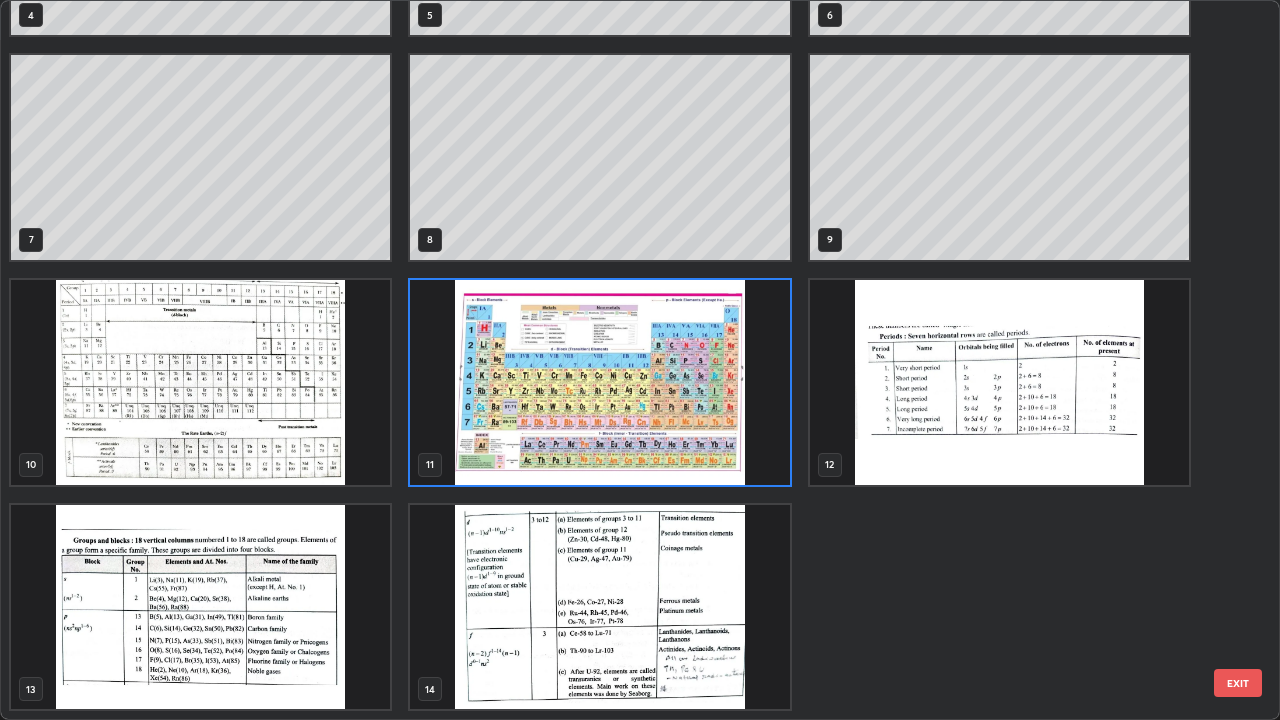 click at bounding box center (599, 382) 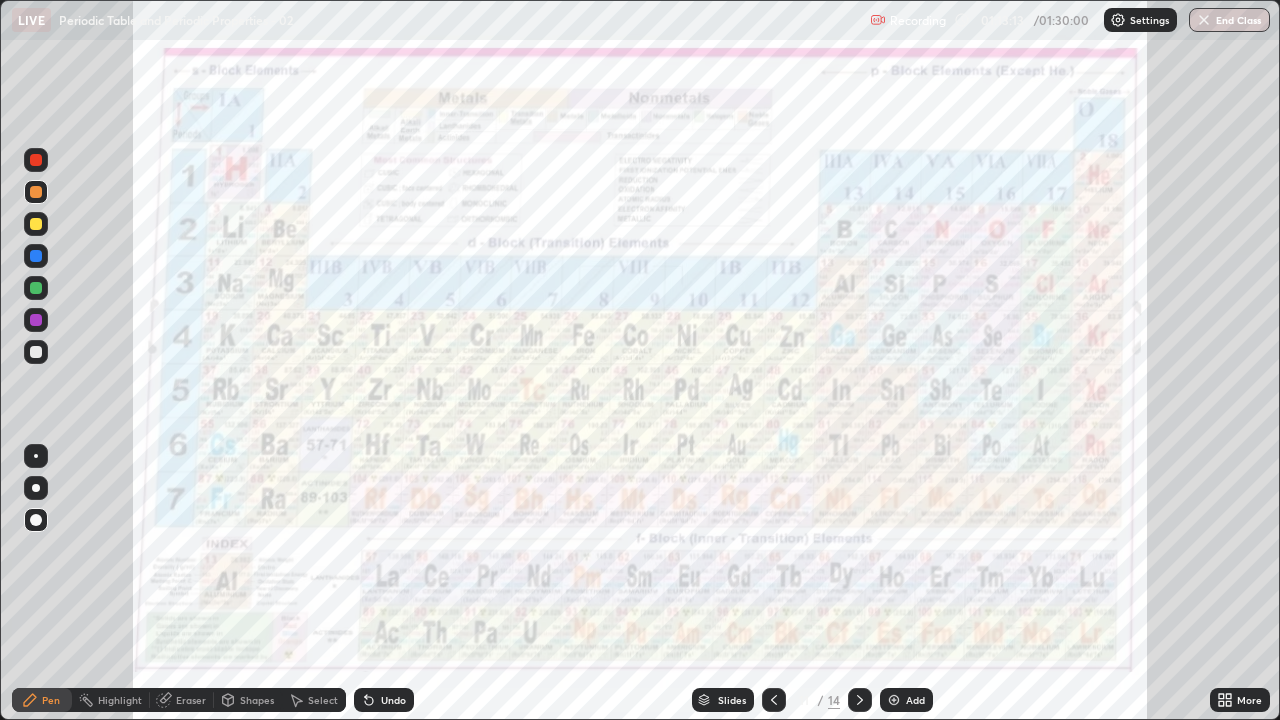 click 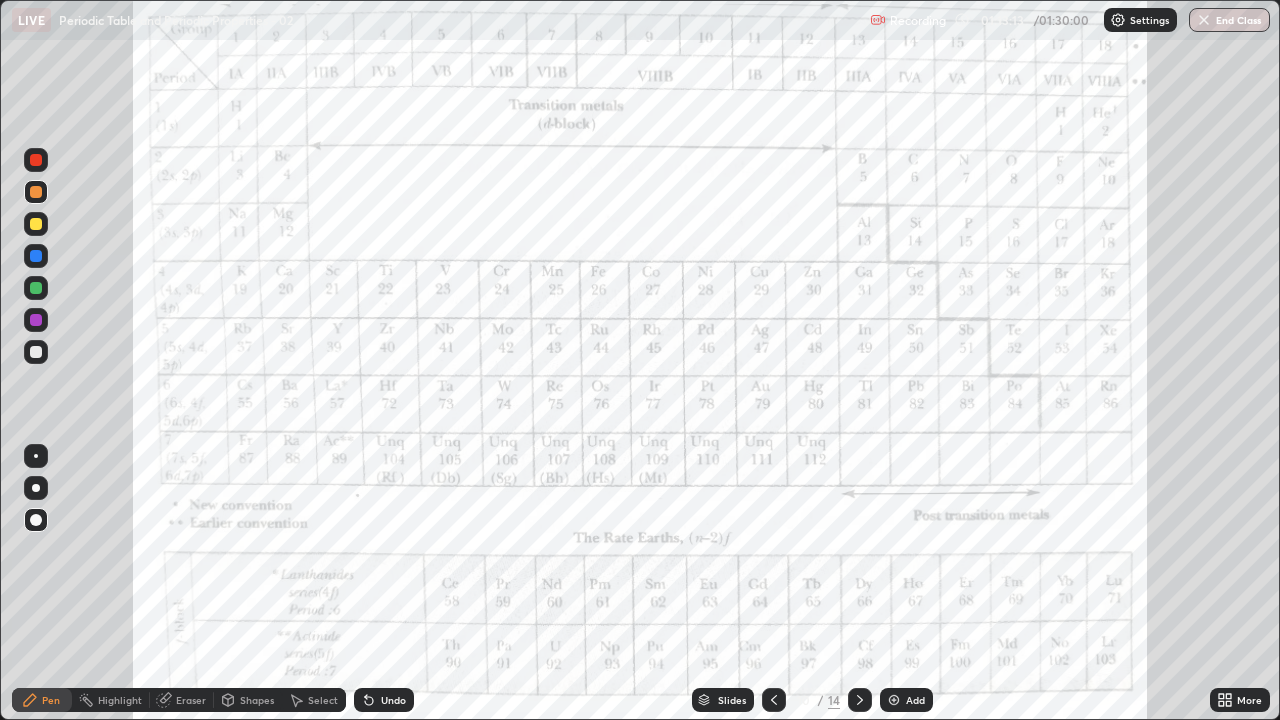 click 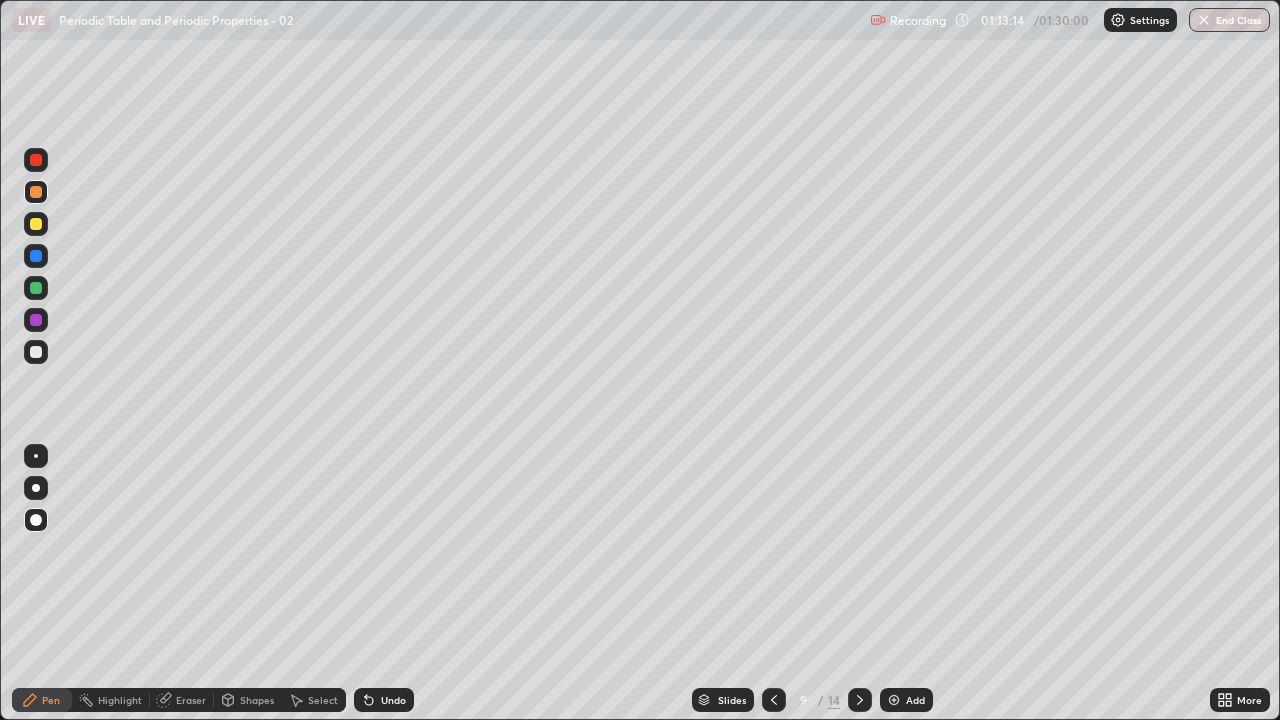 click at bounding box center [774, 700] 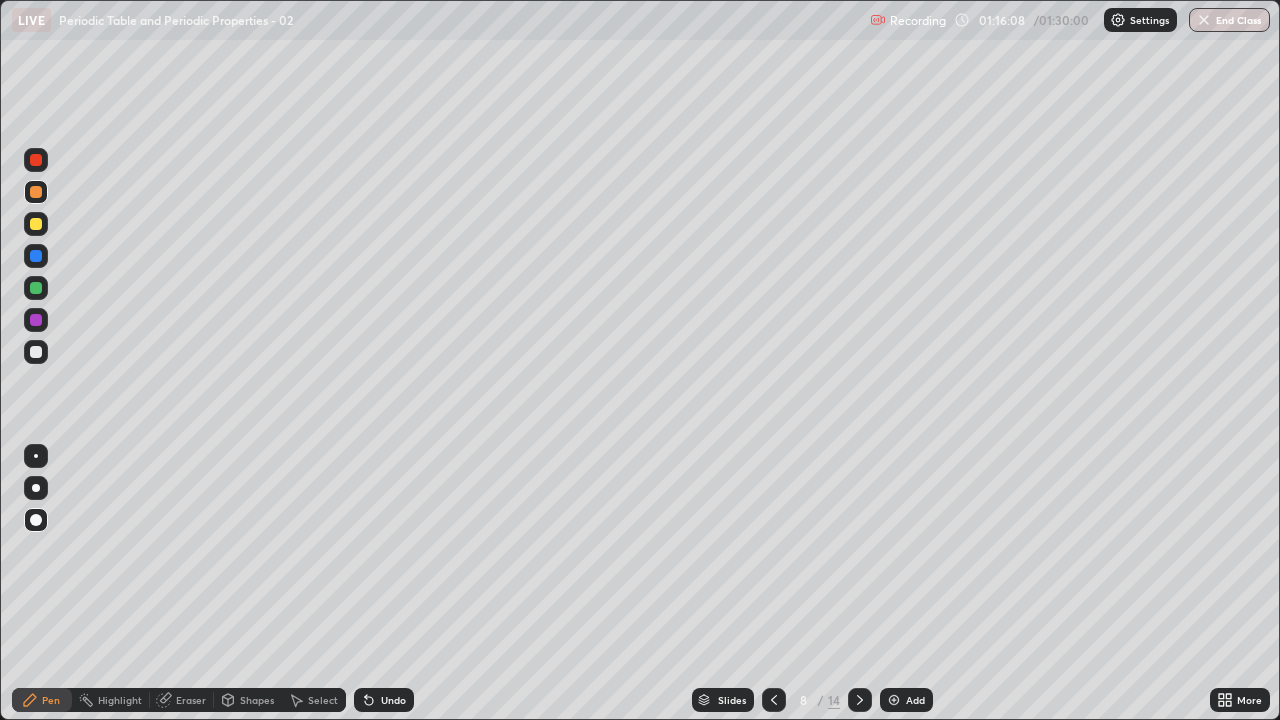 click 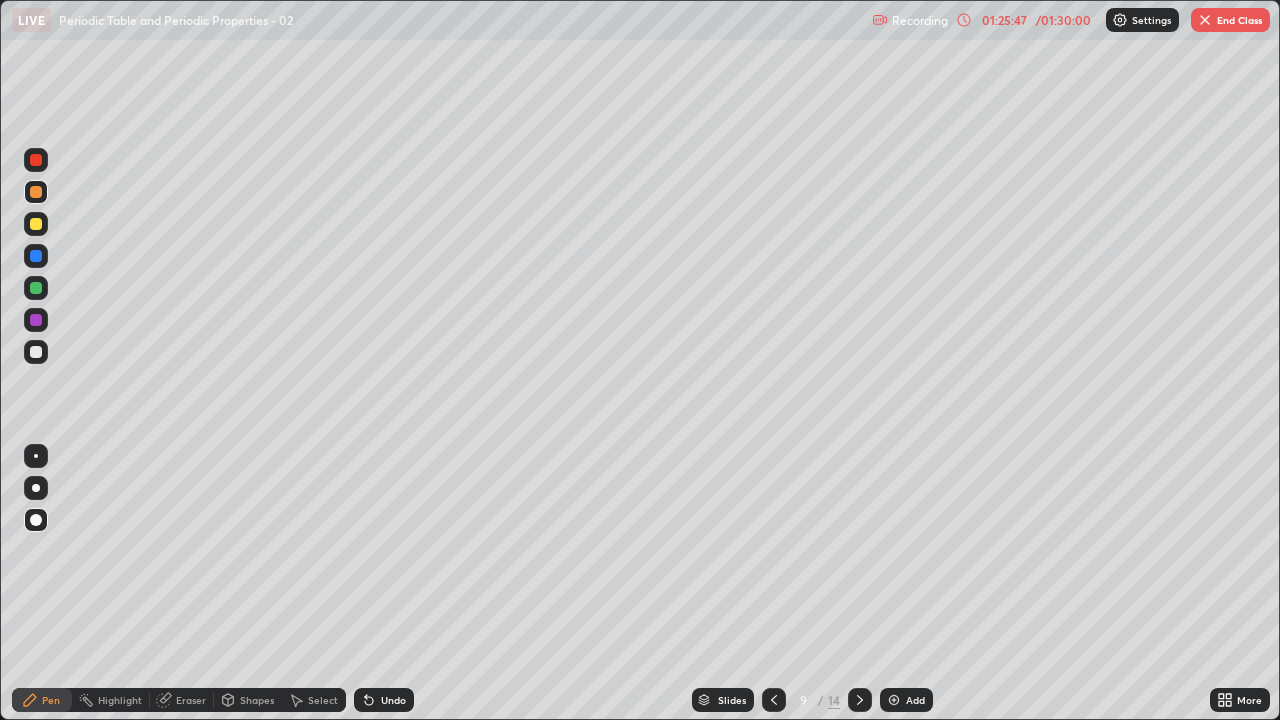 click on "End Class" at bounding box center [1230, 20] 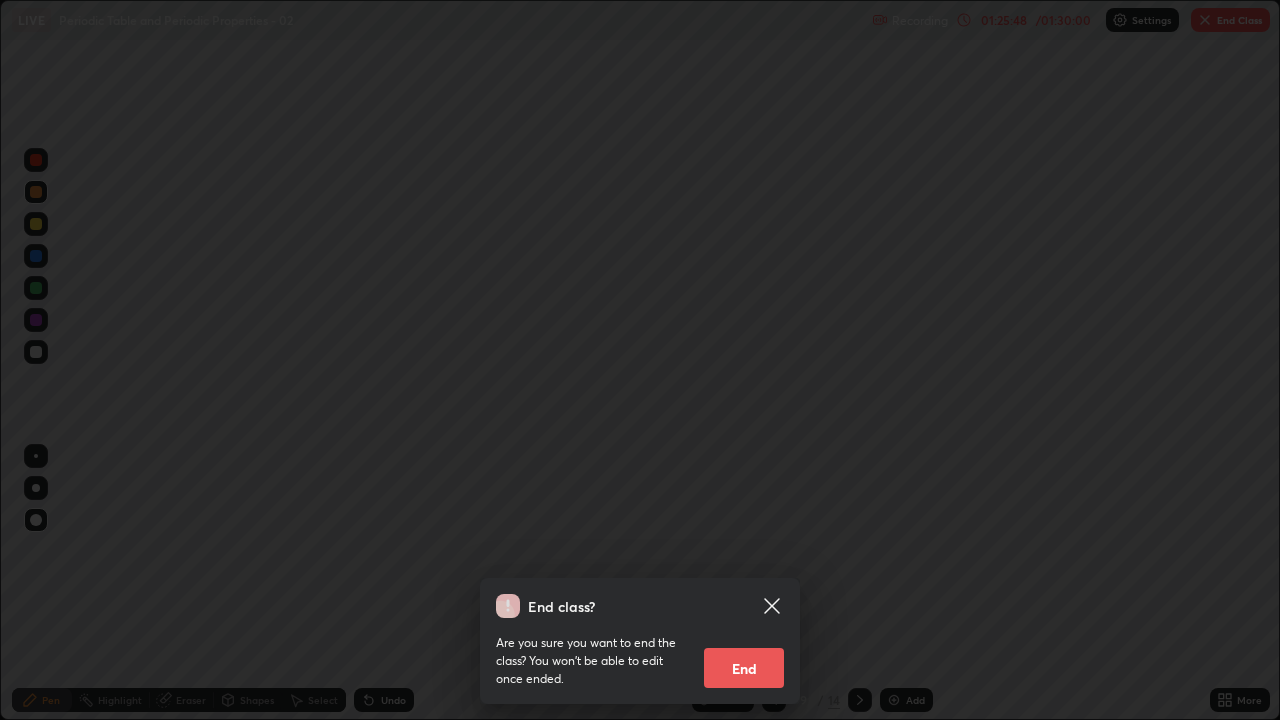 click on "End" at bounding box center (744, 668) 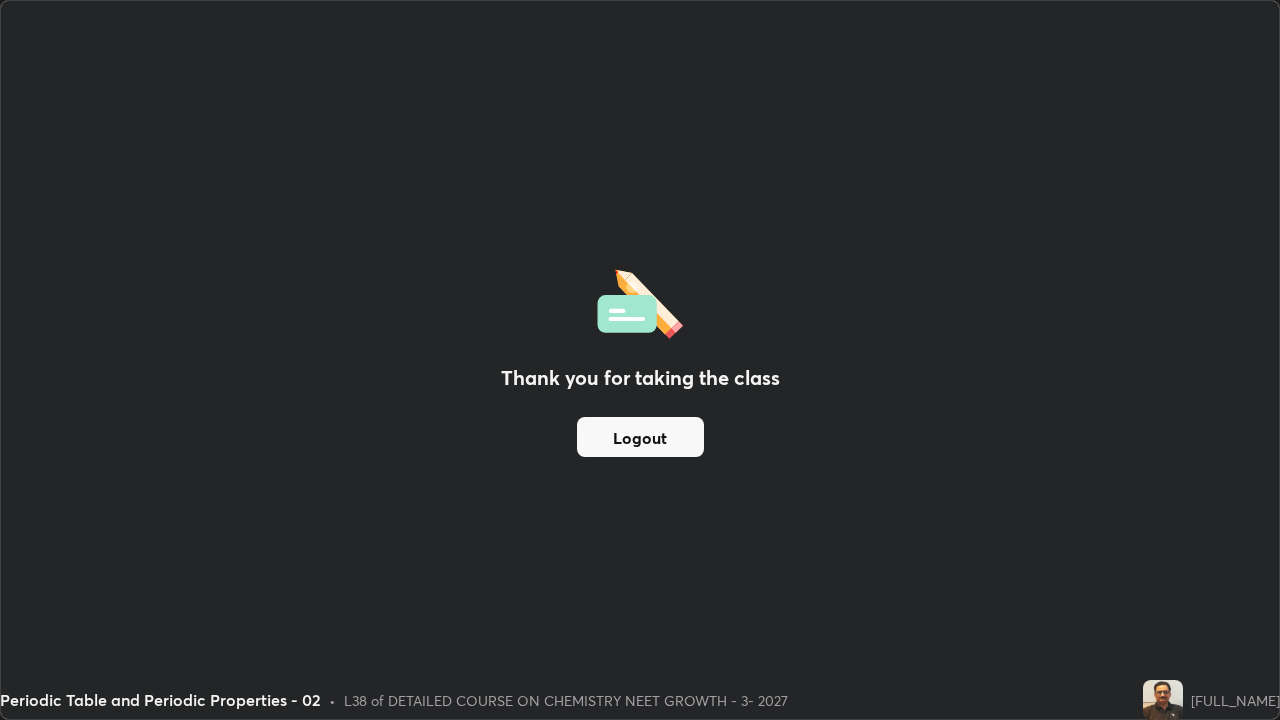 click on "Logout" at bounding box center [640, 437] 